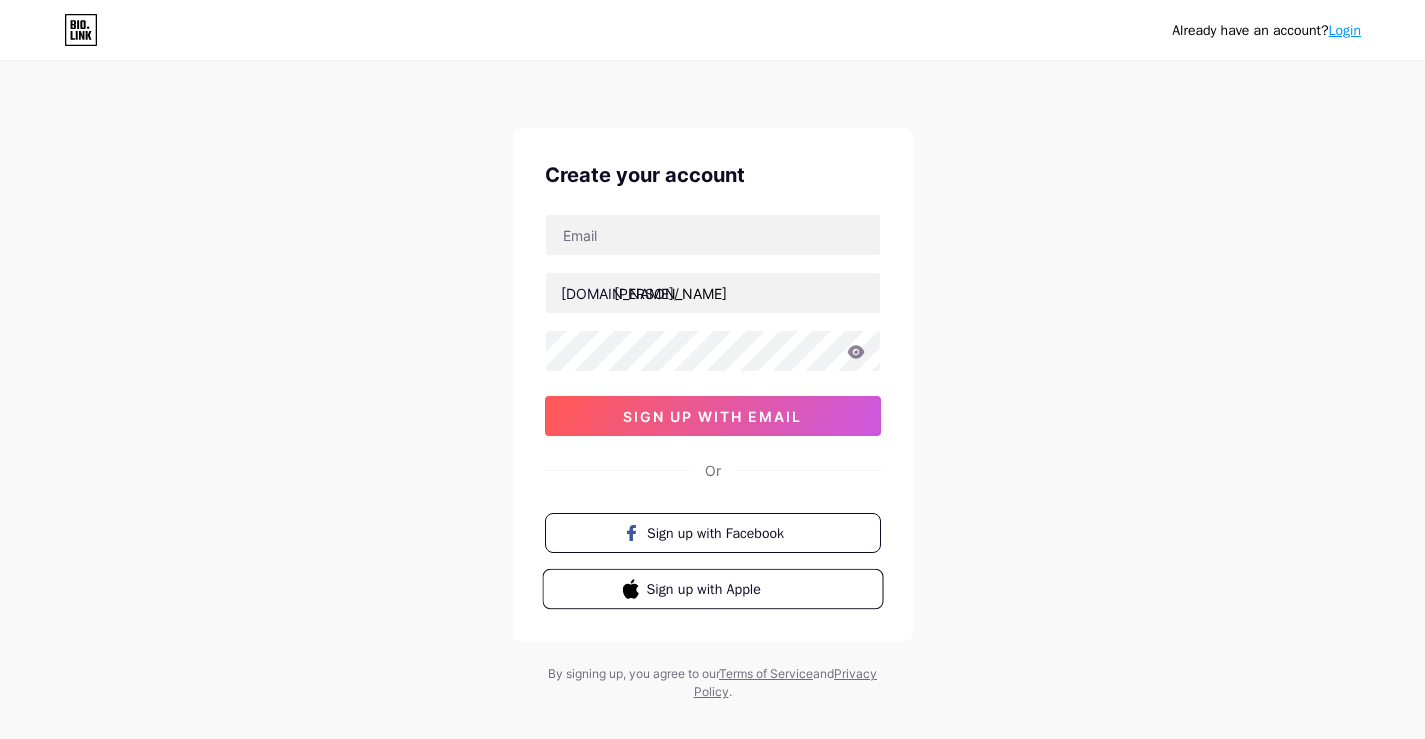 scroll, scrollTop: 0, scrollLeft: 0, axis: both 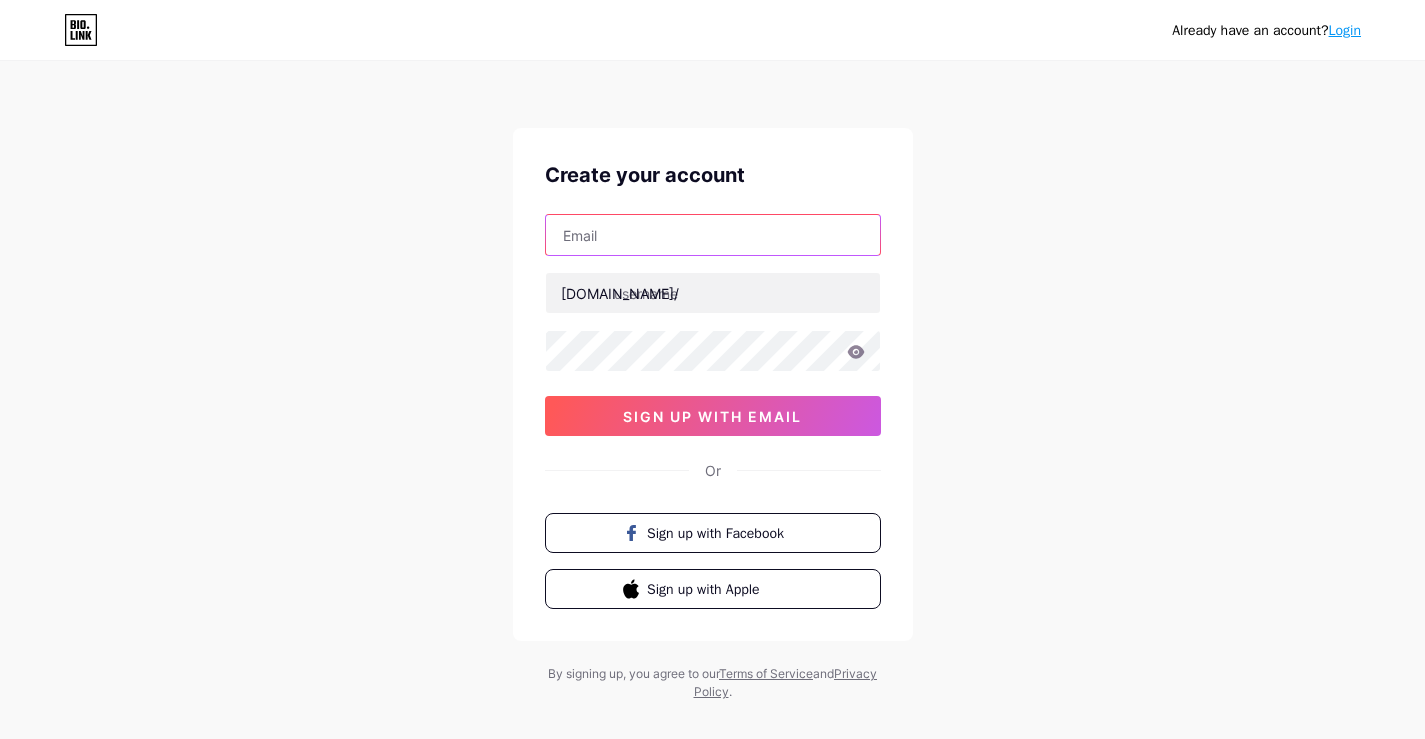 click at bounding box center (713, 235) 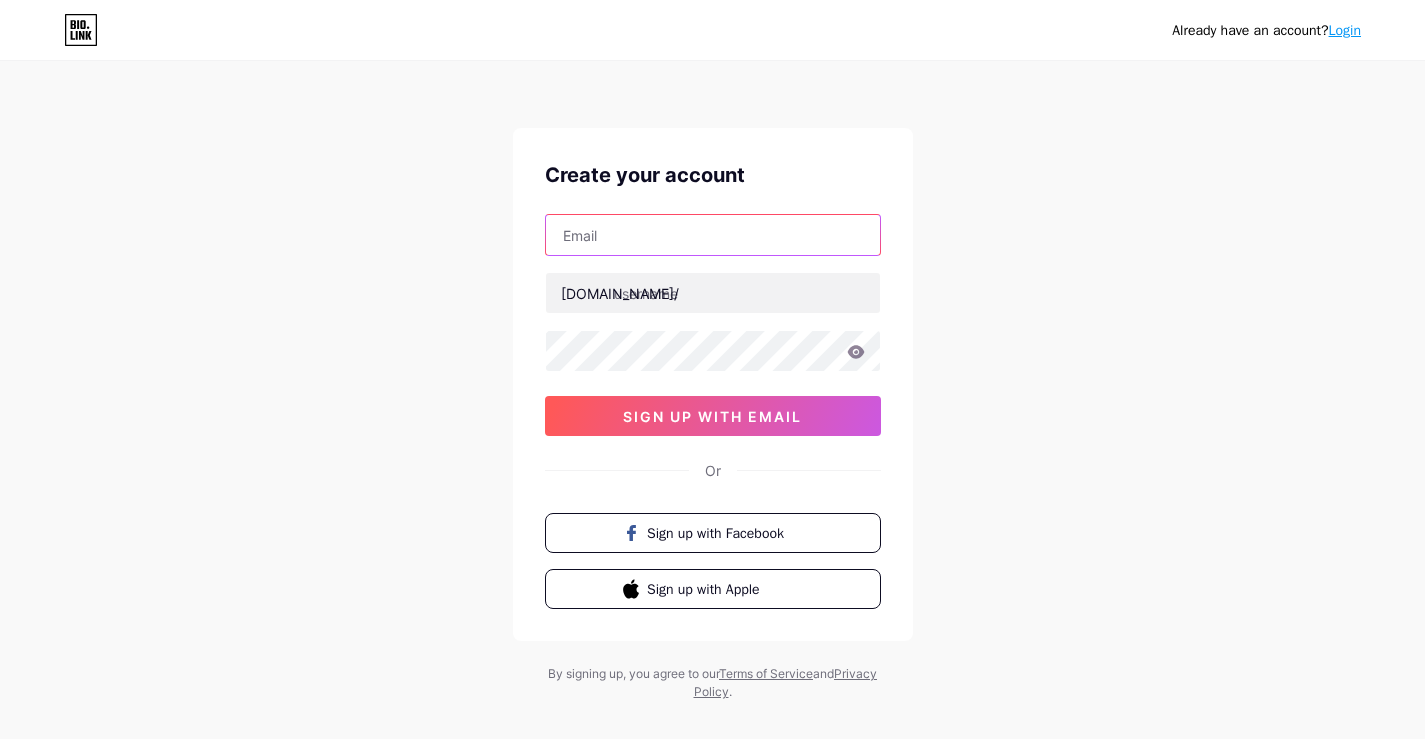 type on "[PERSON_NAME][EMAIL_ADDRESS][DOMAIN_NAME]" 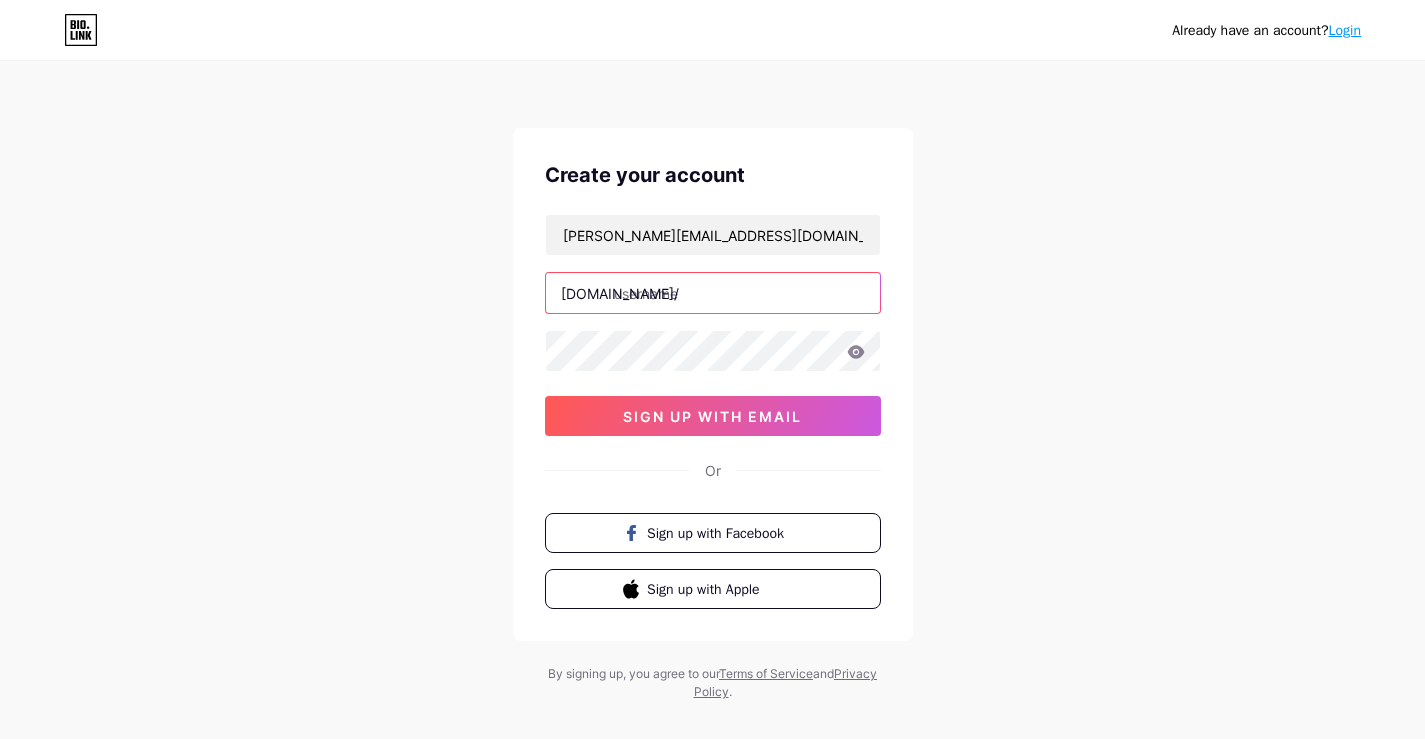 click at bounding box center [713, 293] 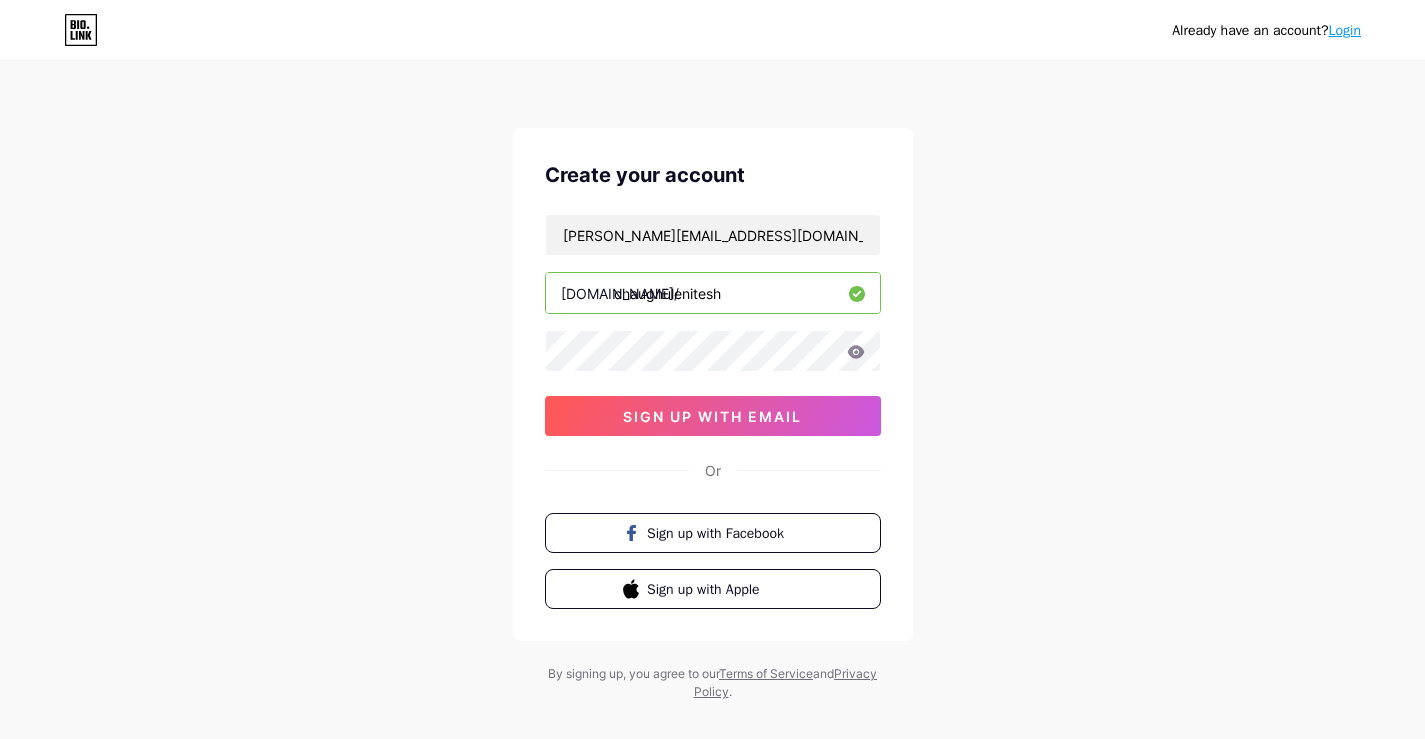 type on "chaughulenitesh" 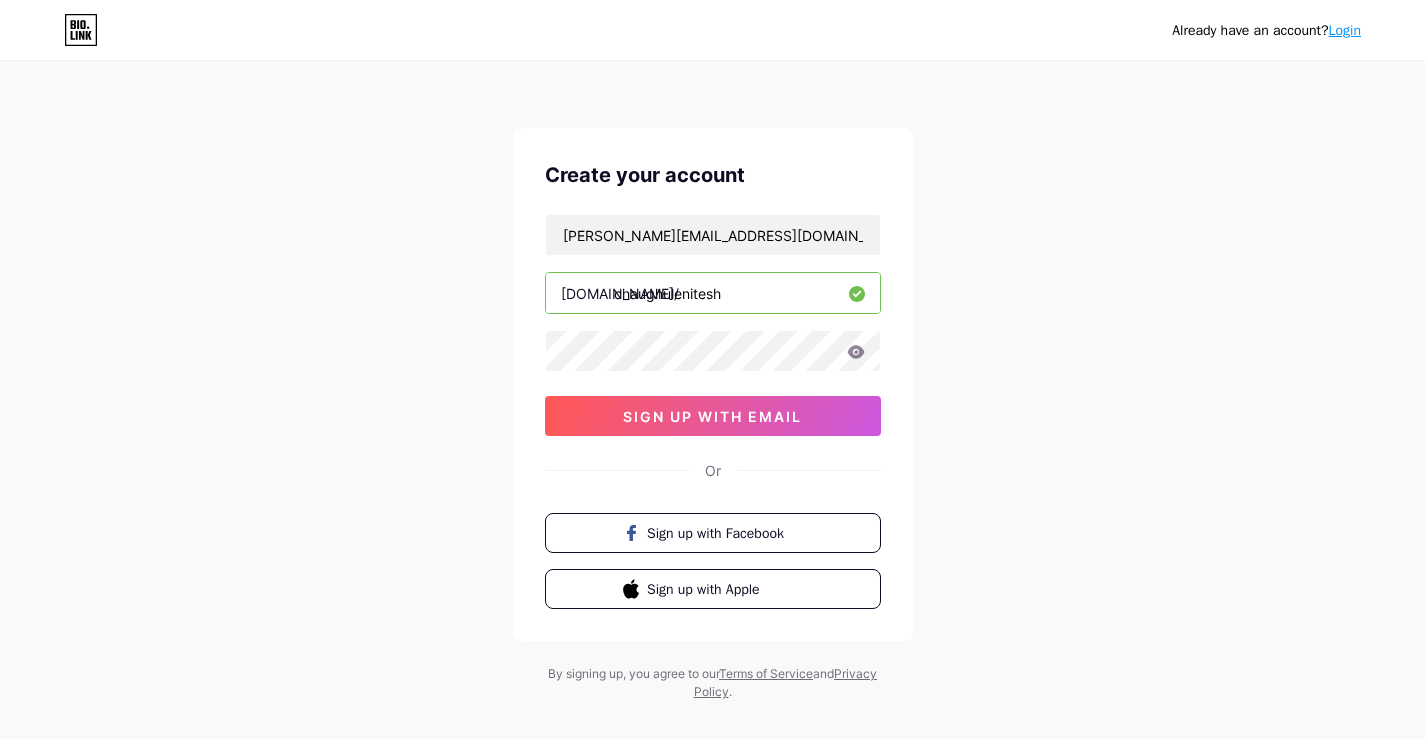 click on "Already have an account?  Login   Create your account     [PERSON_NAME][EMAIL_ADDRESS][DOMAIN_NAME]     [DOMAIN_NAME]/   chaughulenitesh                     sign up with email         Or       Sign up with Facebook
Sign up with Apple
By signing up, you agree to our  Terms of Service  and  Privacy Policy ." at bounding box center (712, 382) 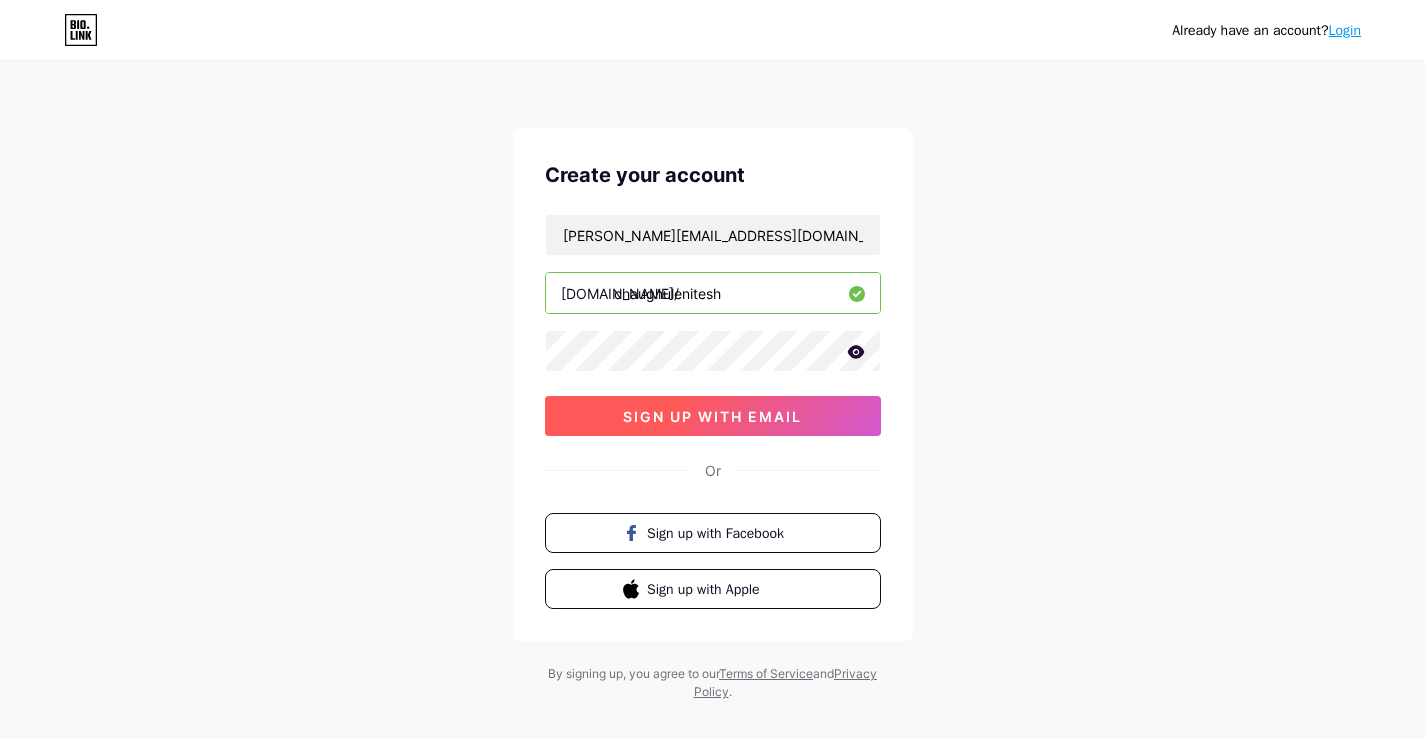 click on "sign up with email" at bounding box center [712, 416] 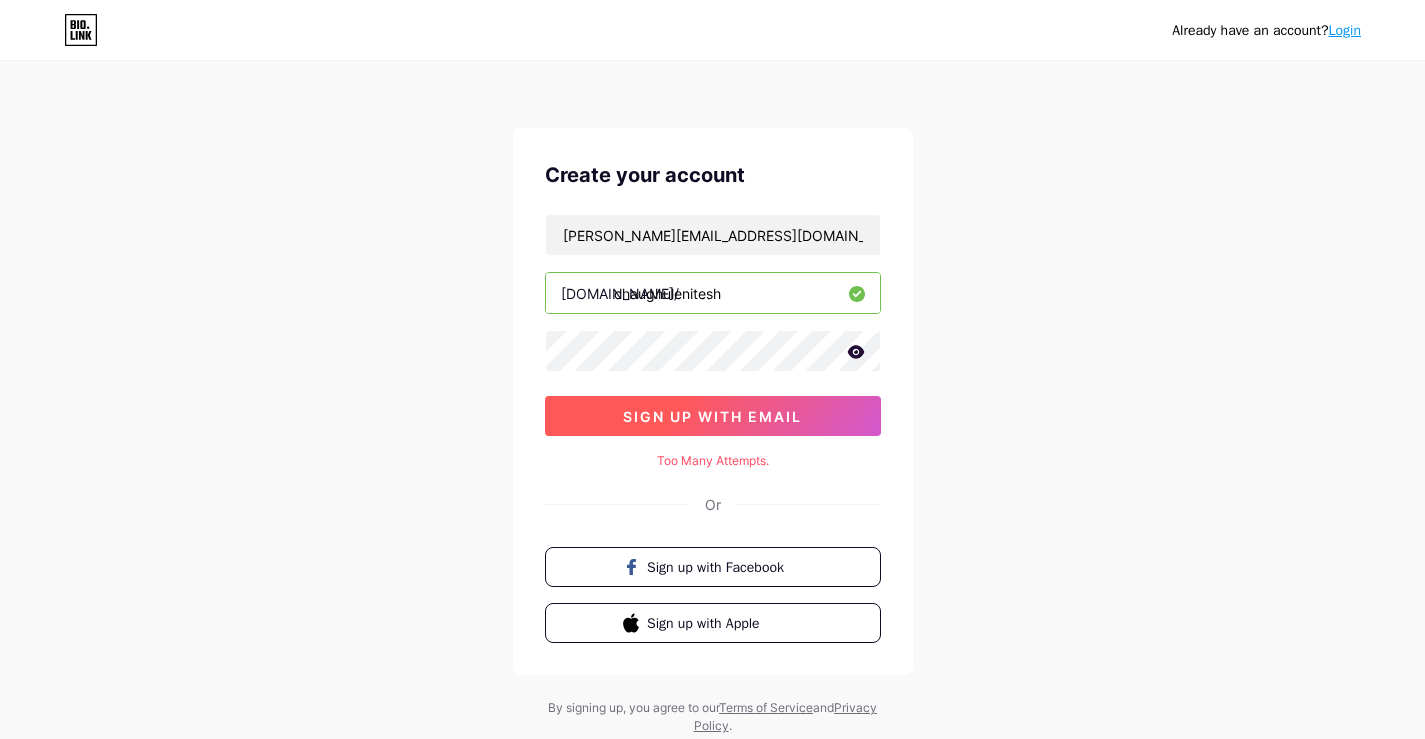 click on "sign up with email" at bounding box center (712, 416) 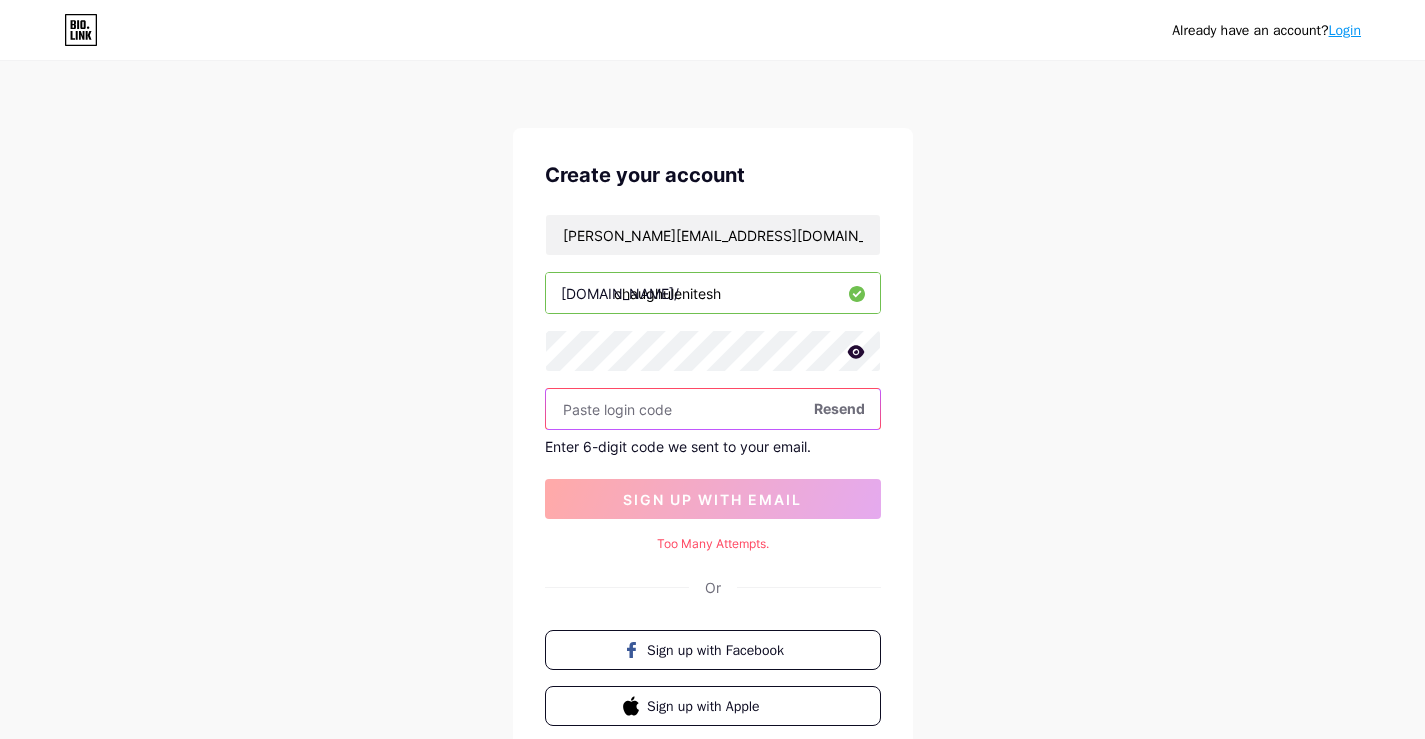 paste on "463617" 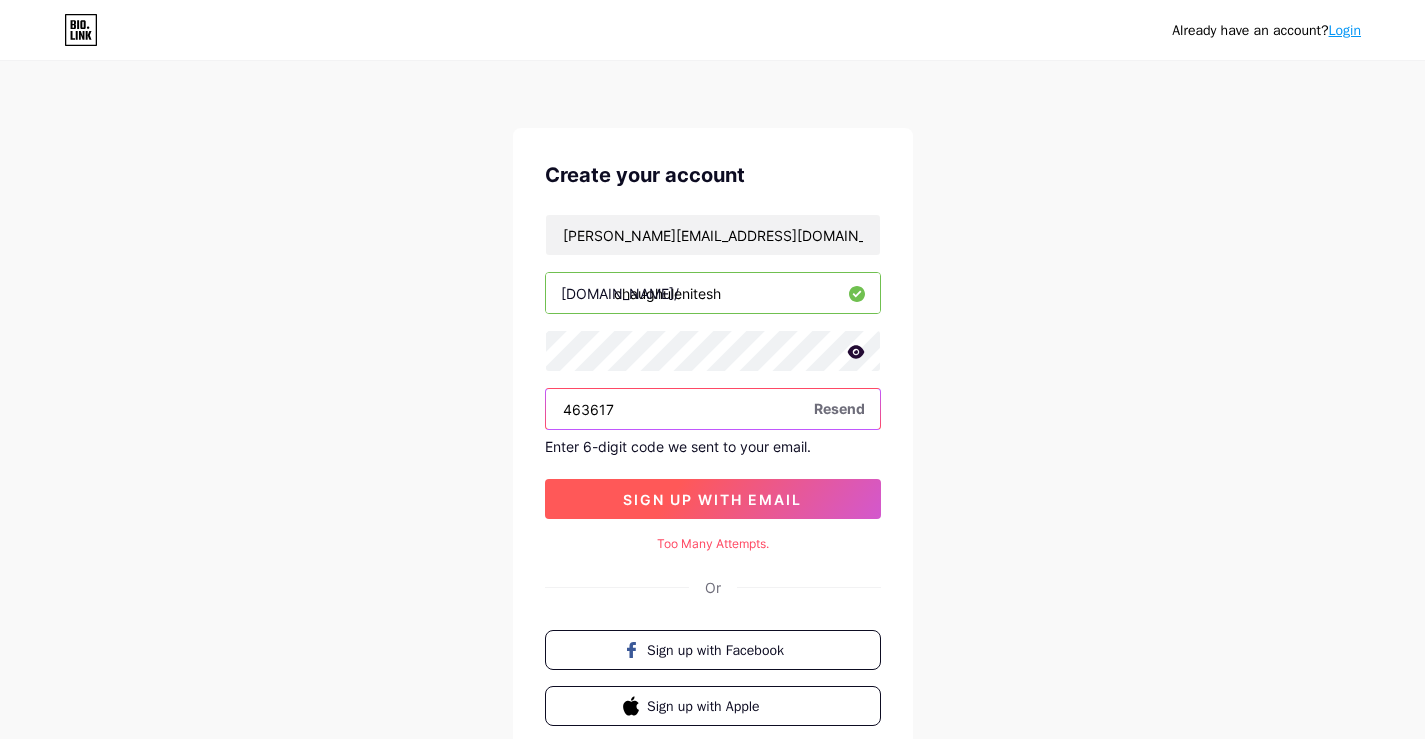 type on "463617" 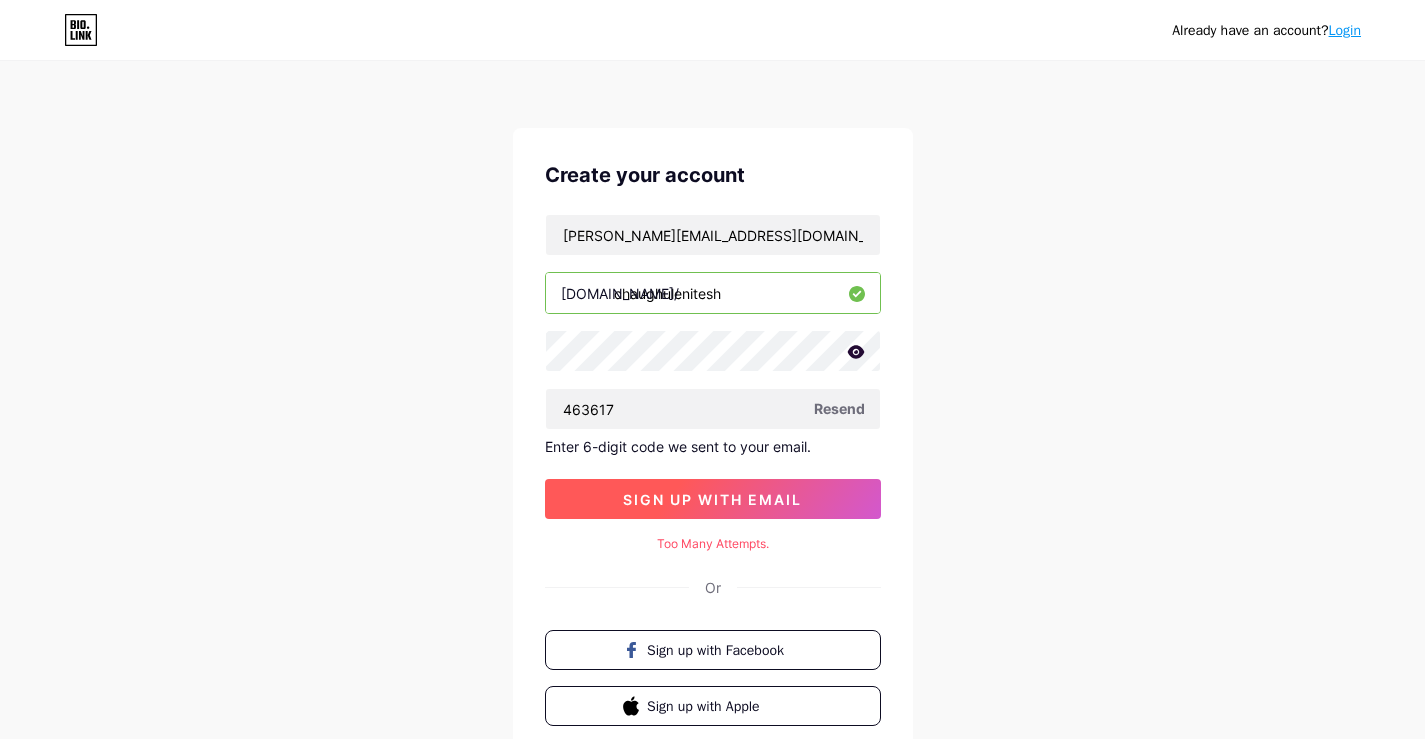 click on "sign up with email" at bounding box center [712, 499] 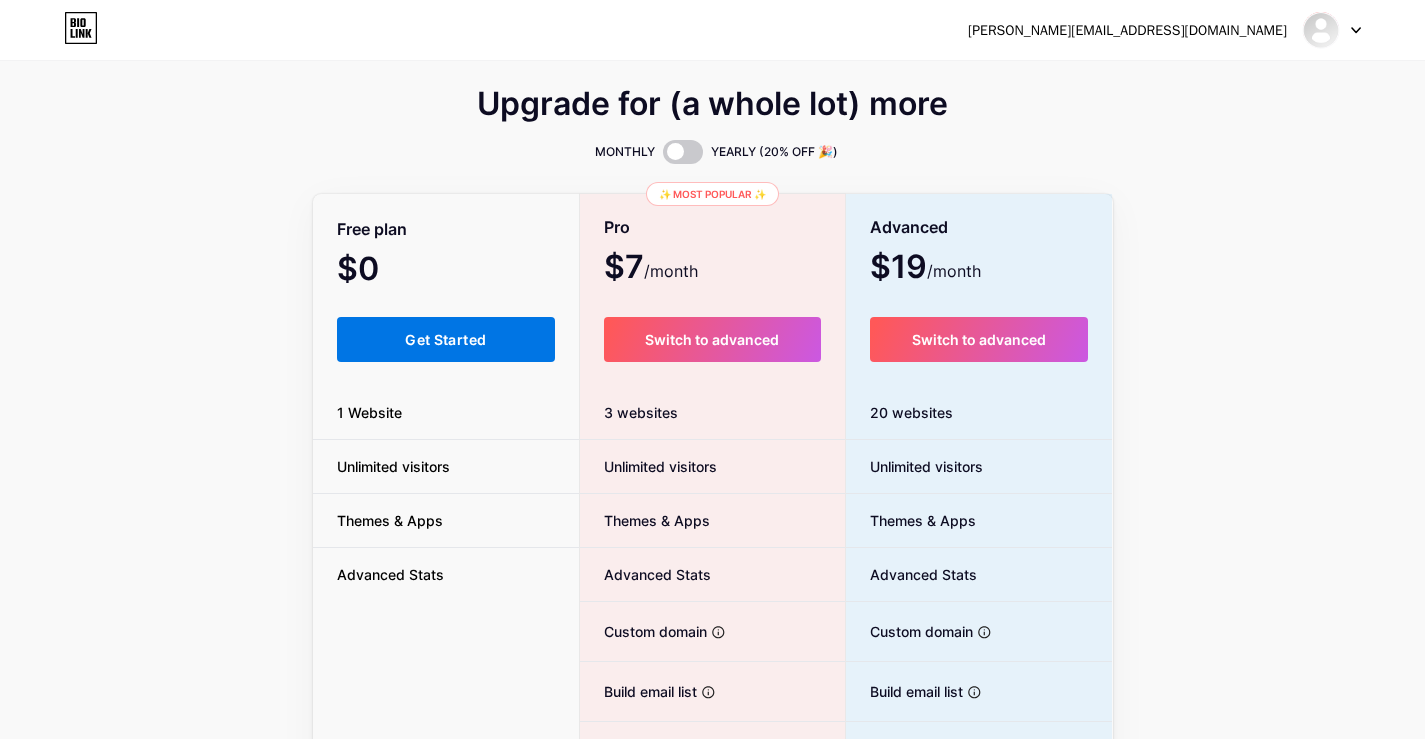 click on "Get Started" at bounding box center (446, 339) 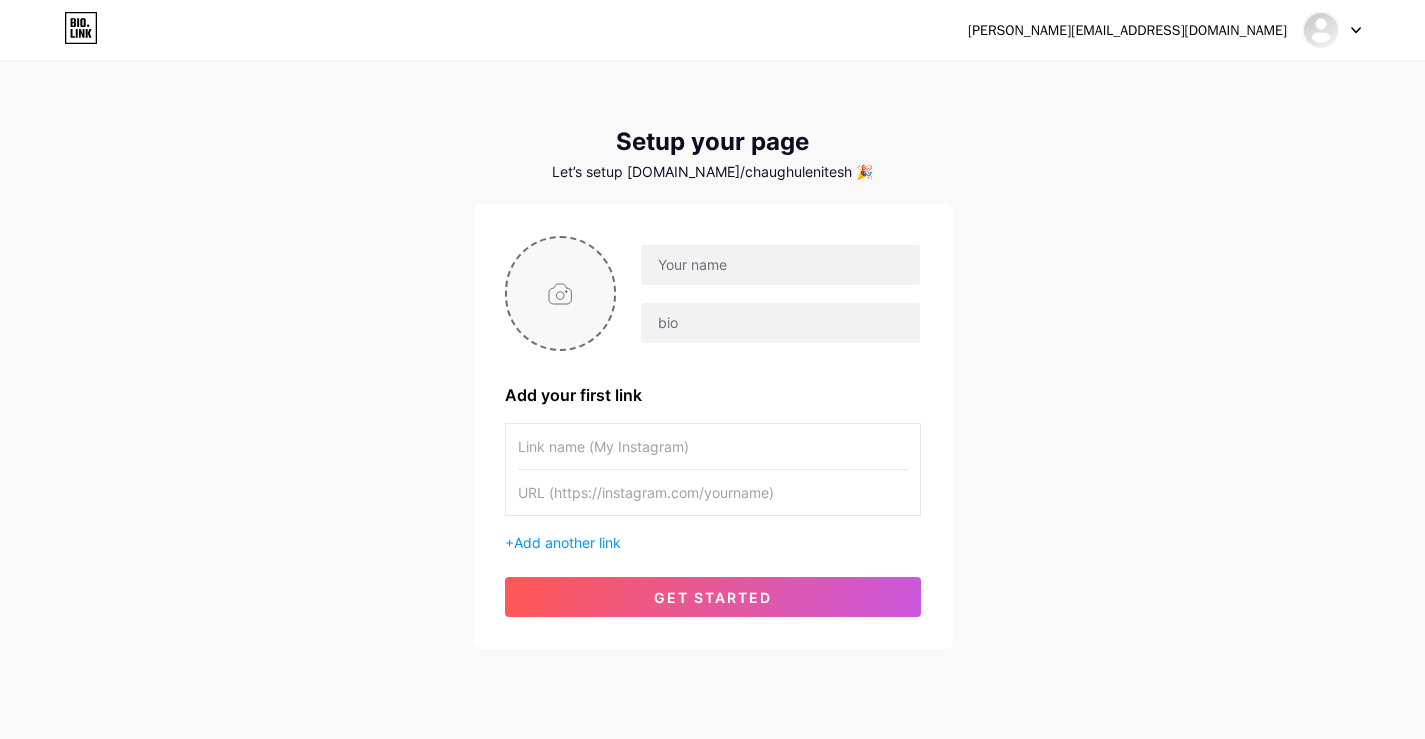 click at bounding box center (561, 293) 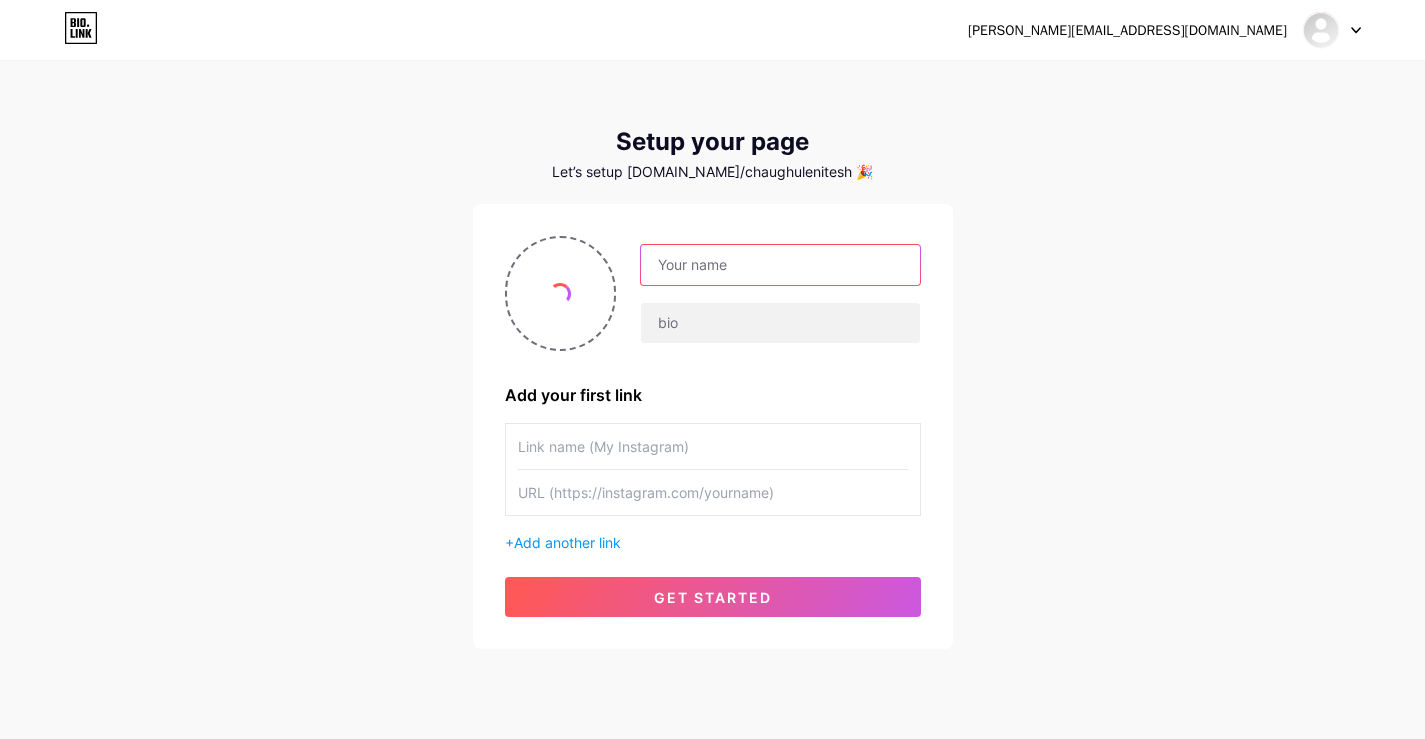 click at bounding box center (780, 265) 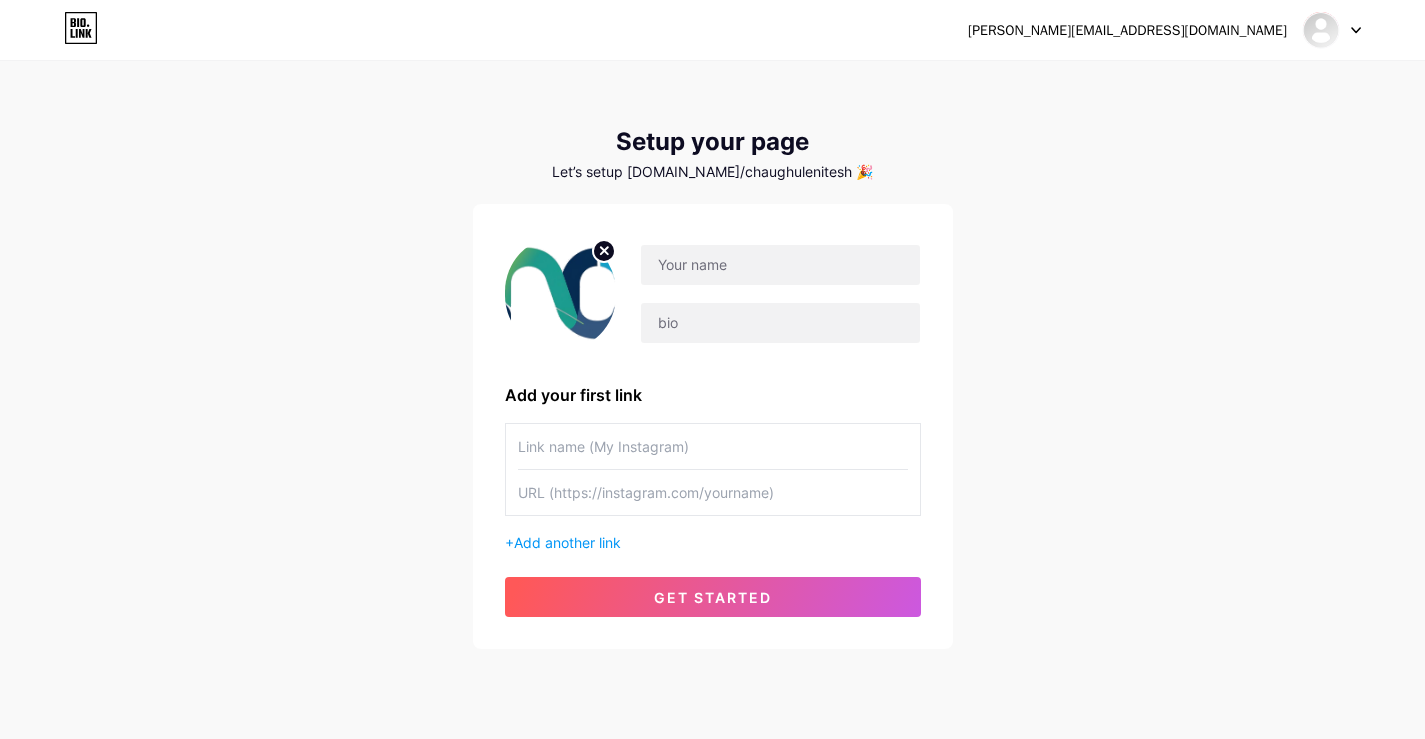 click 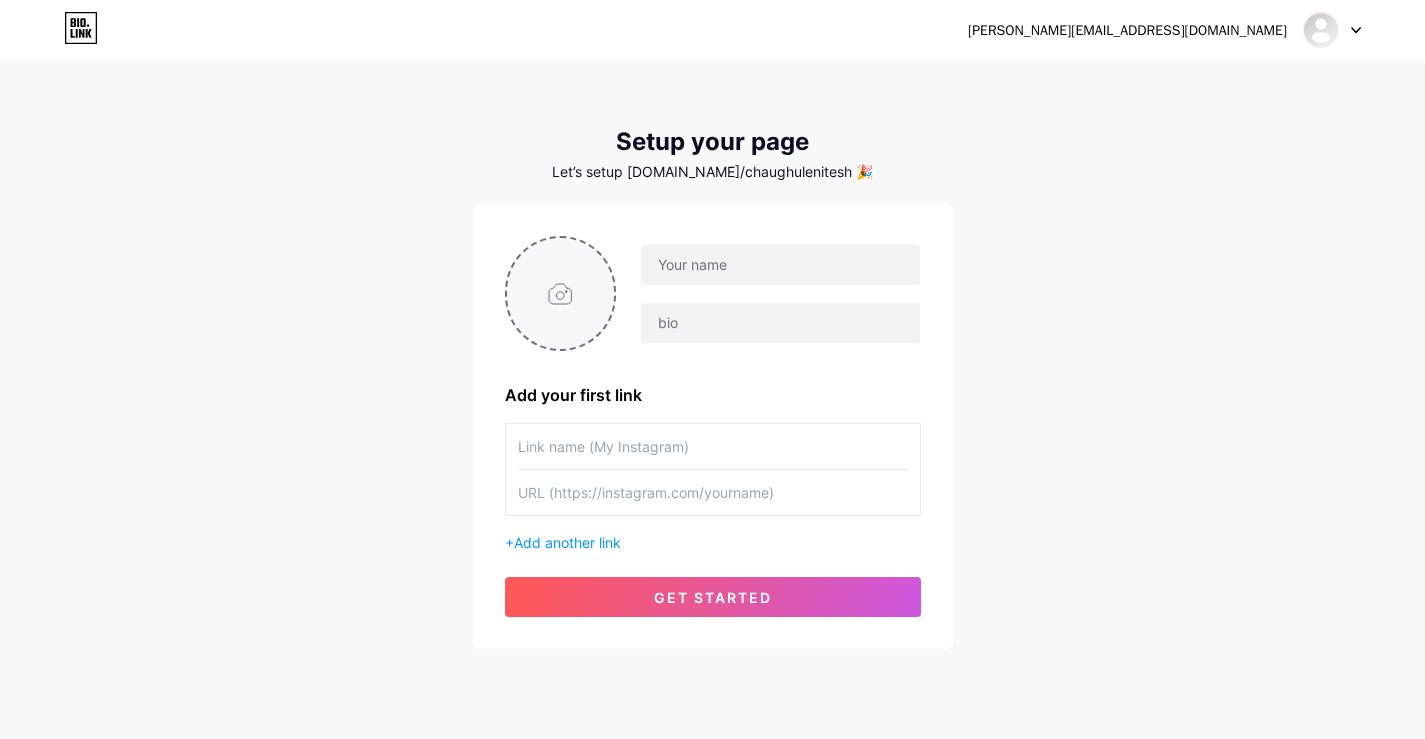 click at bounding box center (561, 293) 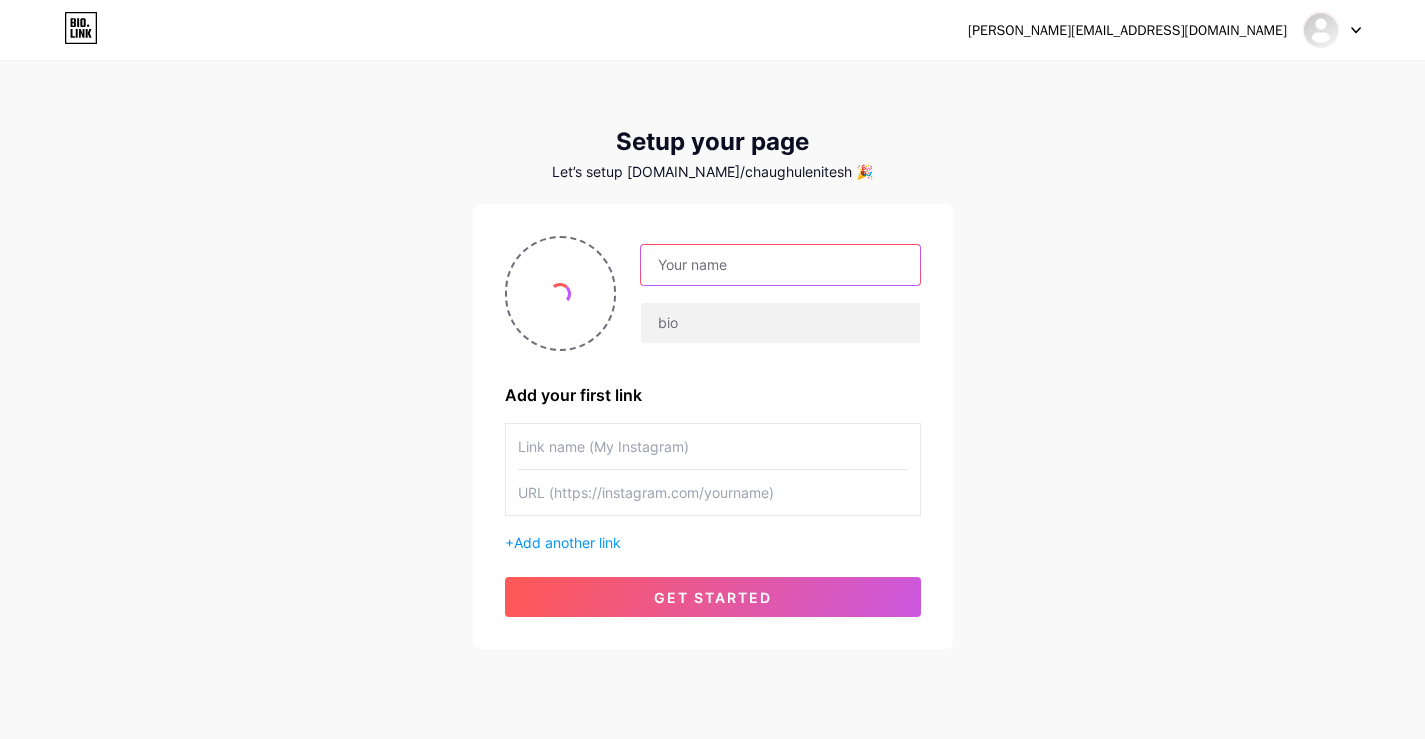 click at bounding box center (780, 265) 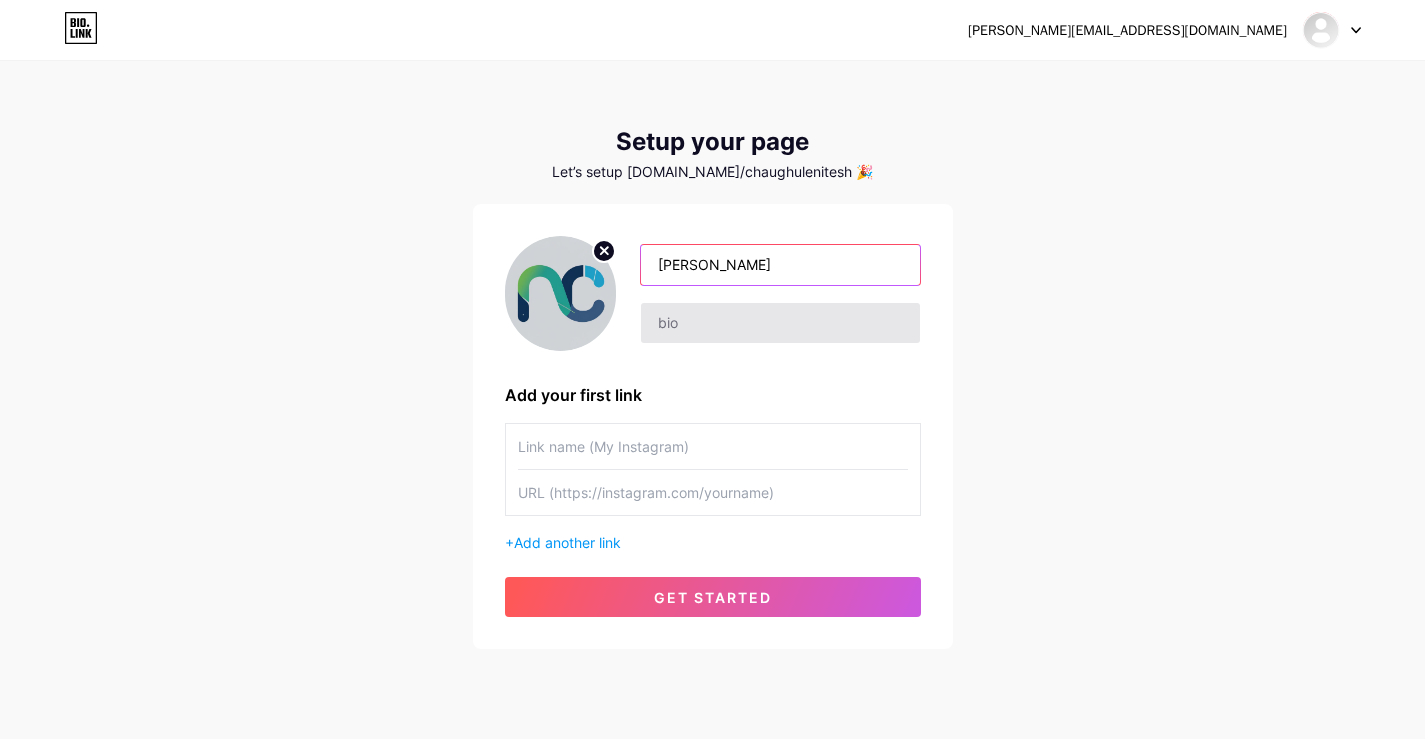 type on "[PERSON_NAME]" 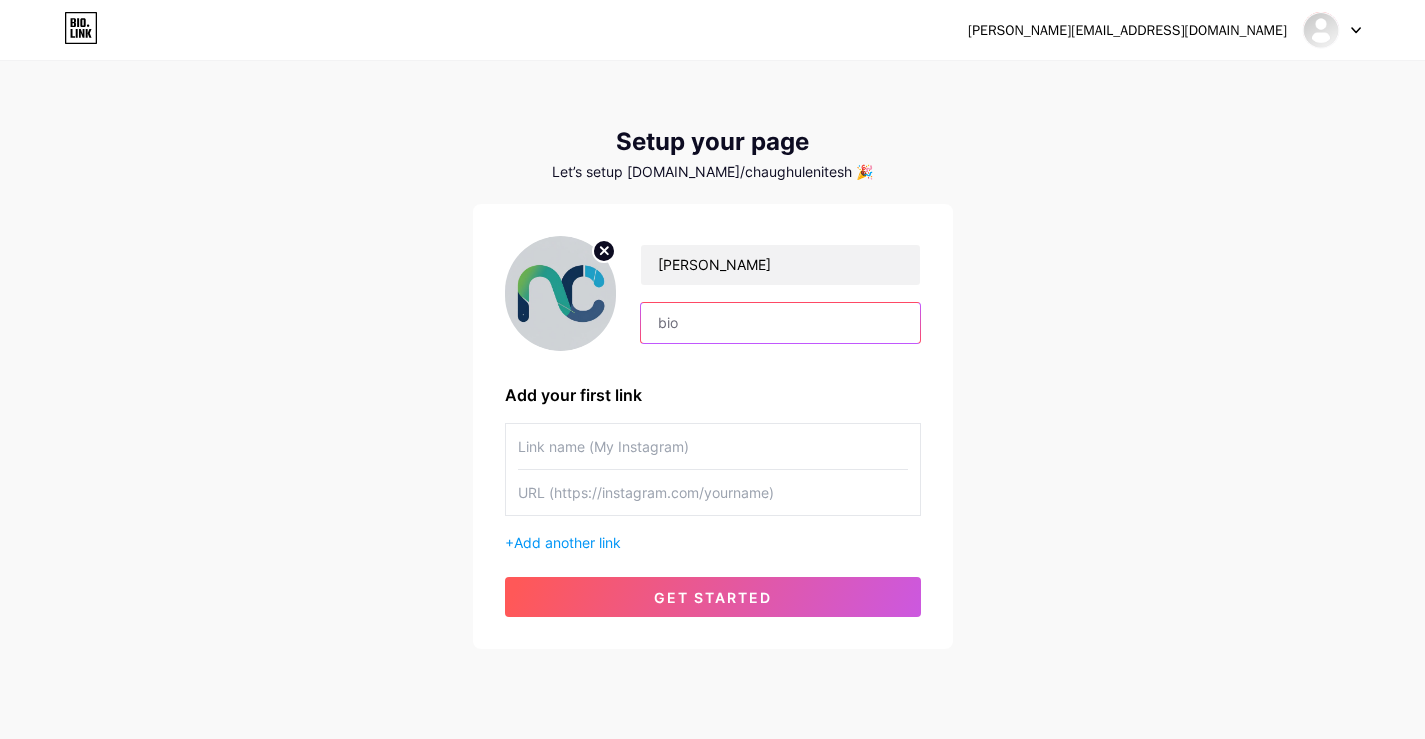 click at bounding box center [780, 323] 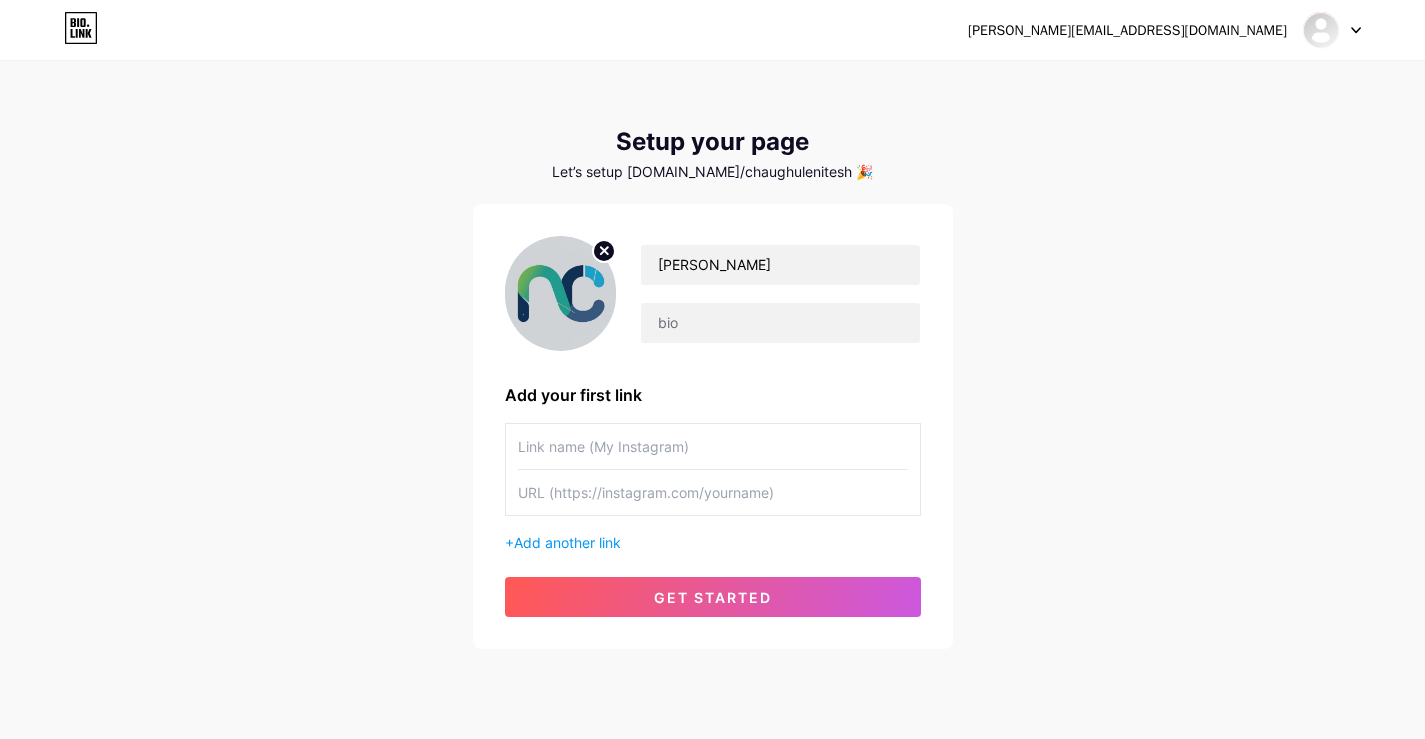 click on "Add your first link" at bounding box center (713, 395) 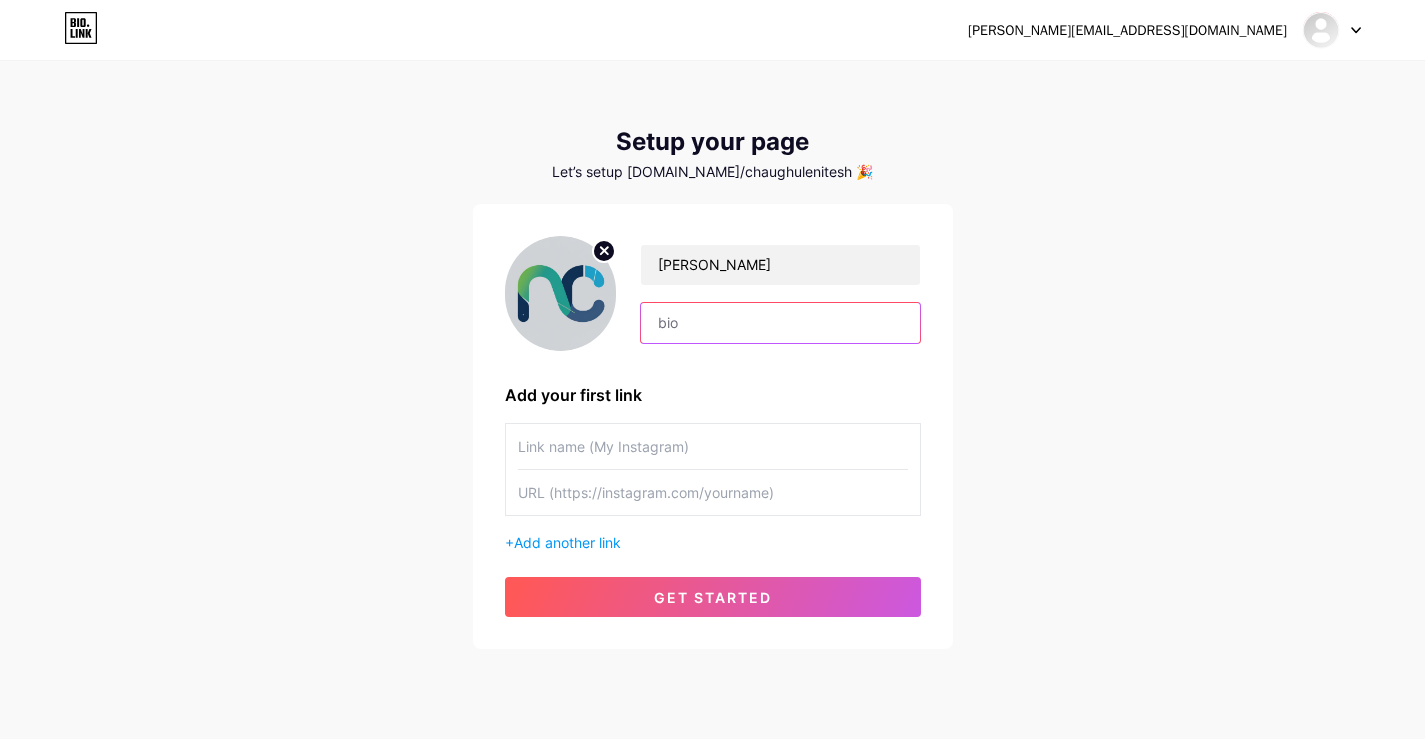 click at bounding box center (780, 323) 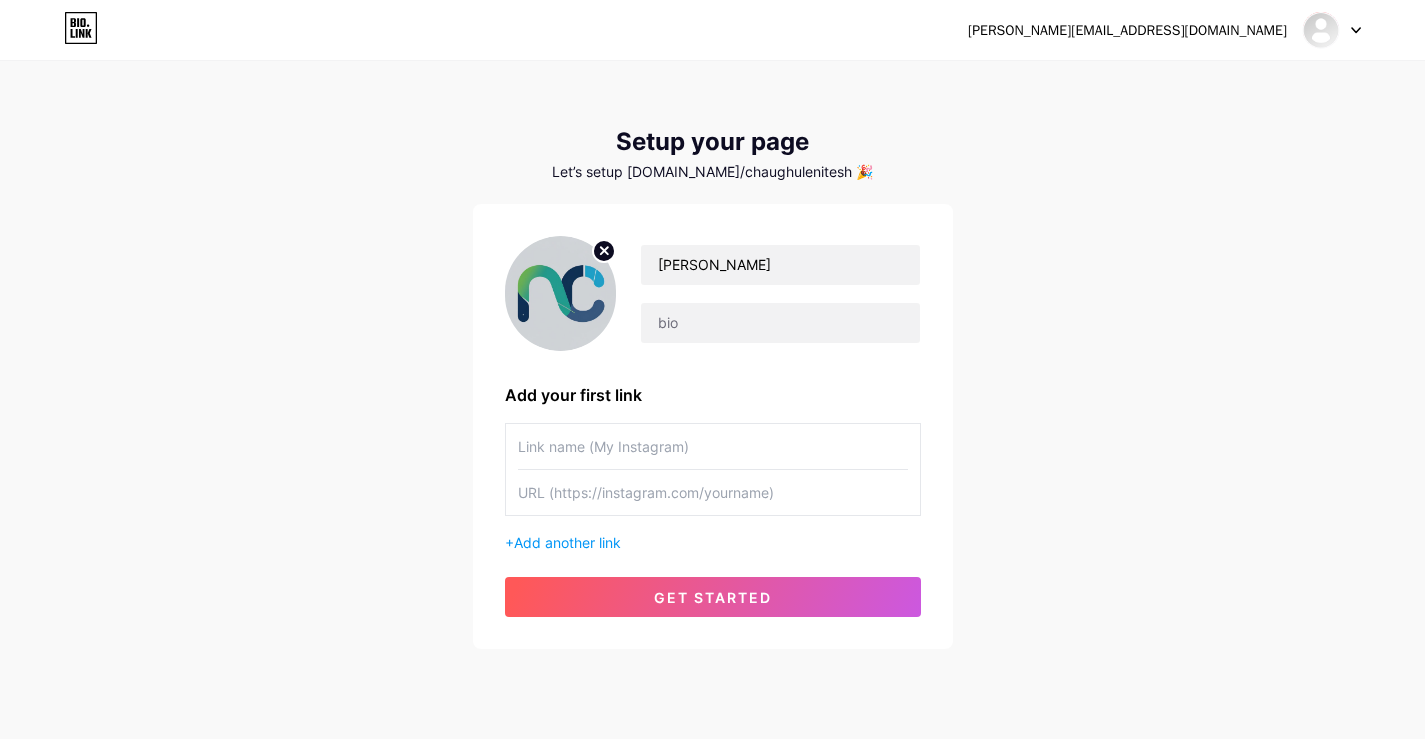 click on "[PERSON_NAME][EMAIL_ADDRESS][DOMAIN_NAME]           Dashboard     Logout   Setup your page   Let’s setup [DOMAIN_NAME]/chaughulenitesh 🎉               [PERSON_NAME]         Add your first link
+  Add another link     get started" at bounding box center [712, 356] 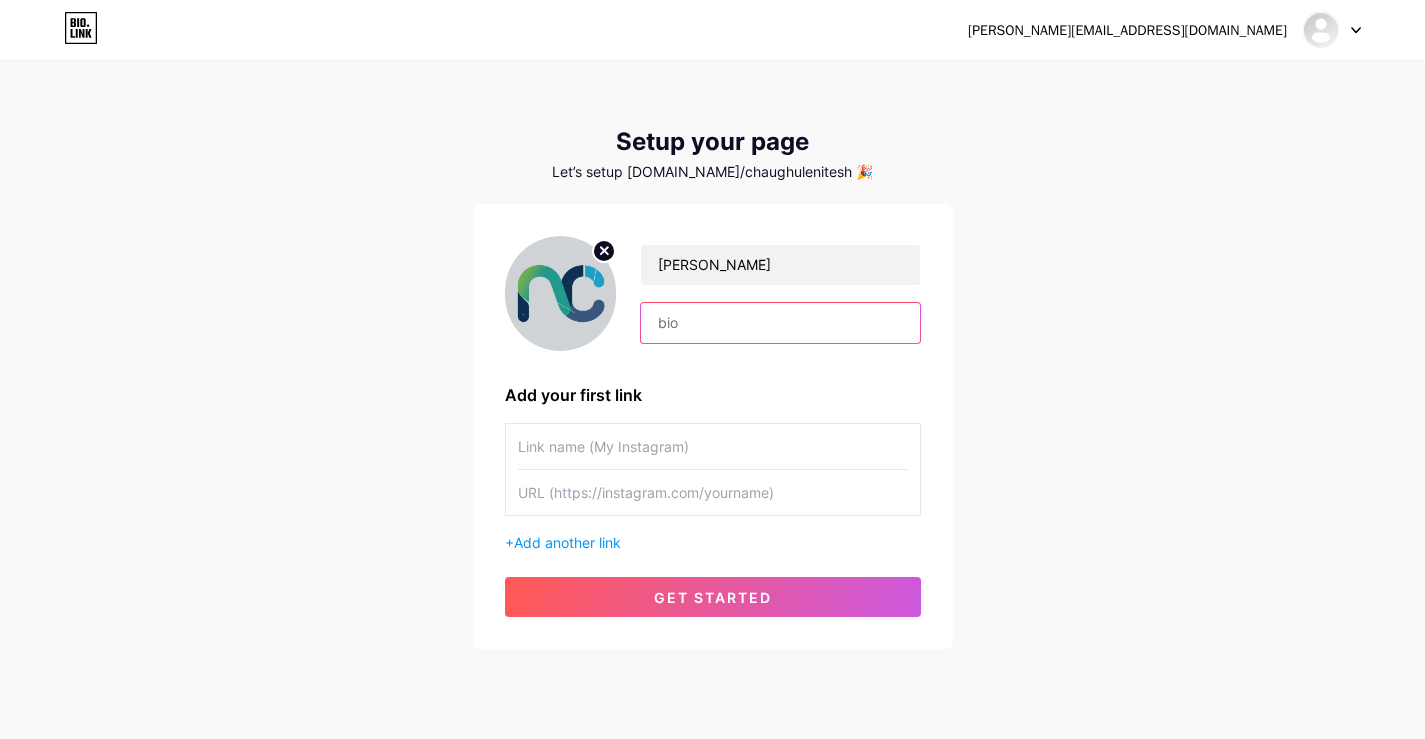 click at bounding box center (780, 323) 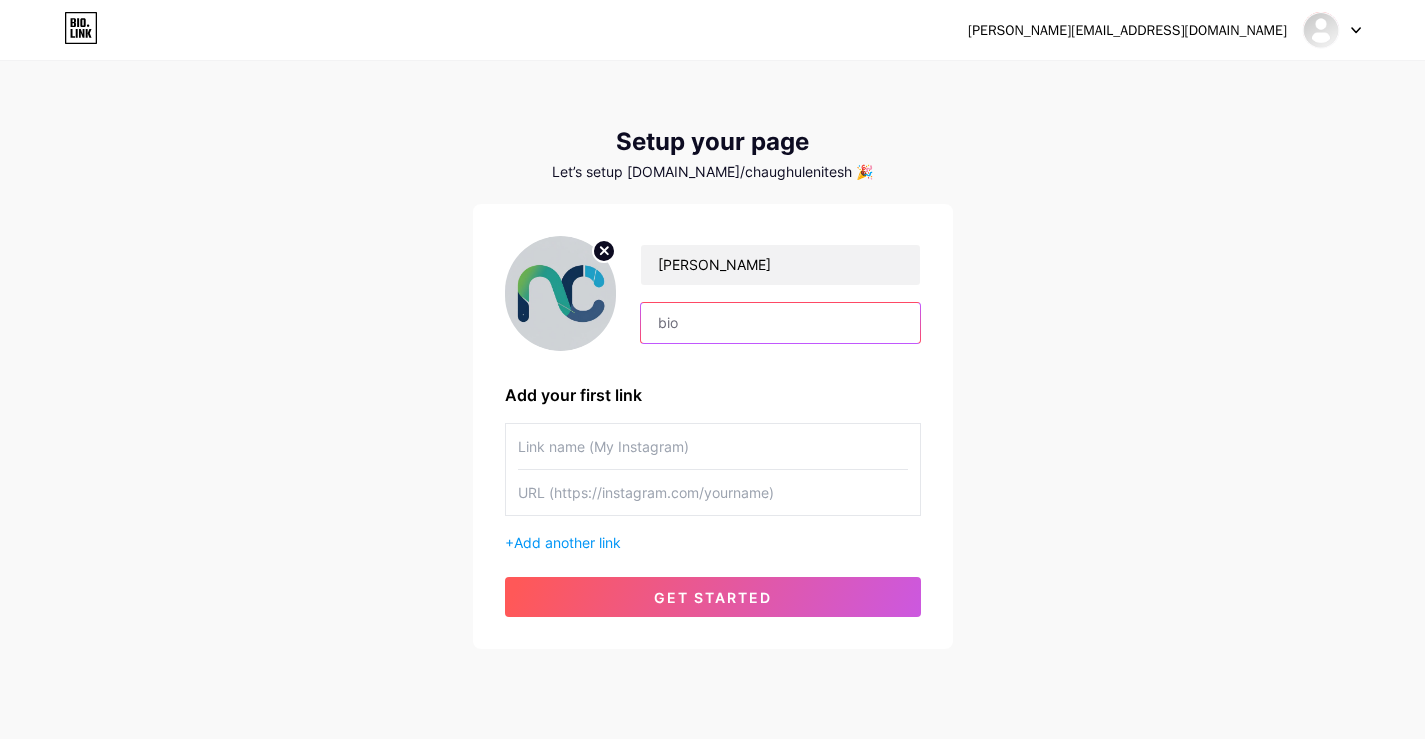 paste on "Frontend Developer | React | JS" 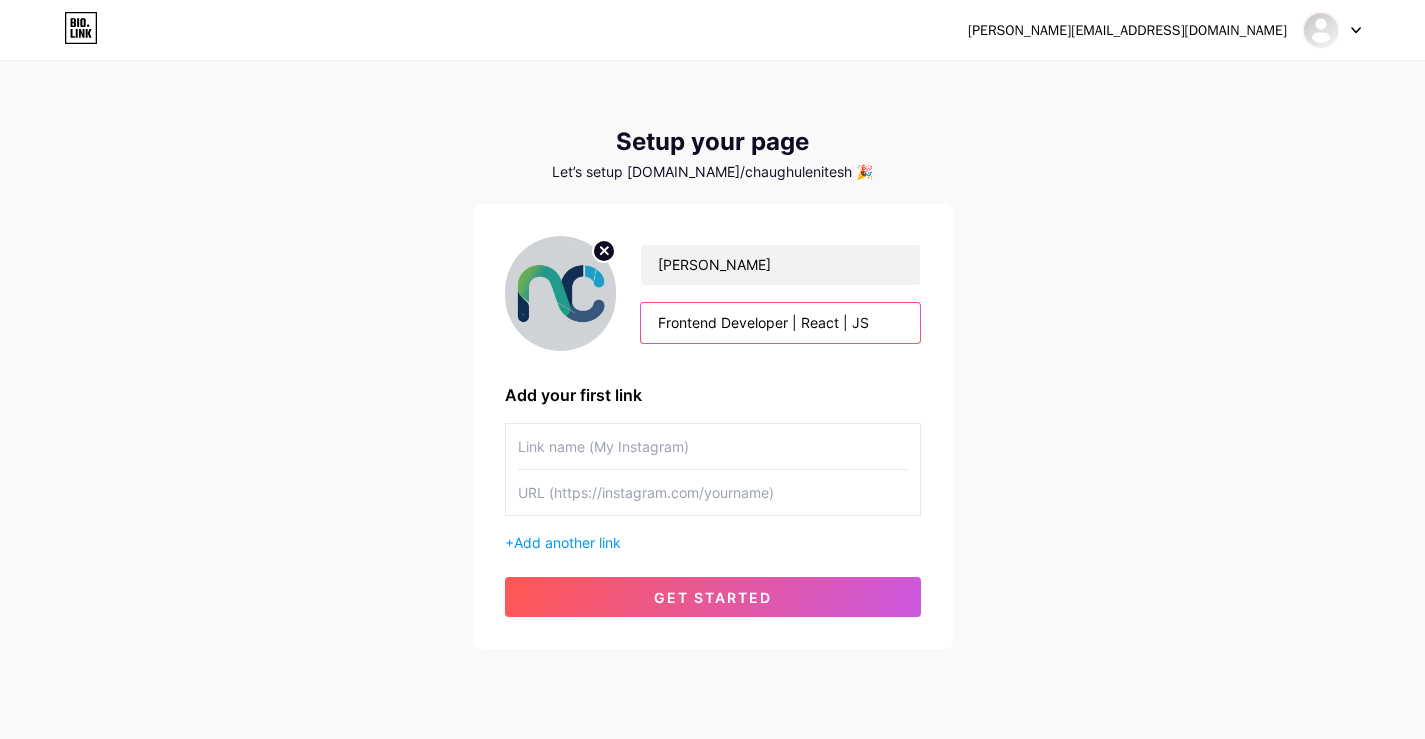 type on "Frontend Developer | React | JS" 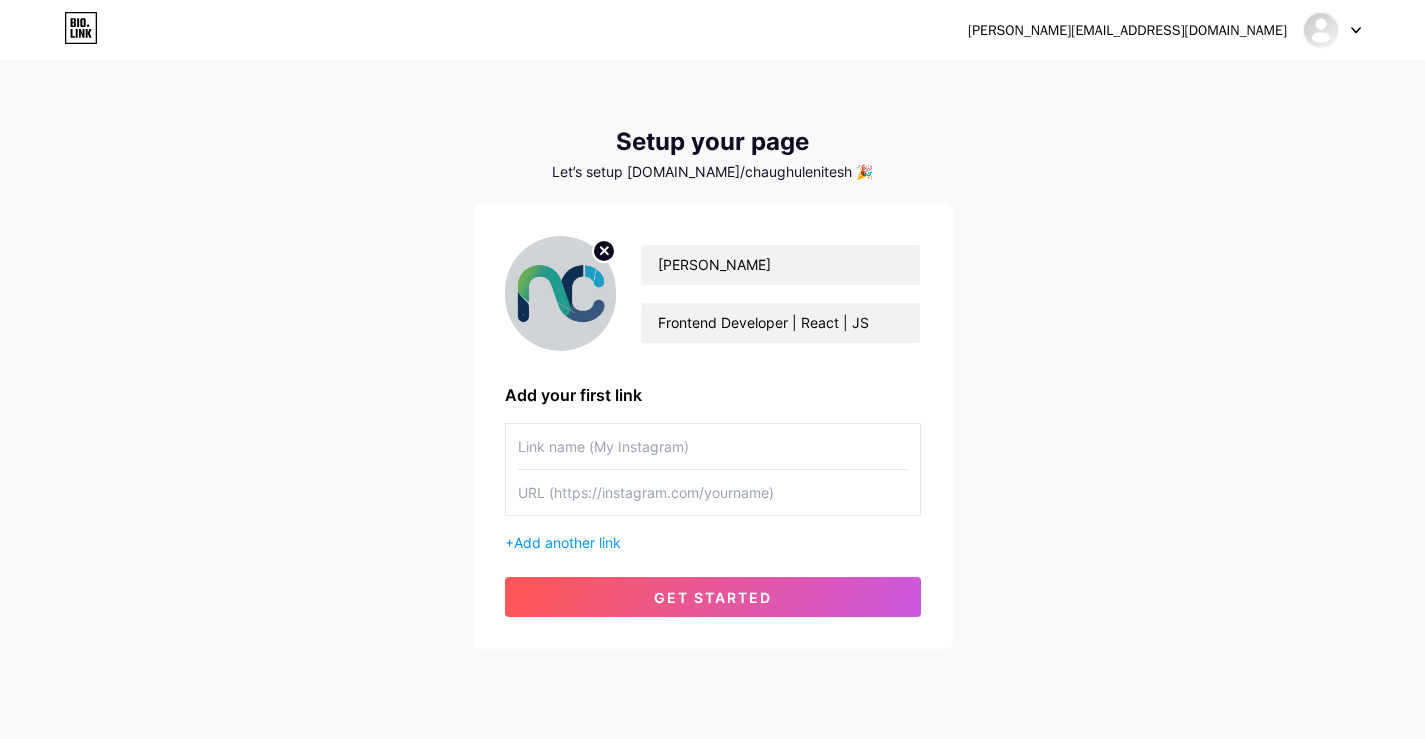 click at bounding box center (713, 446) 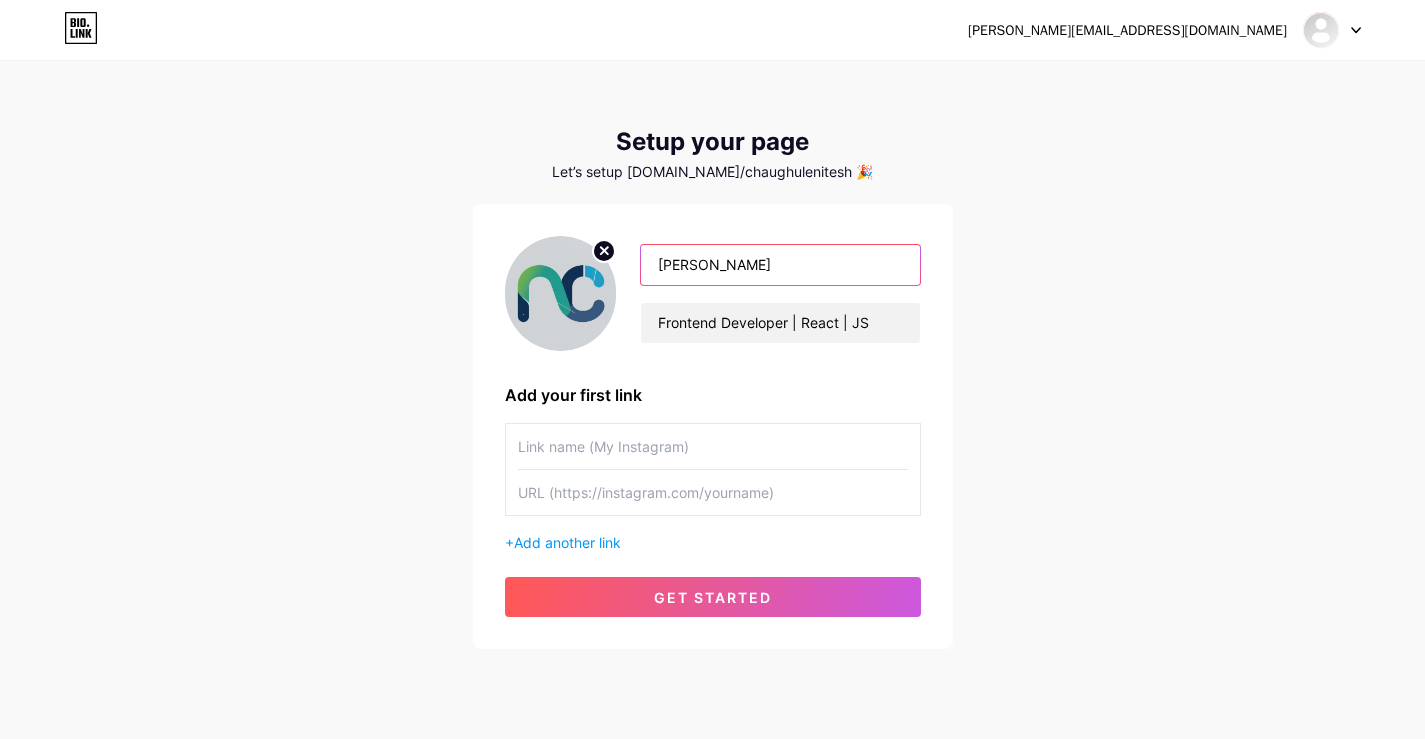 click on "[PERSON_NAME]" at bounding box center [780, 265] 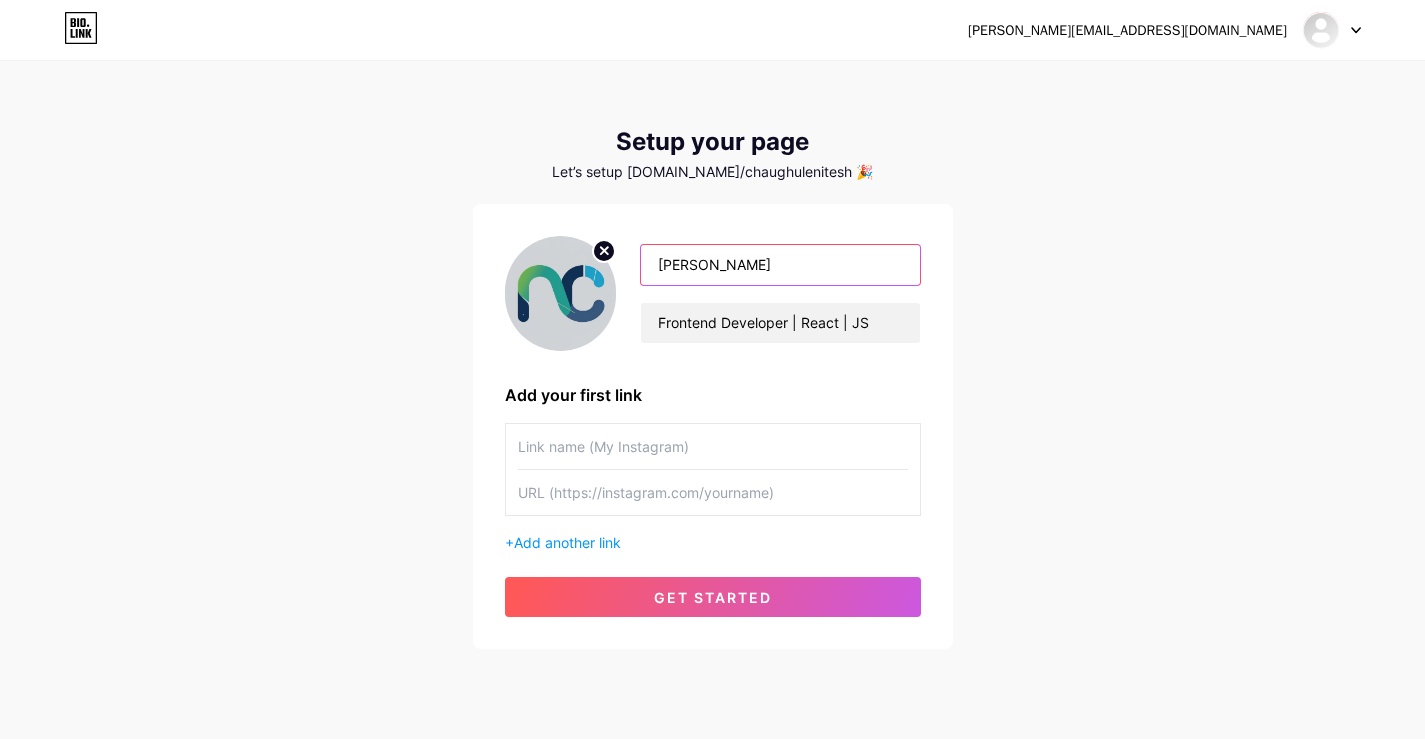 type on "[PERSON_NAME]" 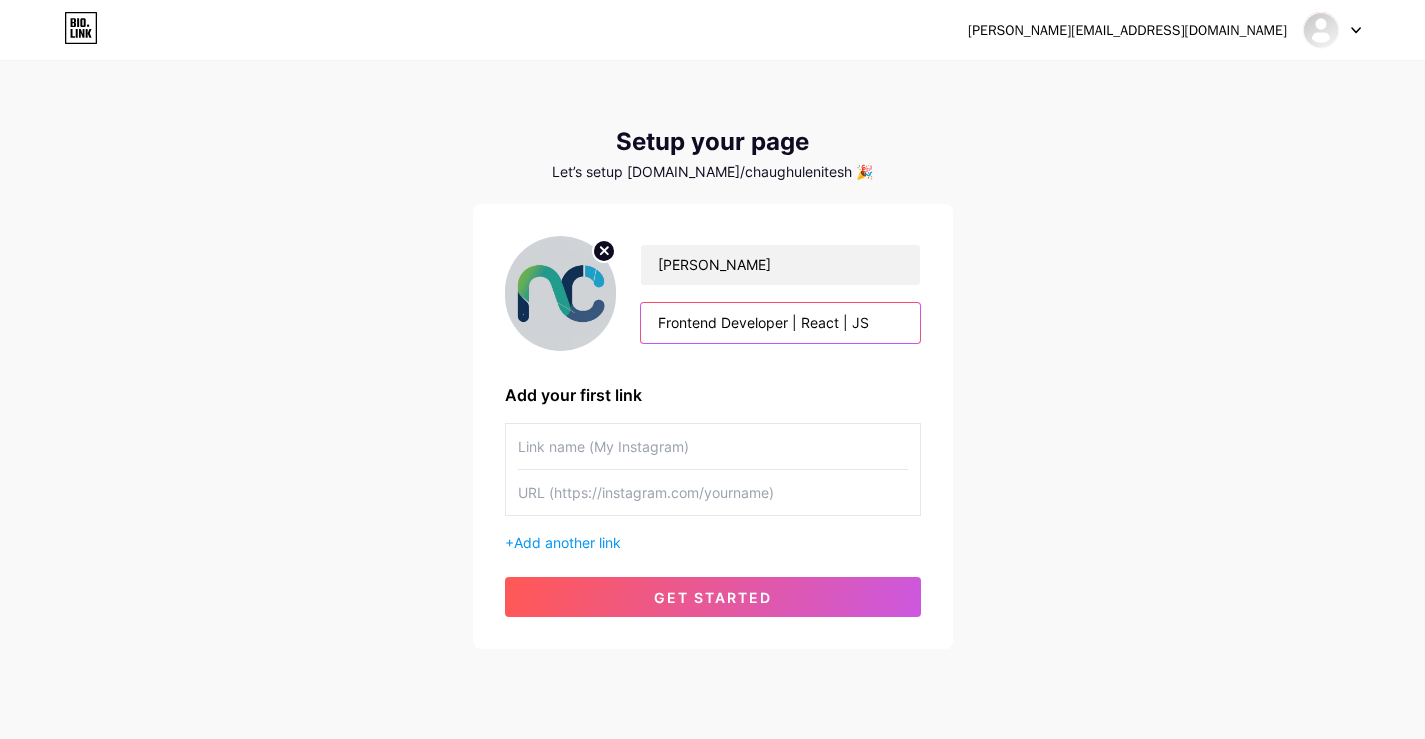 click on "Frontend Developer | React | JS" at bounding box center [780, 323] 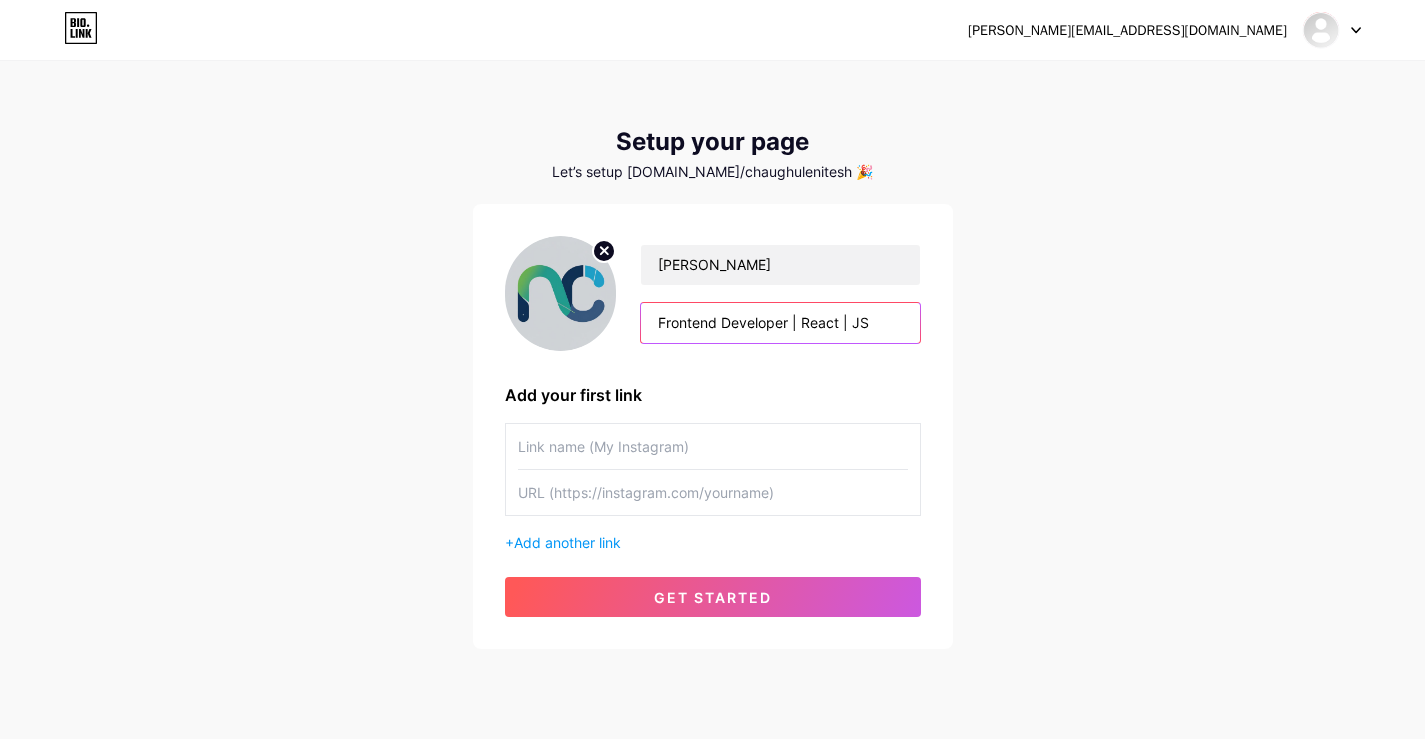 paste on "+ JS Enthusiast Building interactive & responsive web experiences." 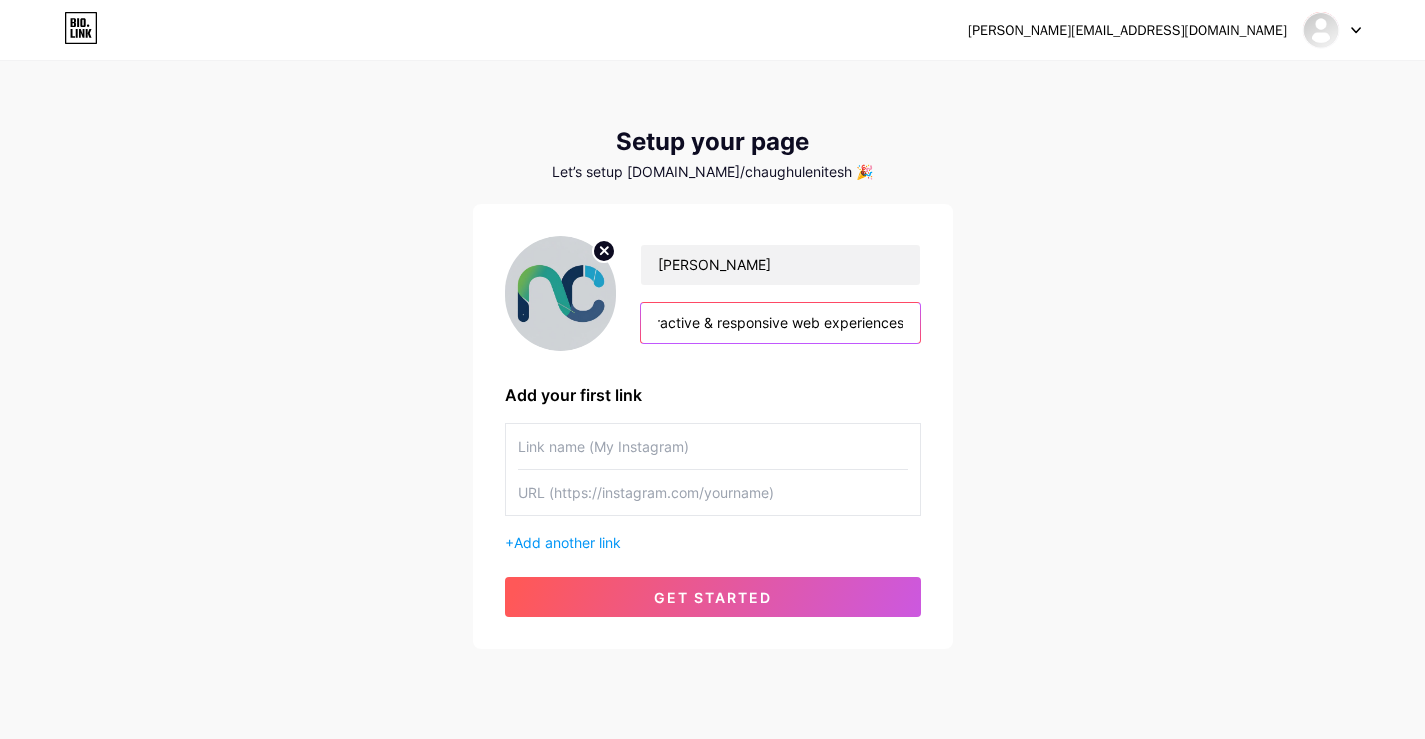 scroll, scrollTop: 0, scrollLeft: 383, axis: horizontal 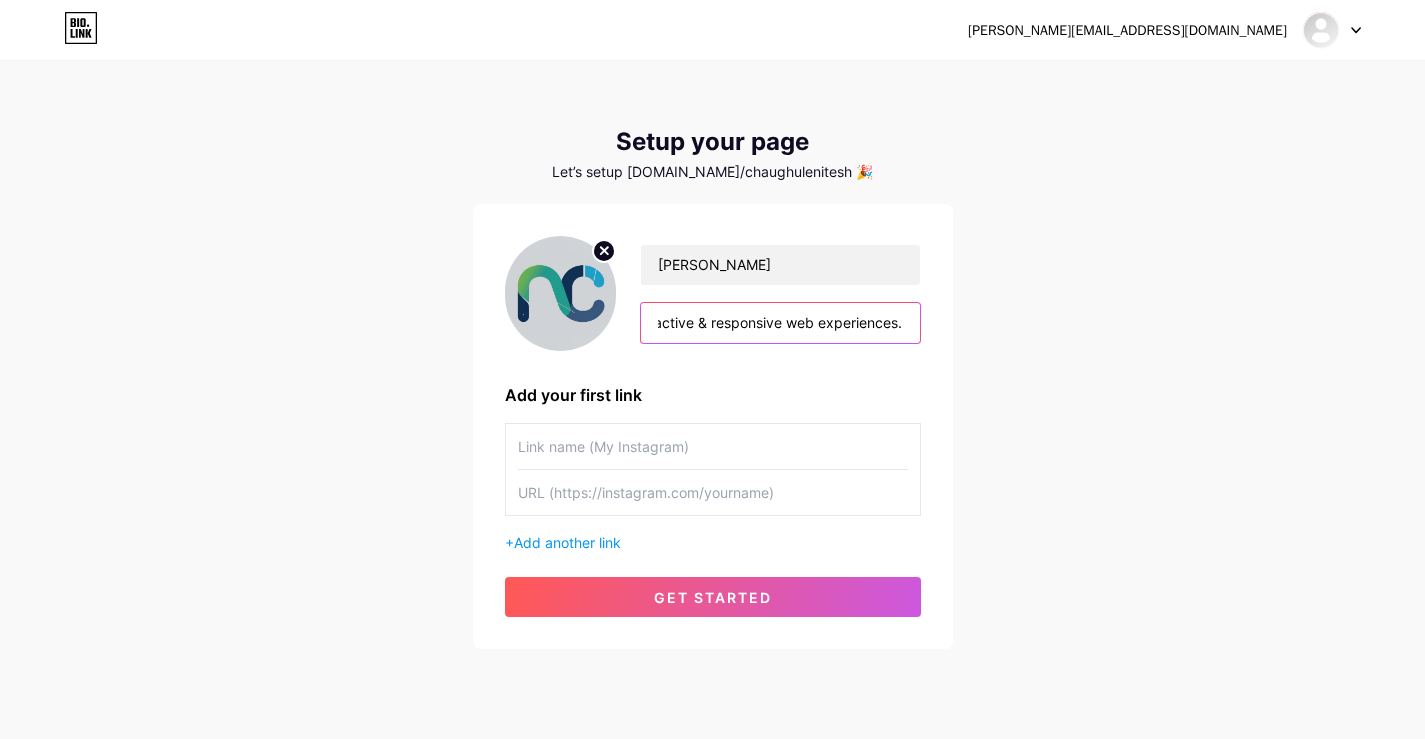type on "Frontend Developer | React + JS Enthusiast Building interactive & responsive web experiences." 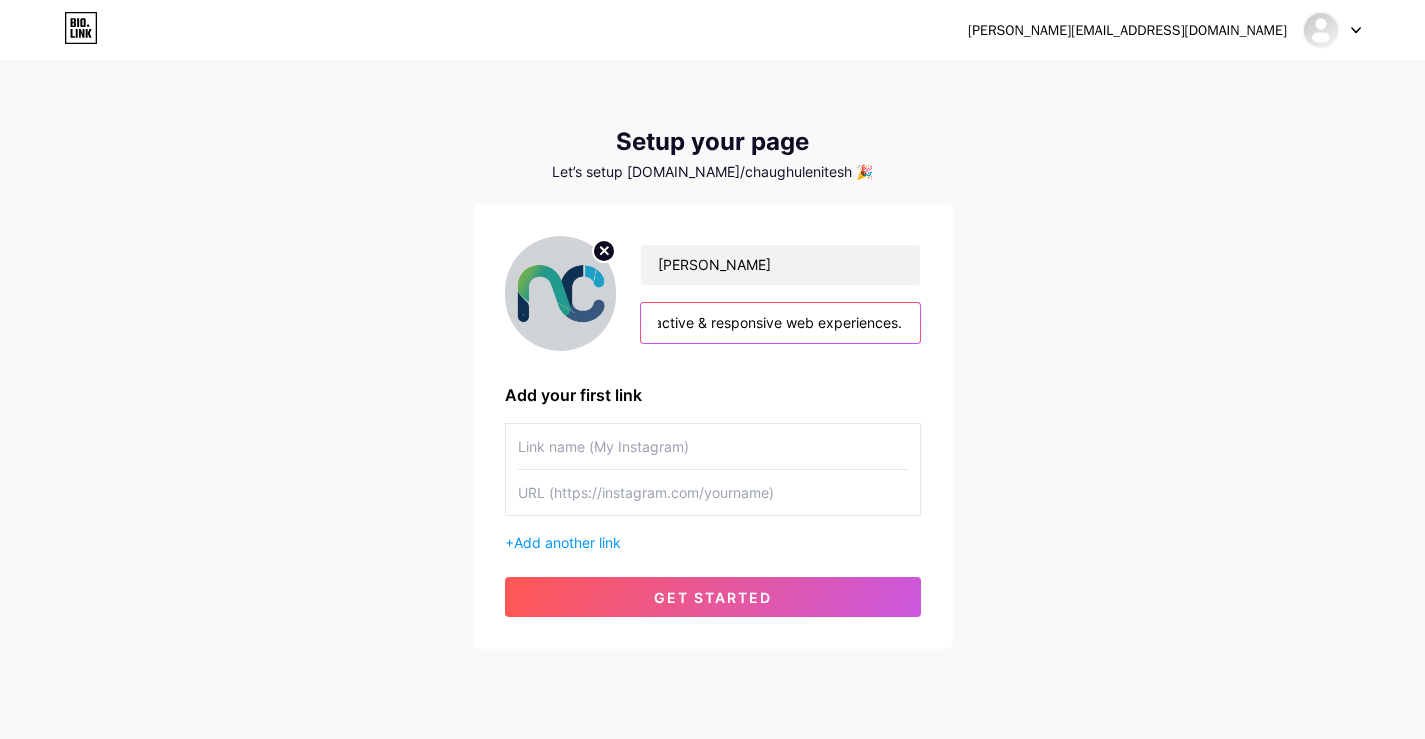 scroll, scrollTop: 0, scrollLeft: 0, axis: both 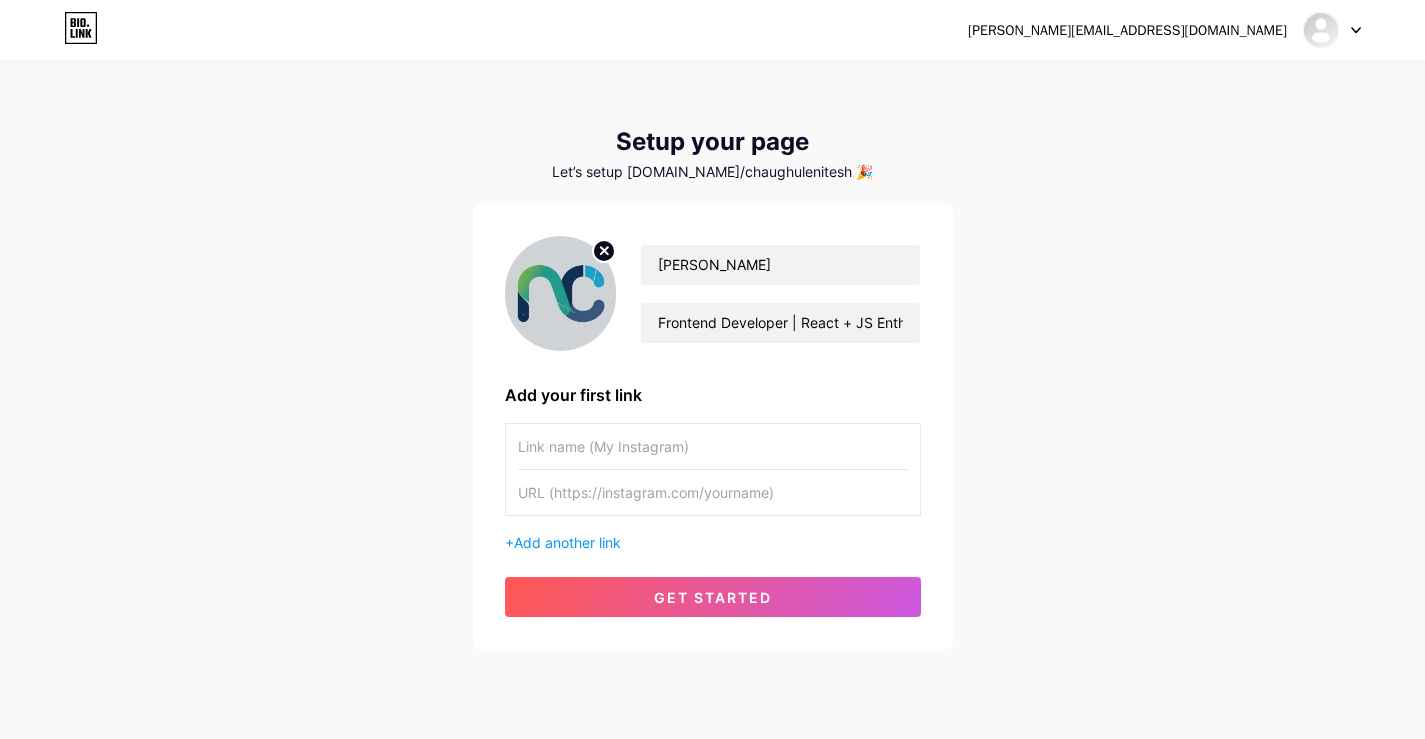 click at bounding box center [713, 446] 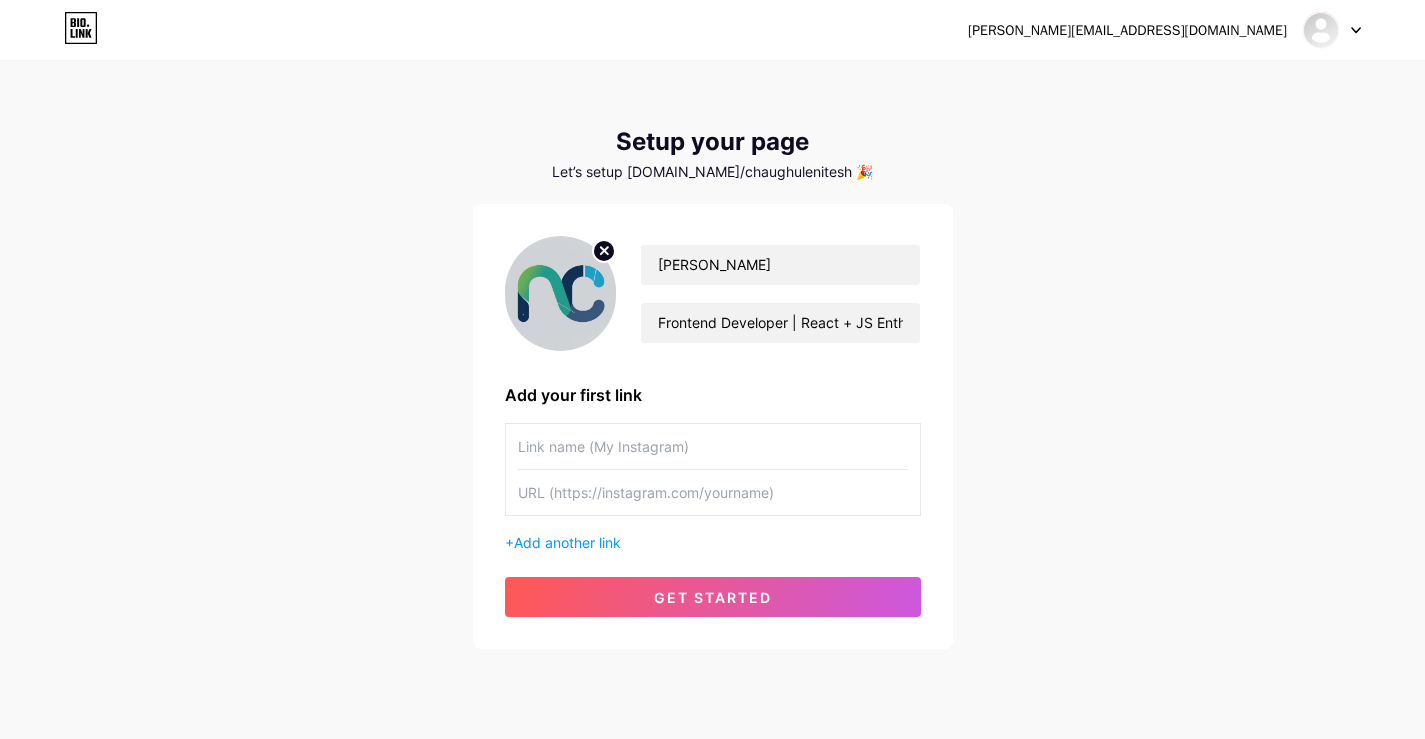 paste on "Portfolio" 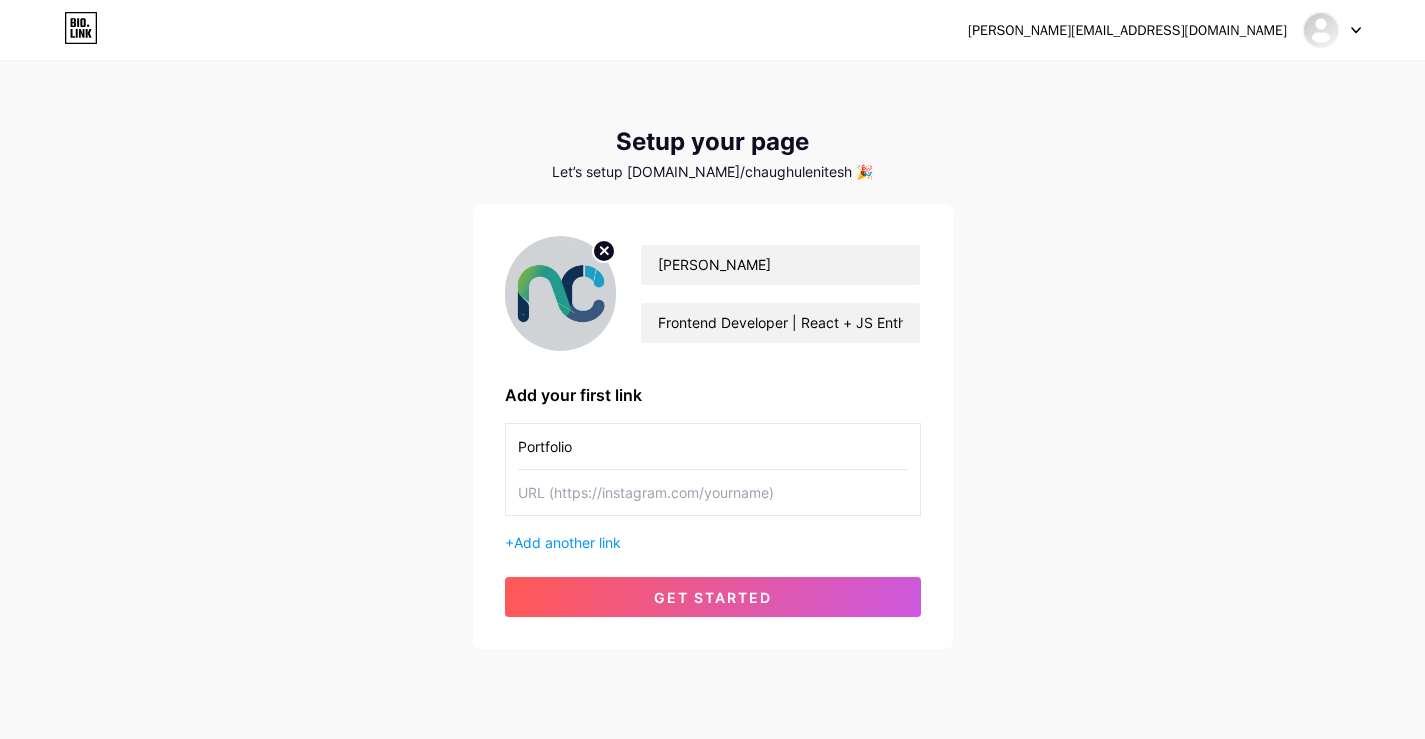 type on "Portfolio" 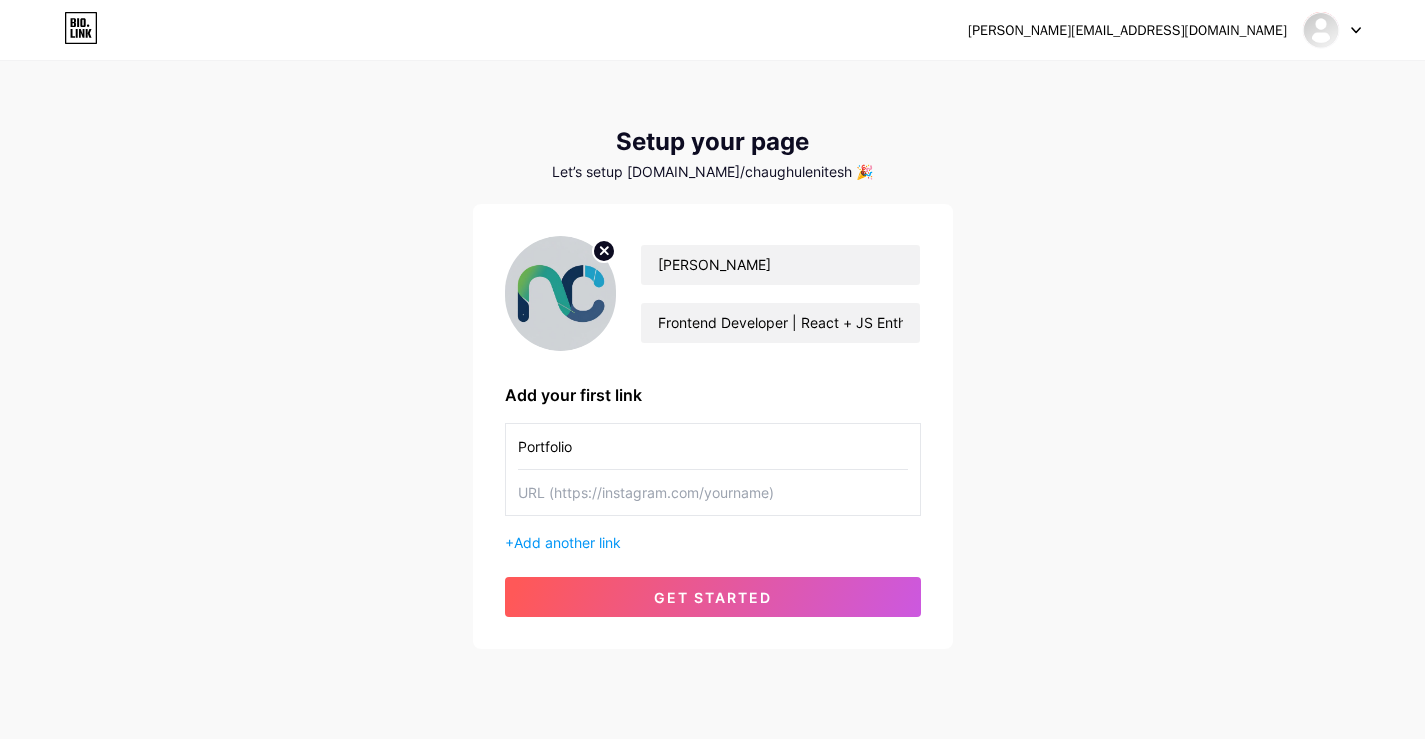 click at bounding box center [713, 492] 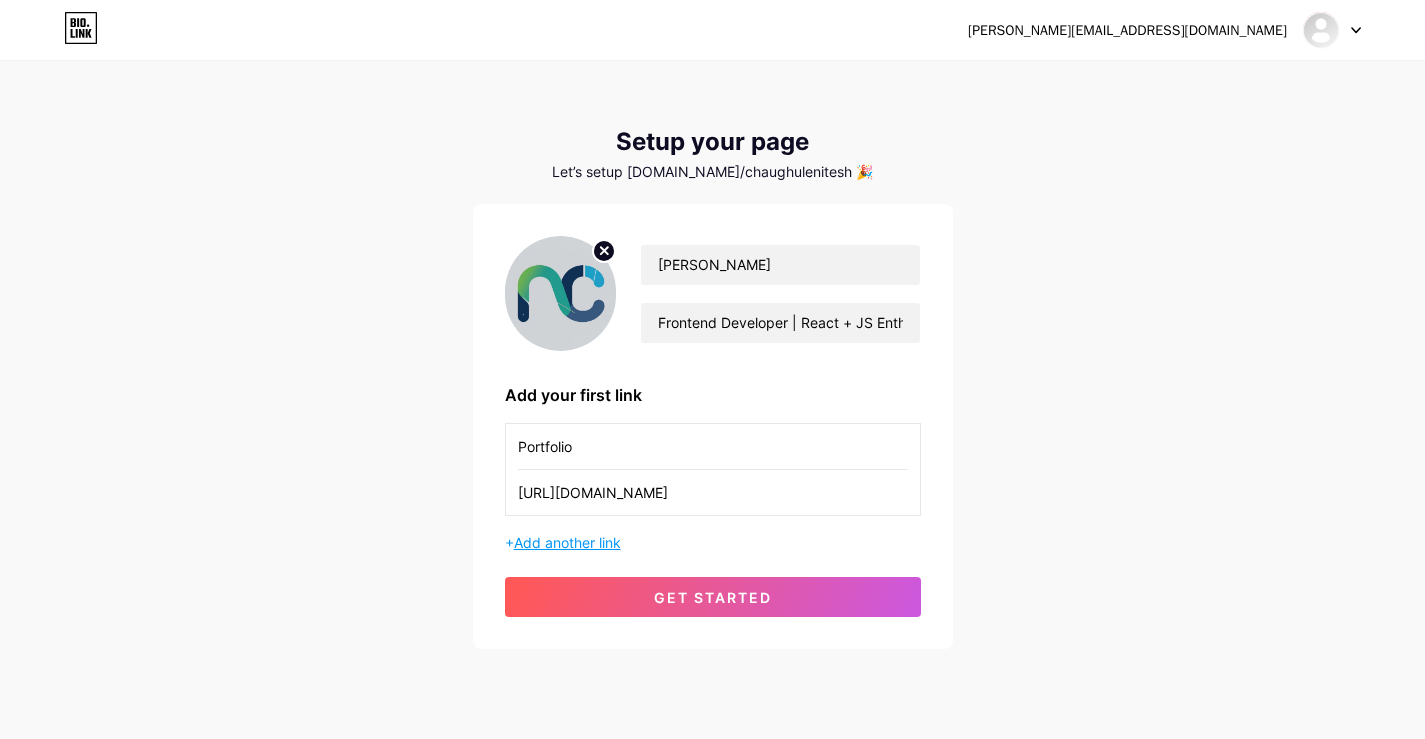 type on "[URL][DOMAIN_NAME]" 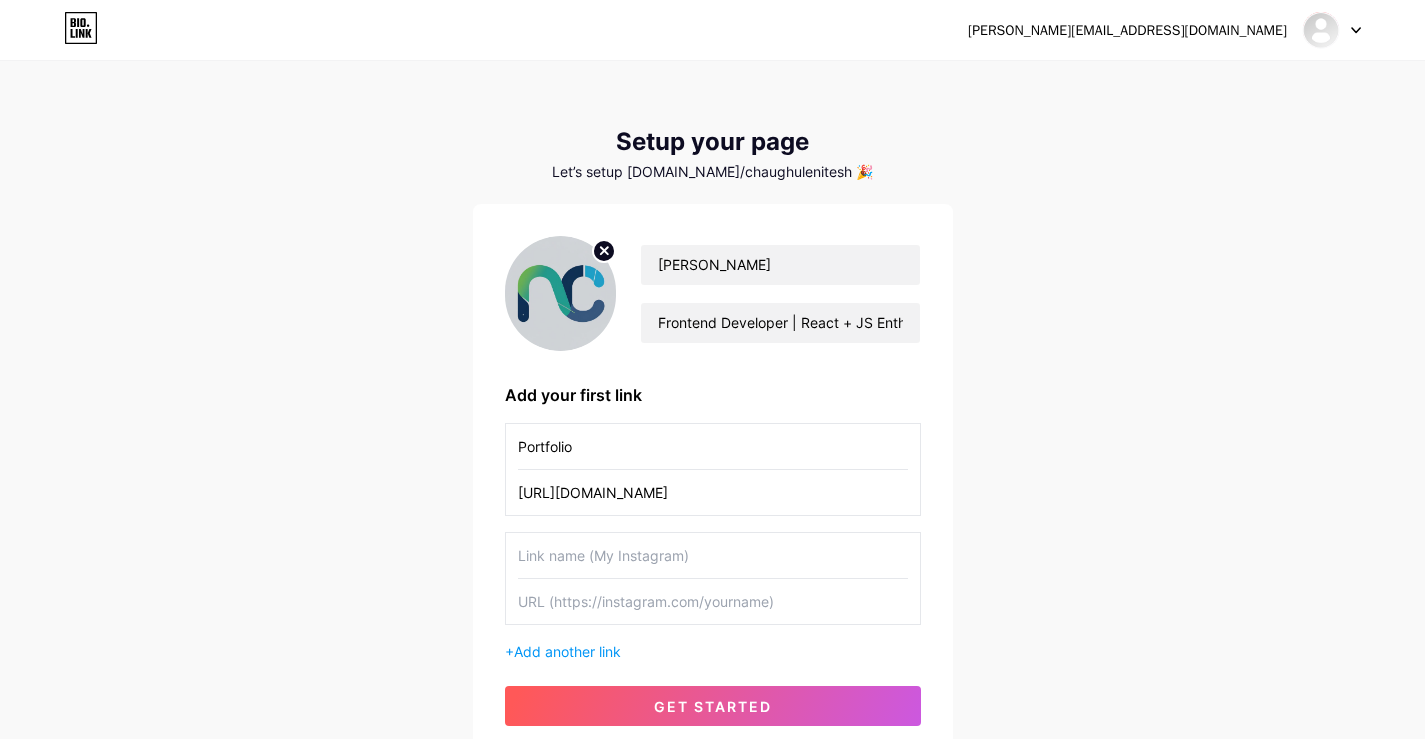 click at bounding box center (713, 555) 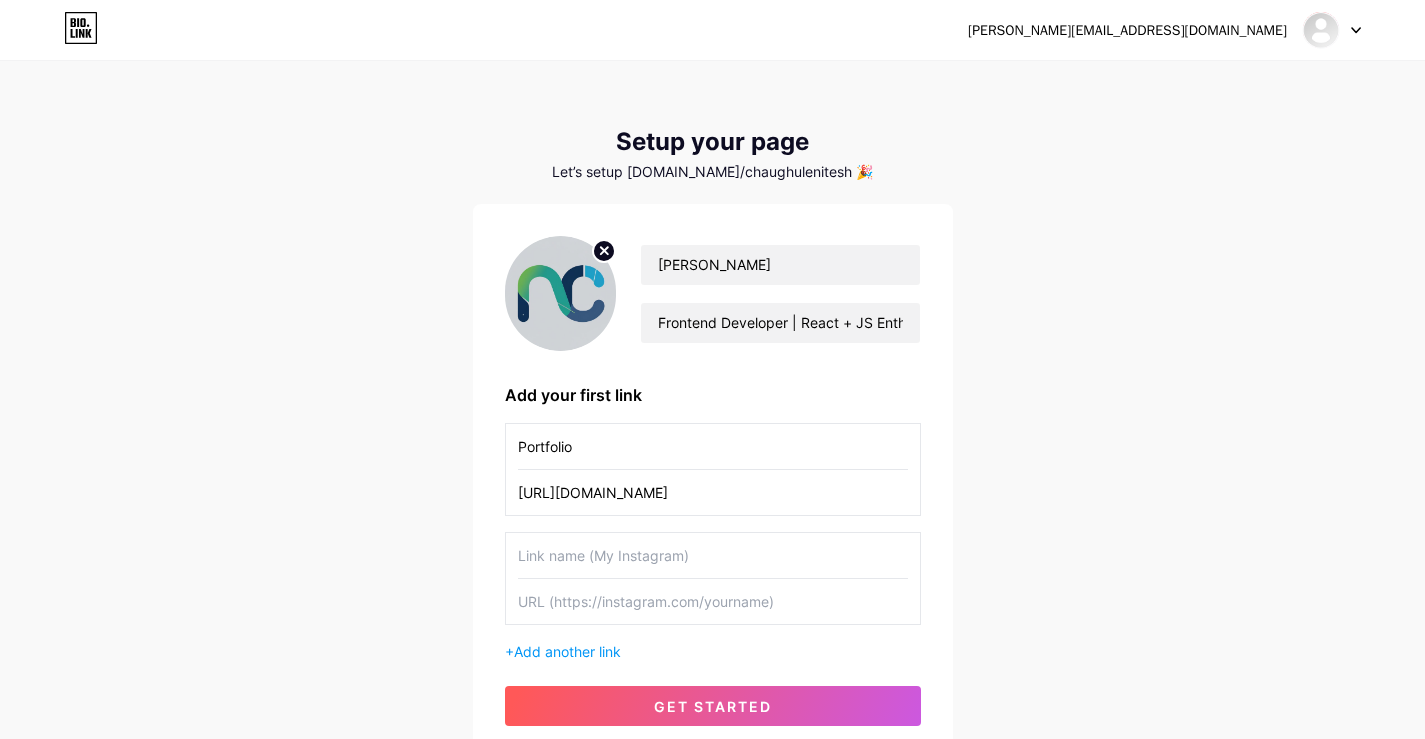 paste on "[URL][DOMAIN_NAME]" 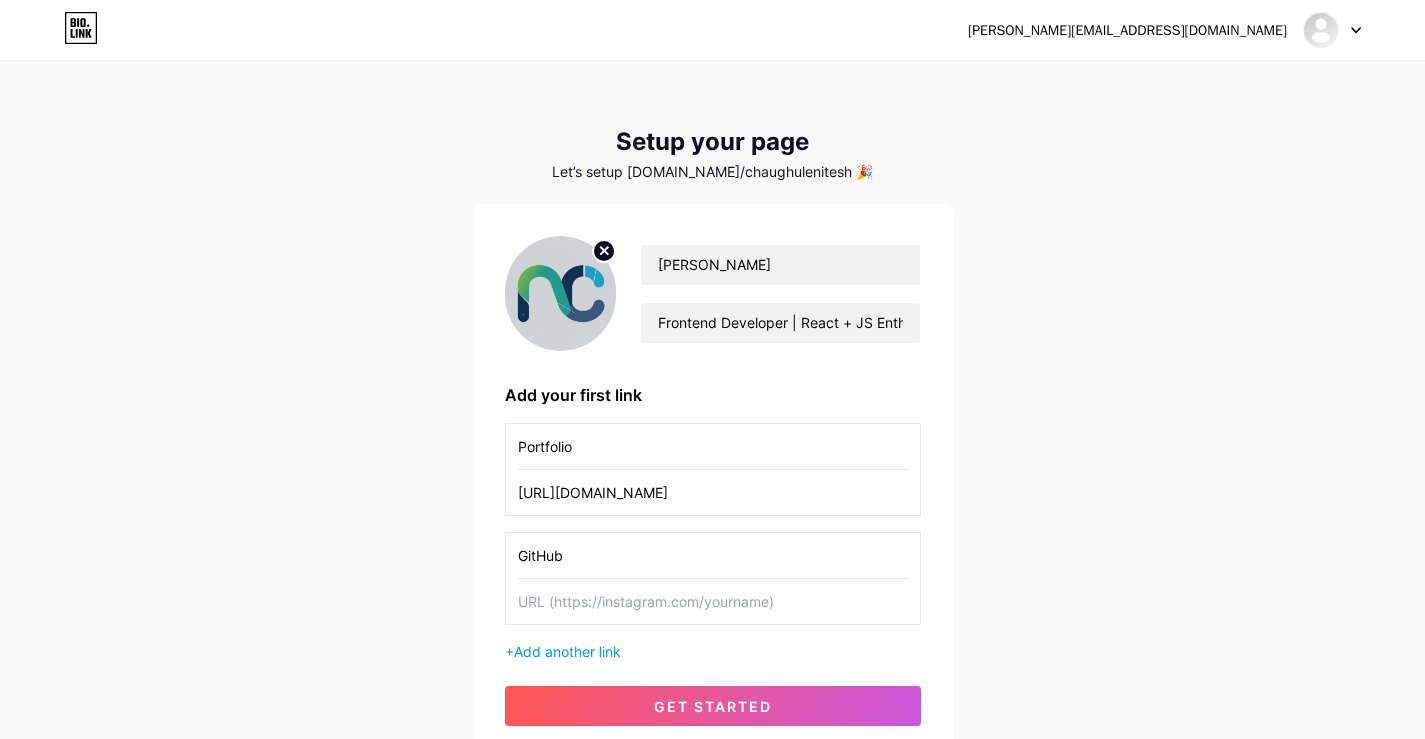 type on "GitHub" 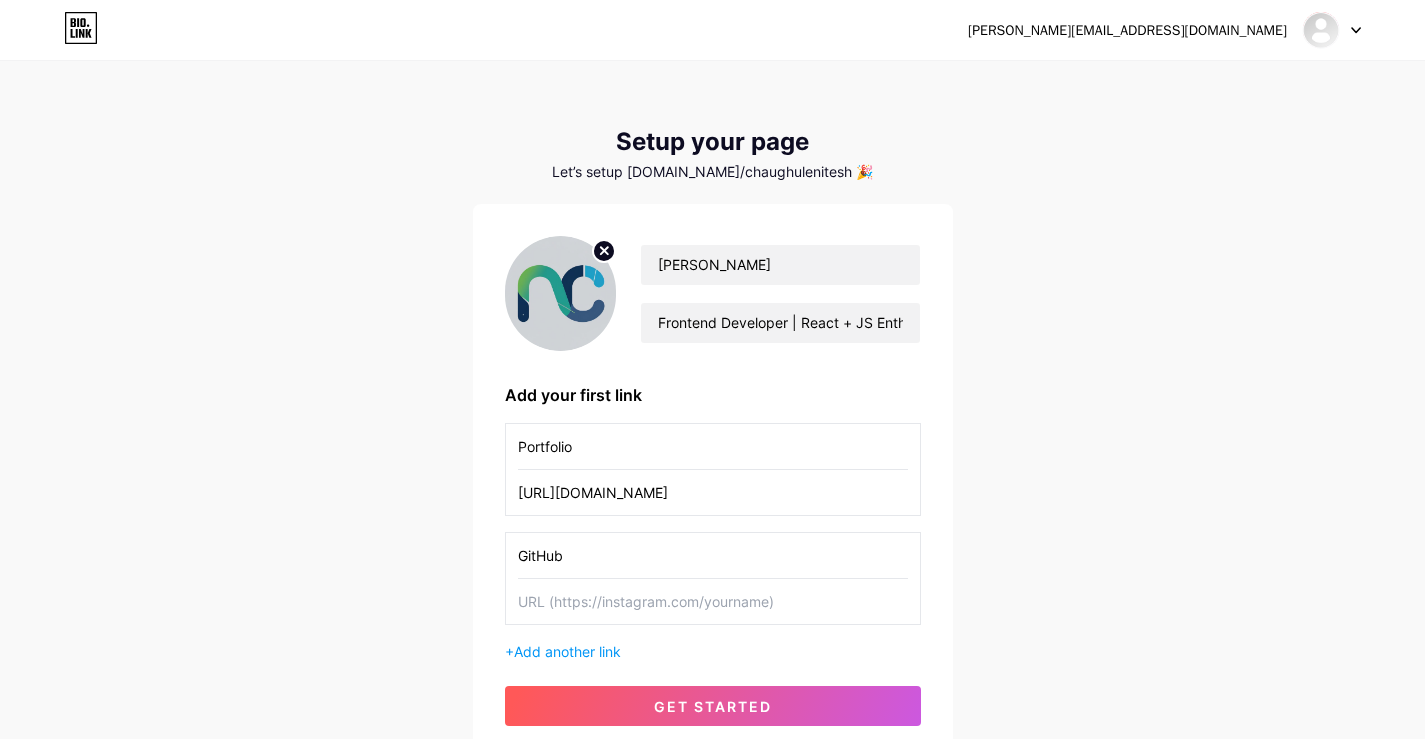paste on "[URL][DOMAIN_NAME]" 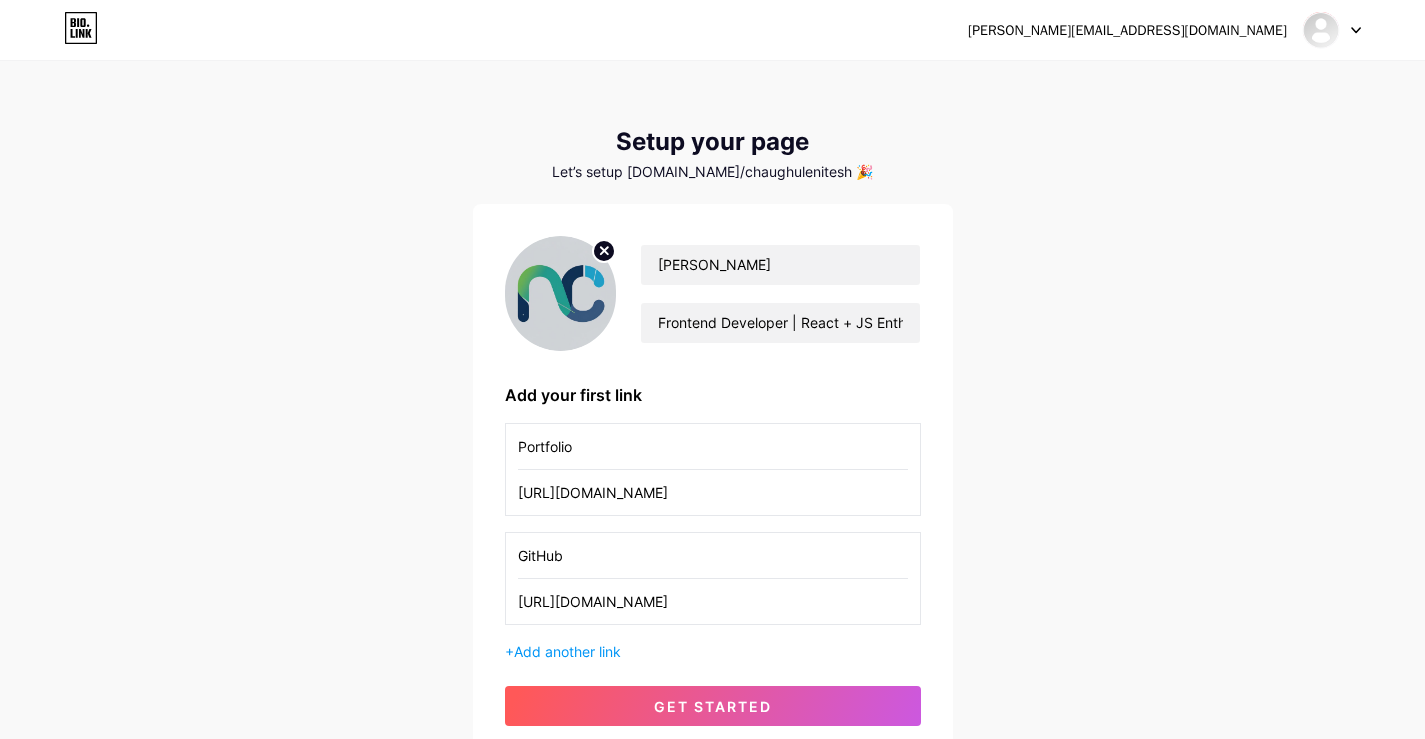type on "[URL][DOMAIN_NAME]" 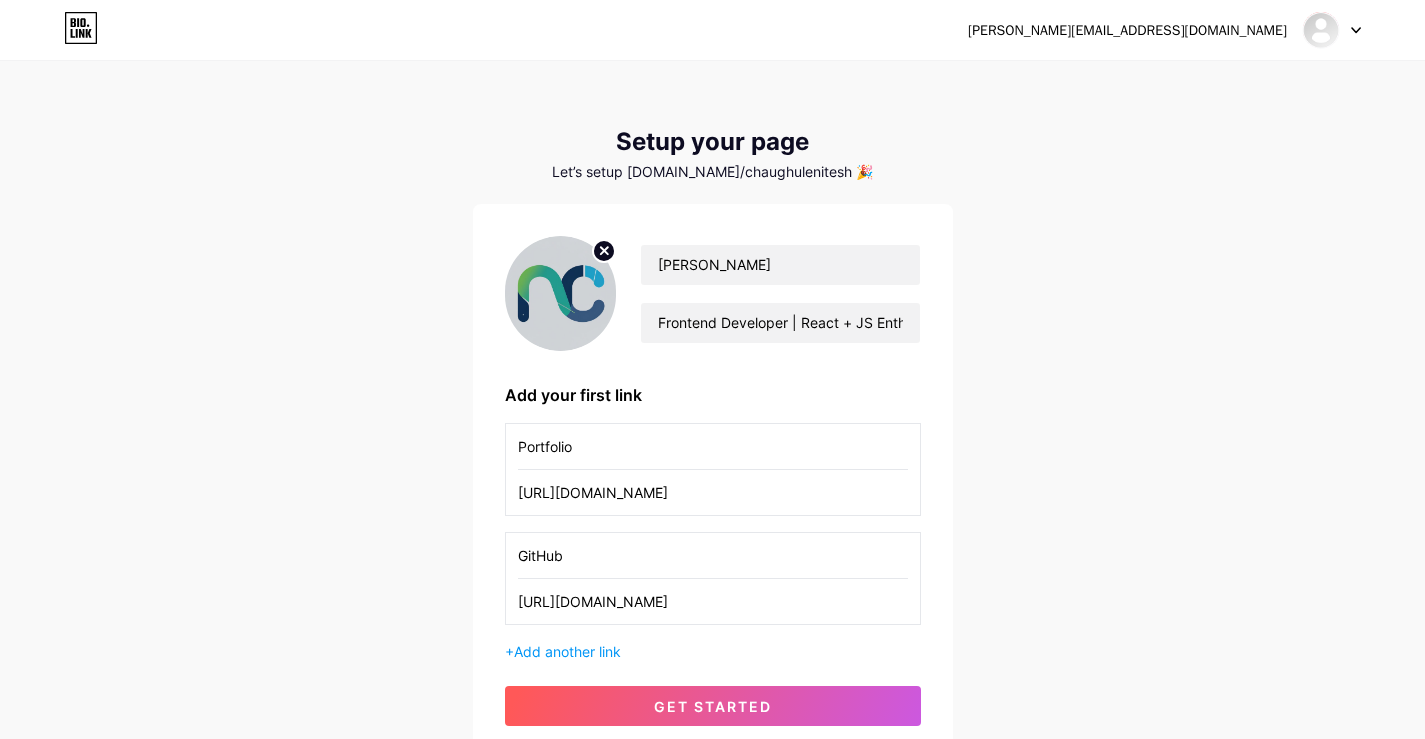 click on "GitHub" at bounding box center (713, 555) 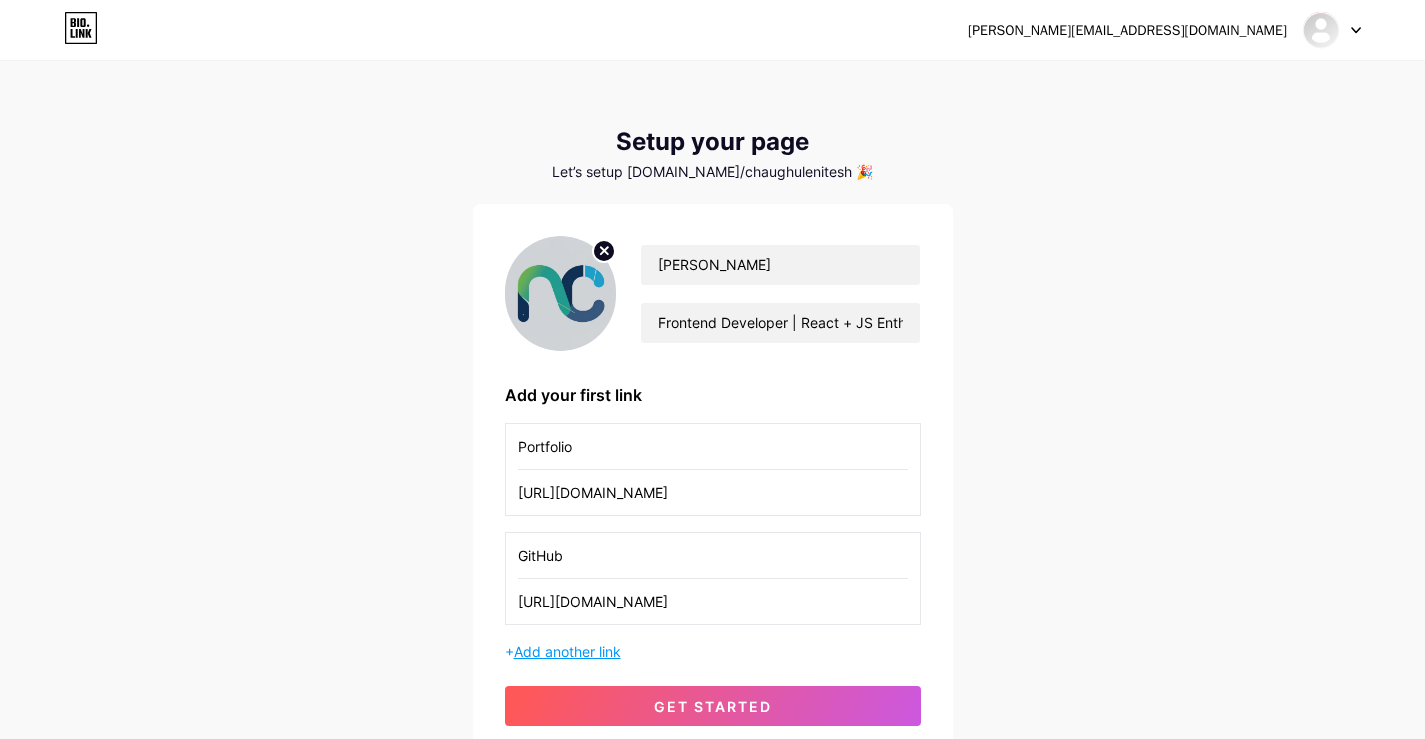 click on "Add another link" at bounding box center (567, 651) 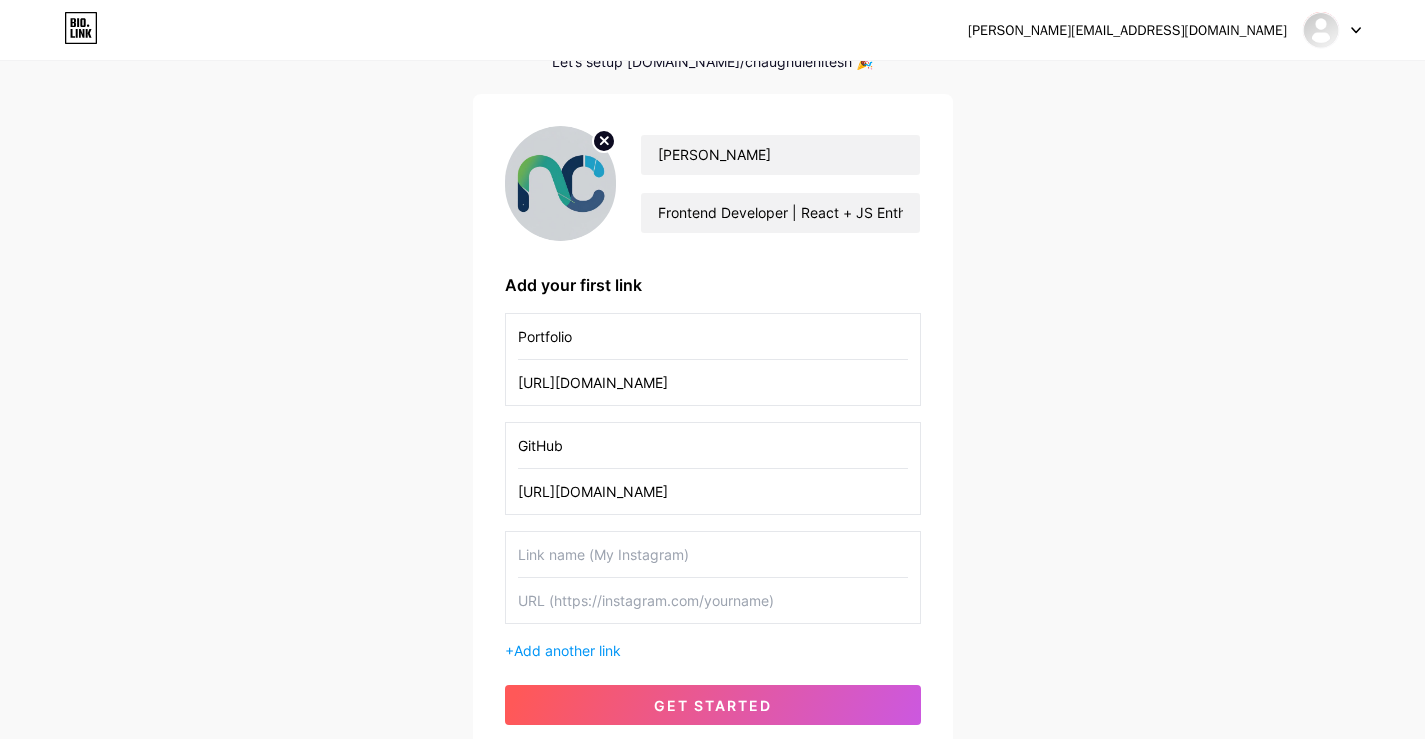 scroll, scrollTop: 272, scrollLeft: 0, axis: vertical 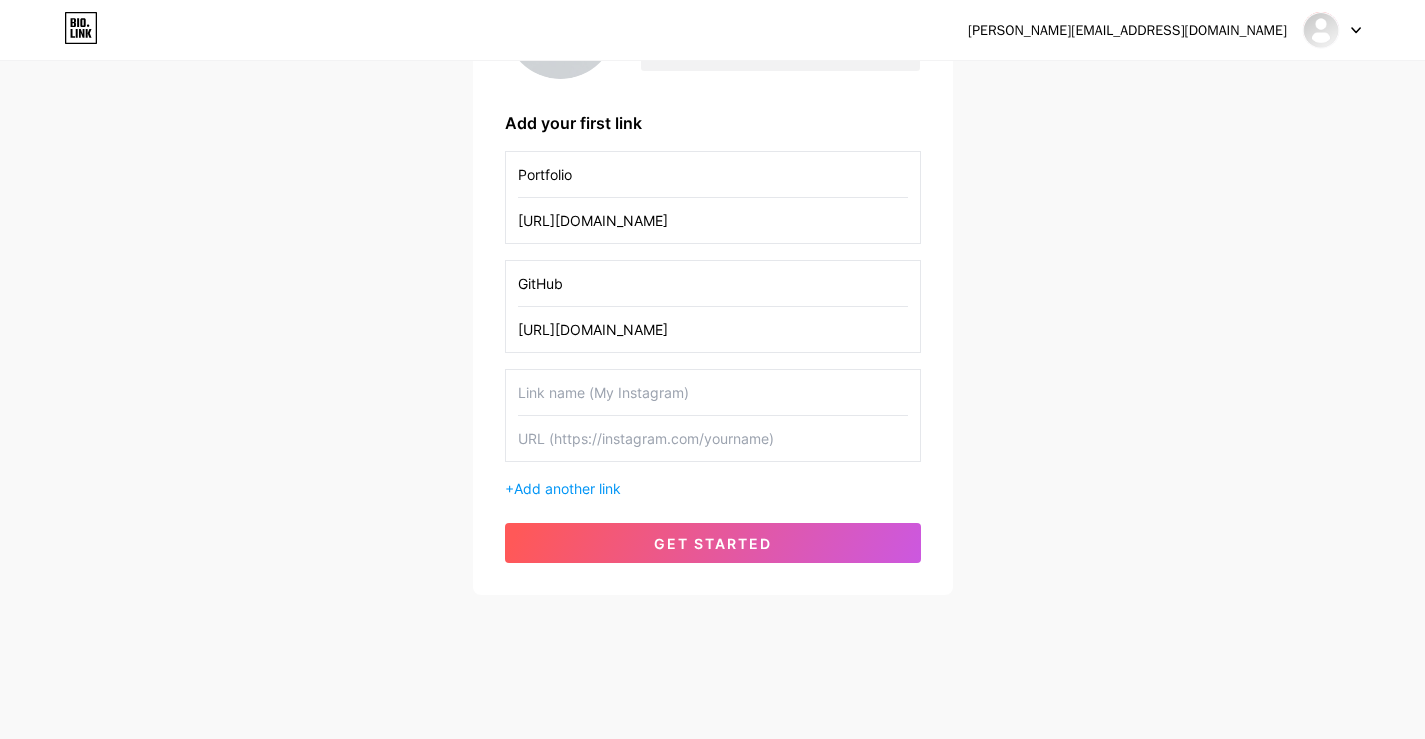click at bounding box center (713, 392) 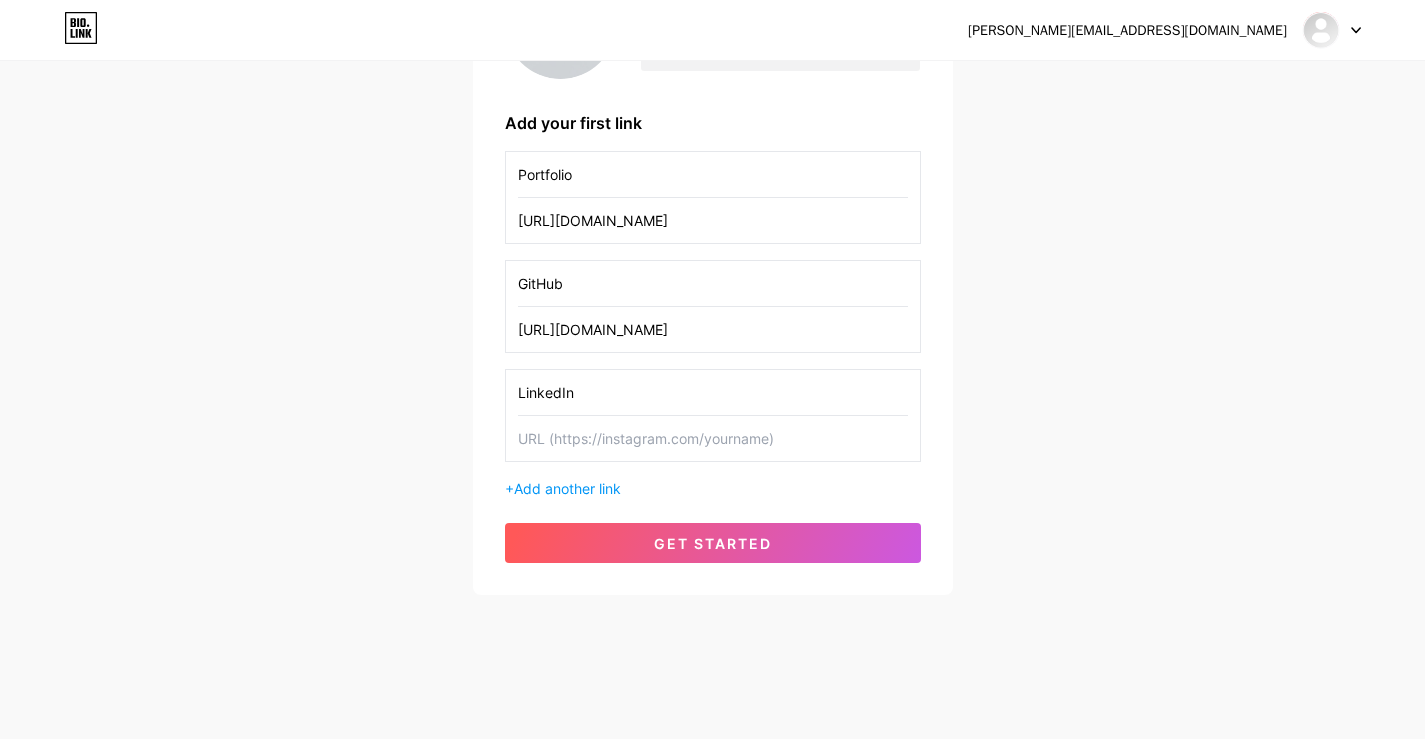 type on "LinkedIn" 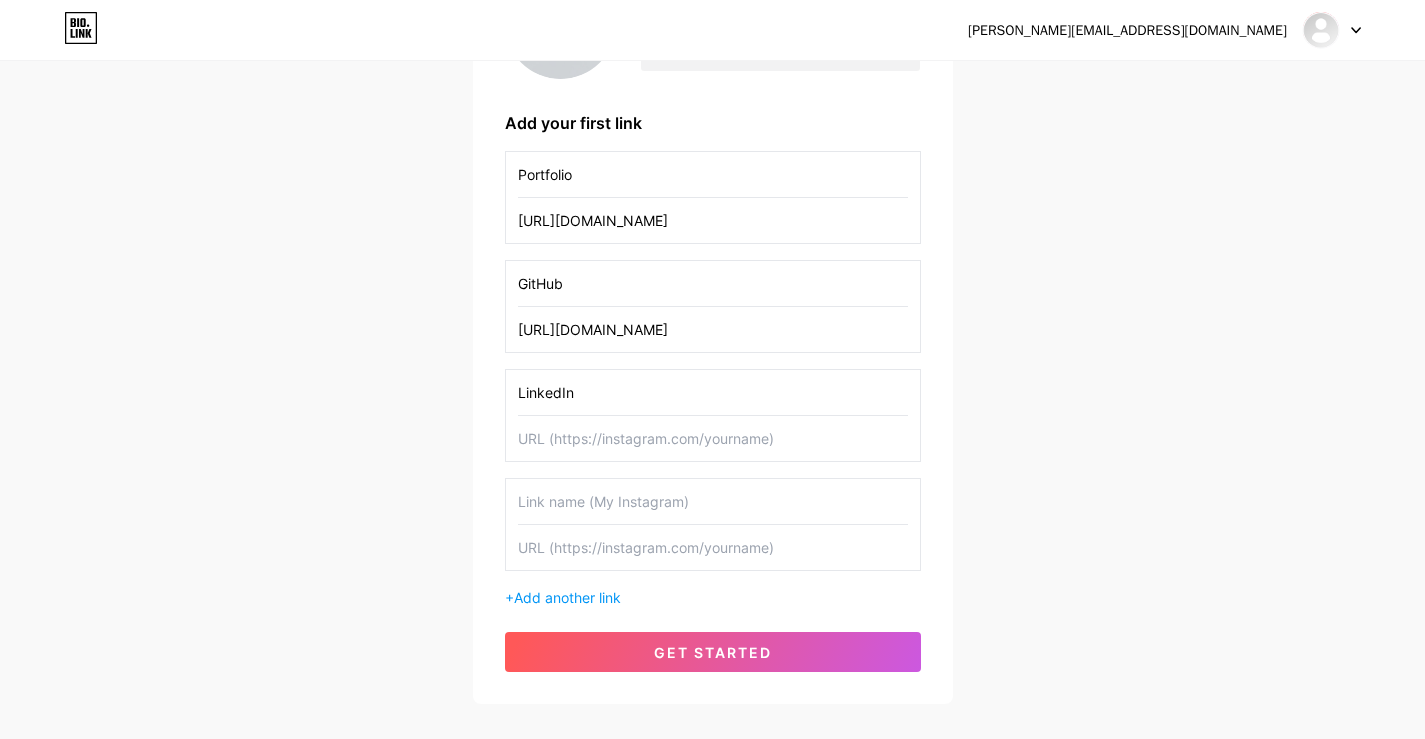 click at bounding box center [713, 438] 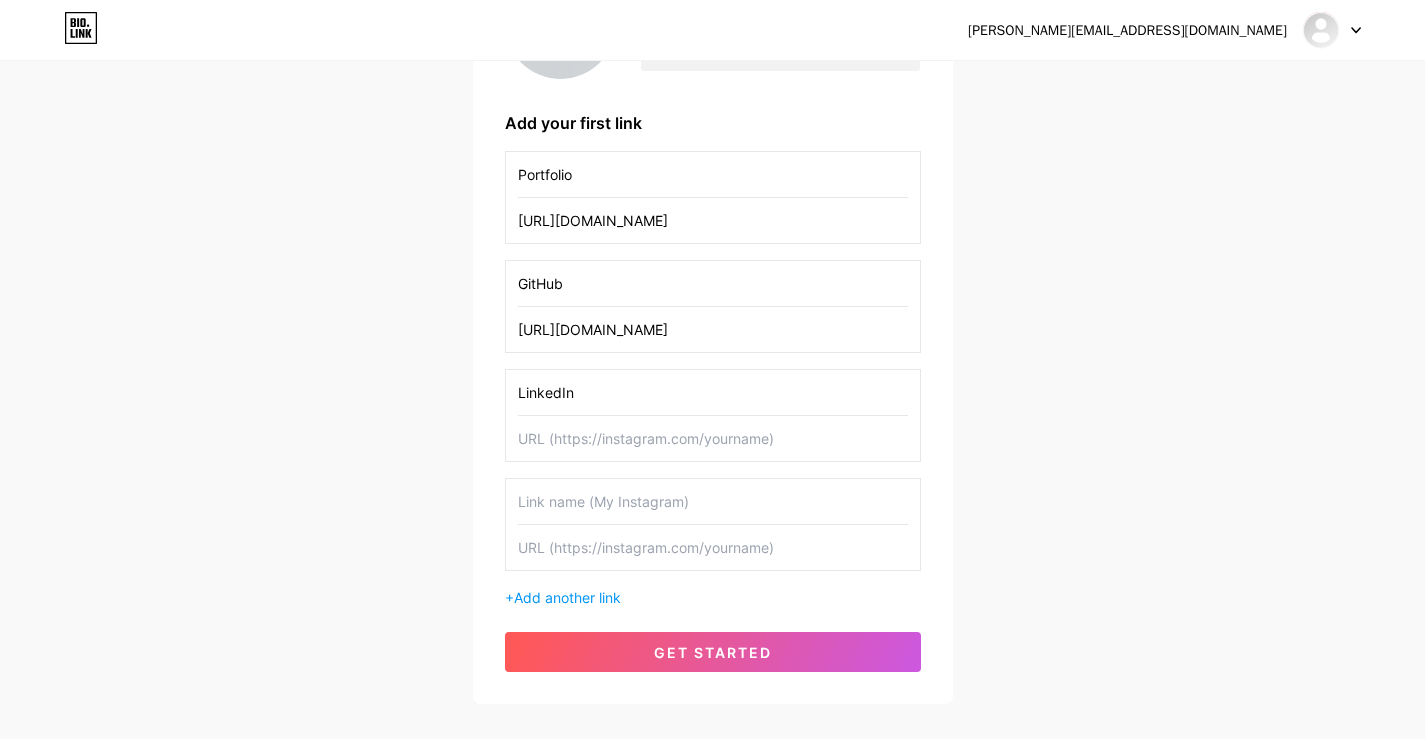 paste on "[URL][DOMAIN_NAME][PERSON_NAME]" 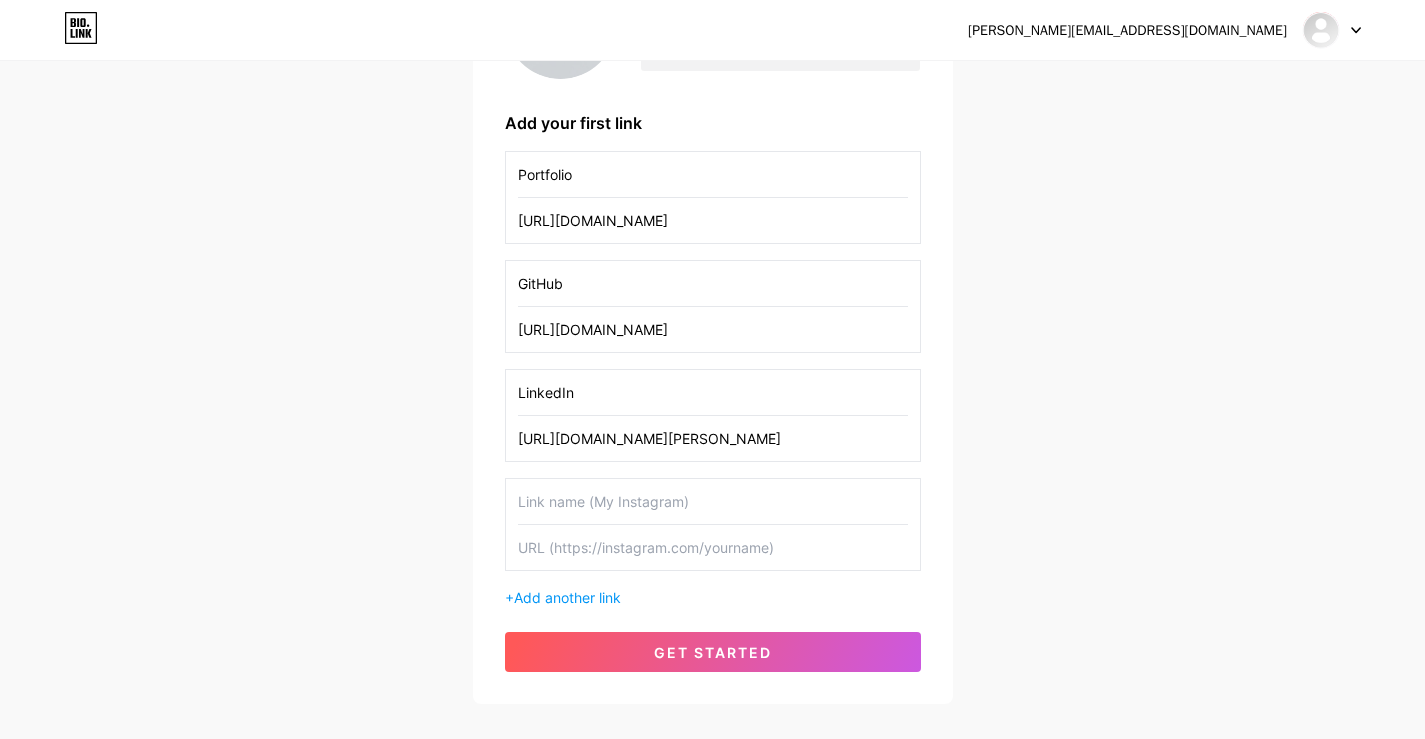 type on "[URL][DOMAIN_NAME][PERSON_NAME]" 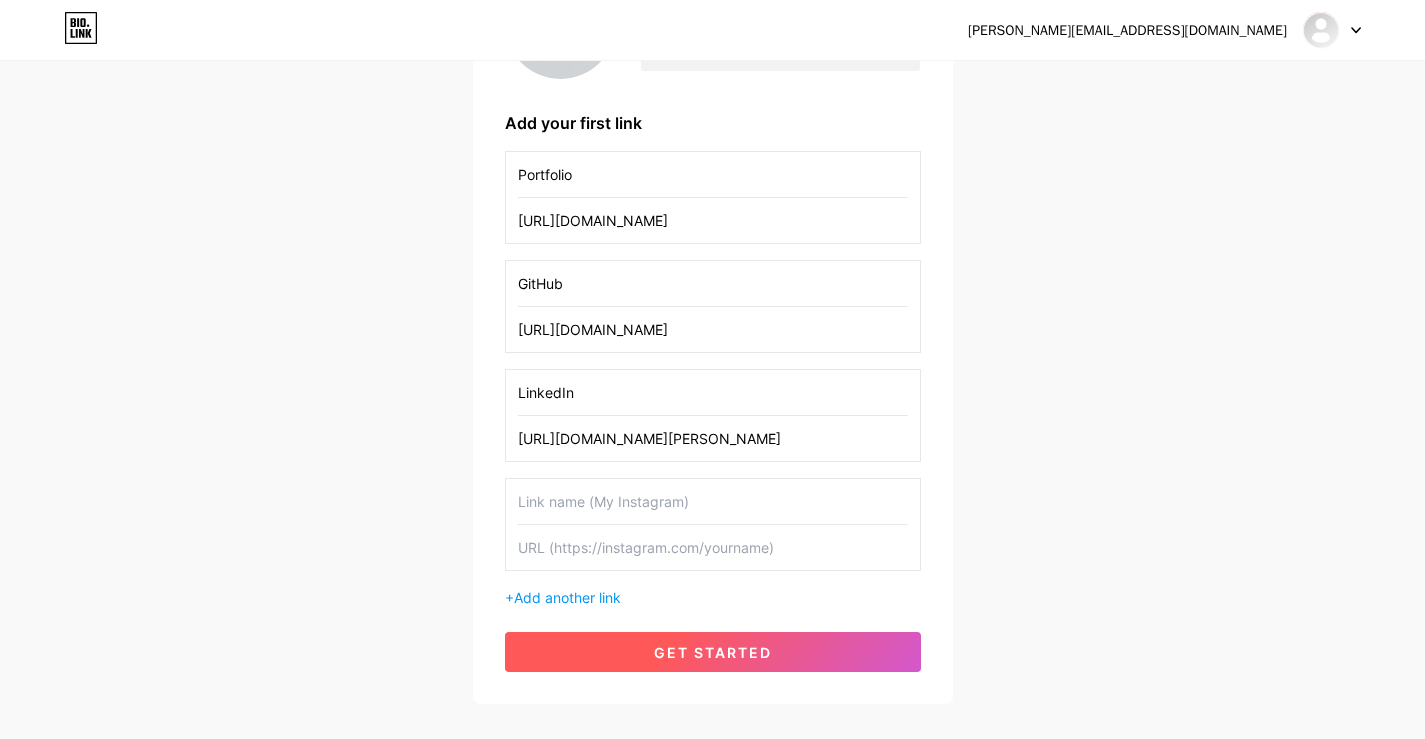 click on "get started" at bounding box center [713, 652] 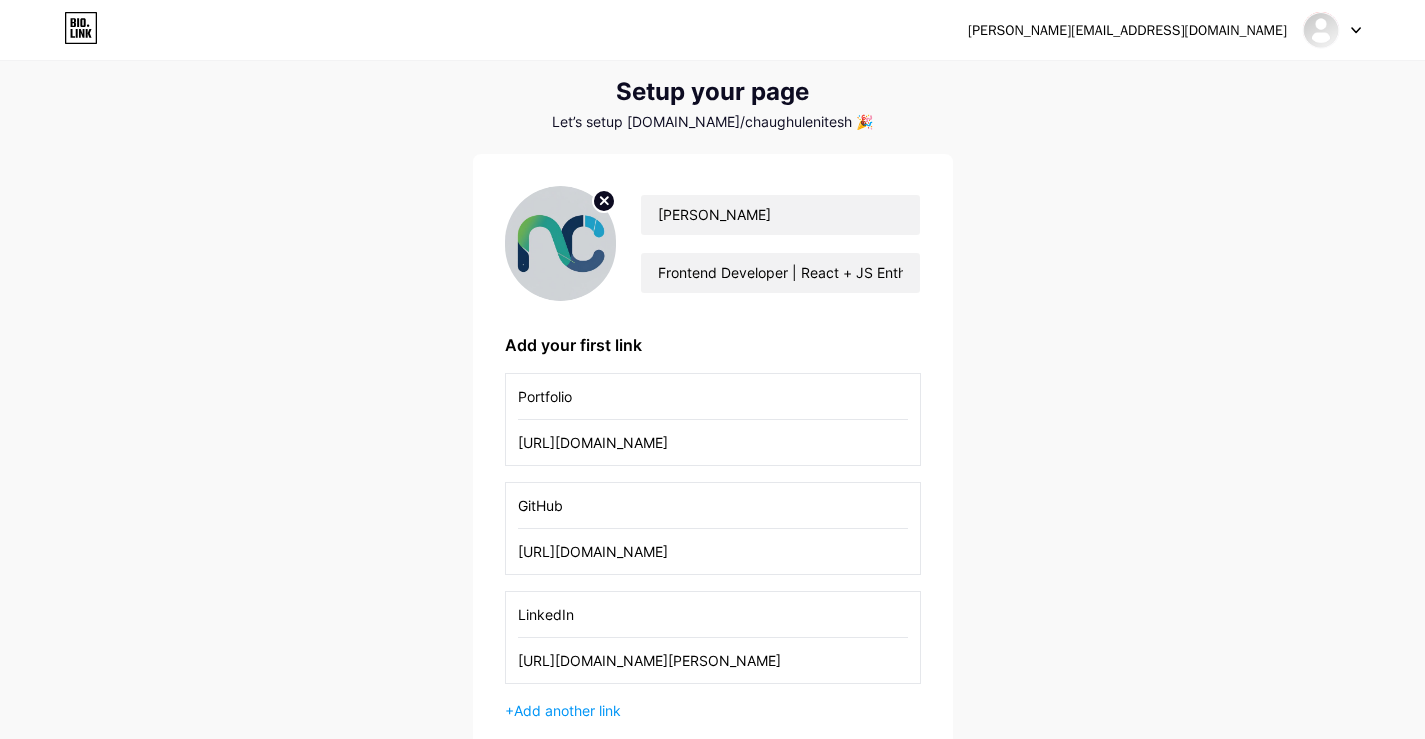 scroll, scrollTop: 0, scrollLeft: 0, axis: both 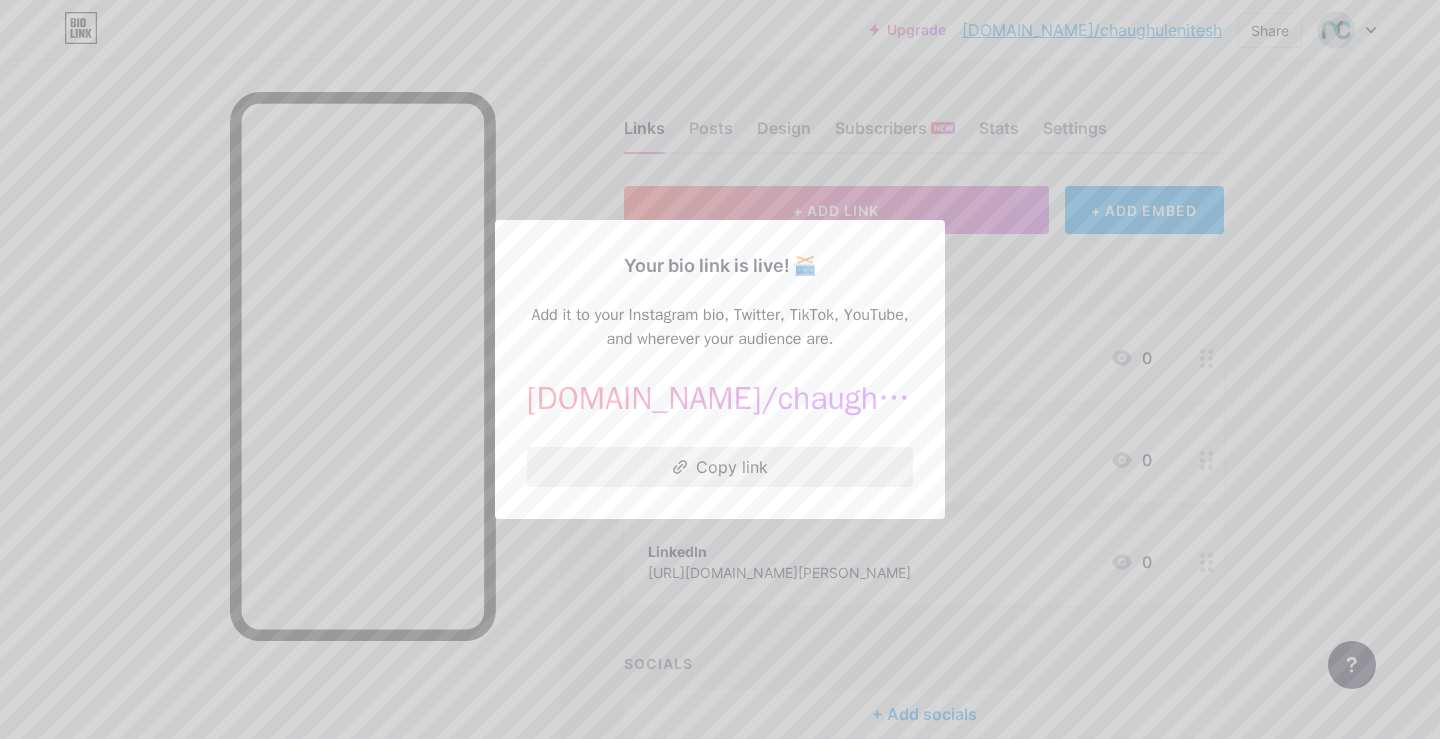 click on "Copy link" at bounding box center (720, 467) 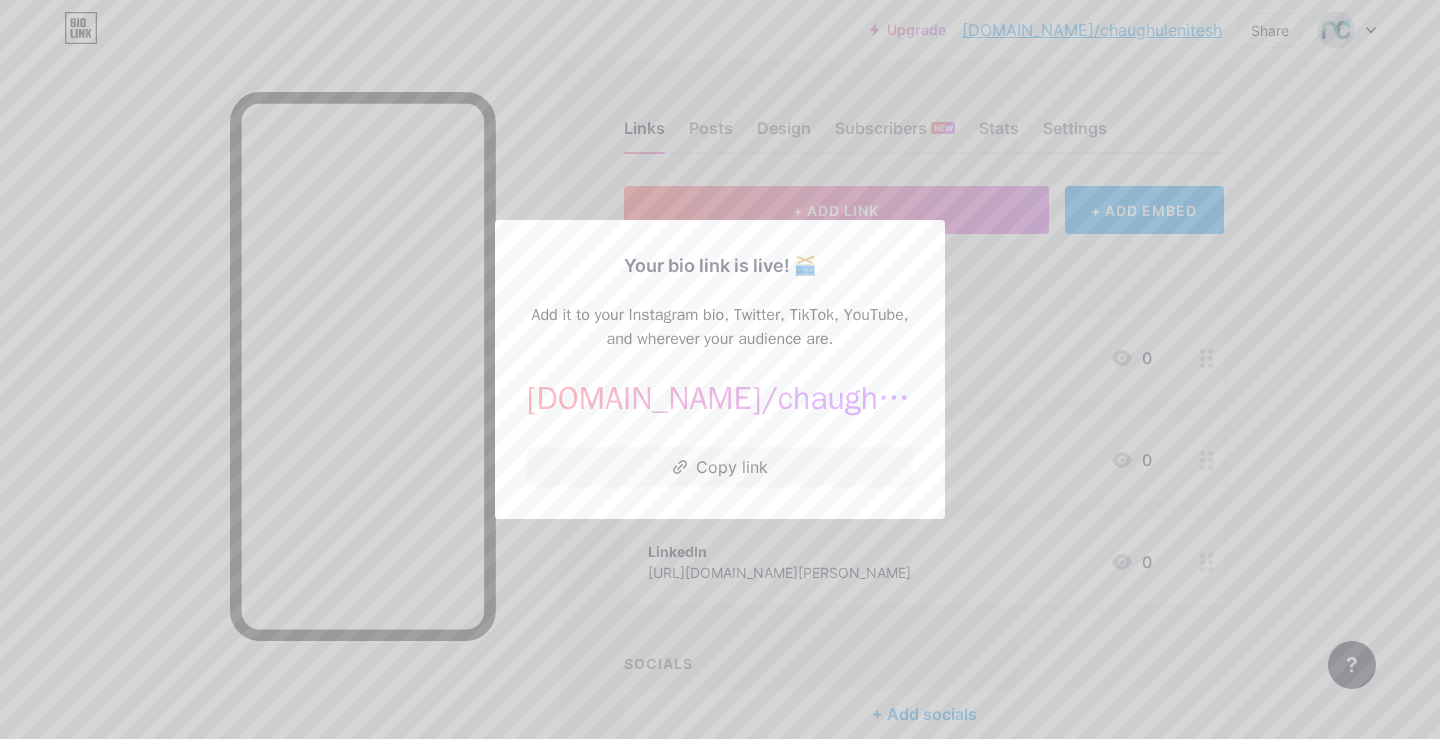 click at bounding box center (720, 369) 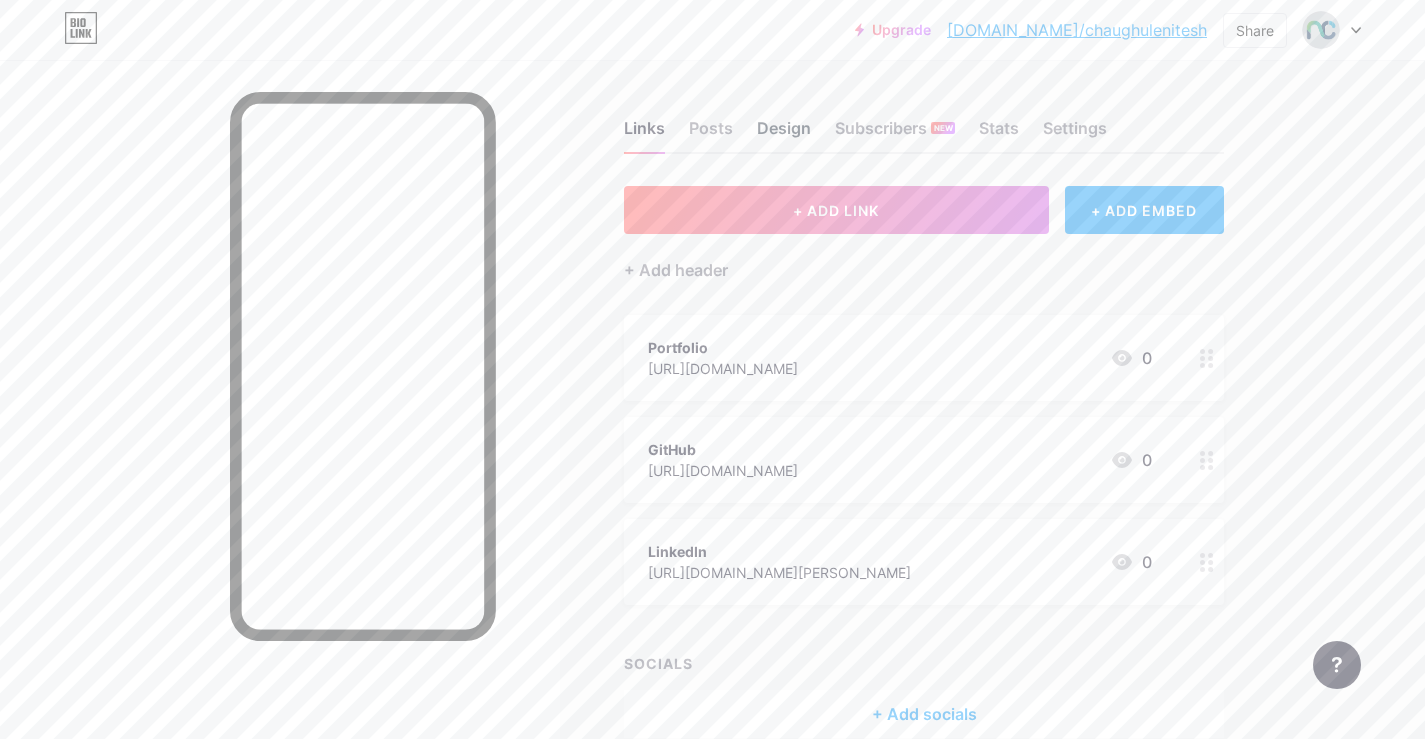click on "Design" at bounding box center [784, 134] 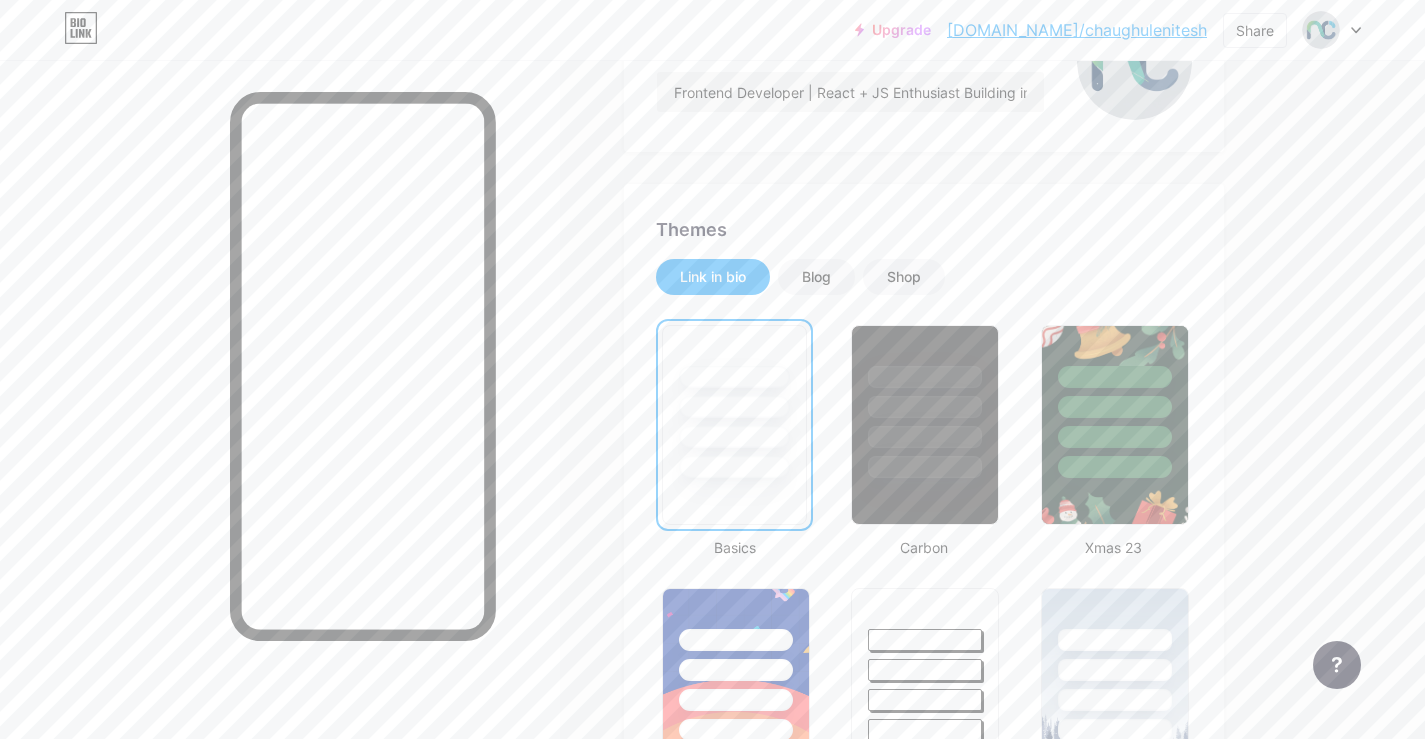 scroll, scrollTop: 258, scrollLeft: 0, axis: vertical 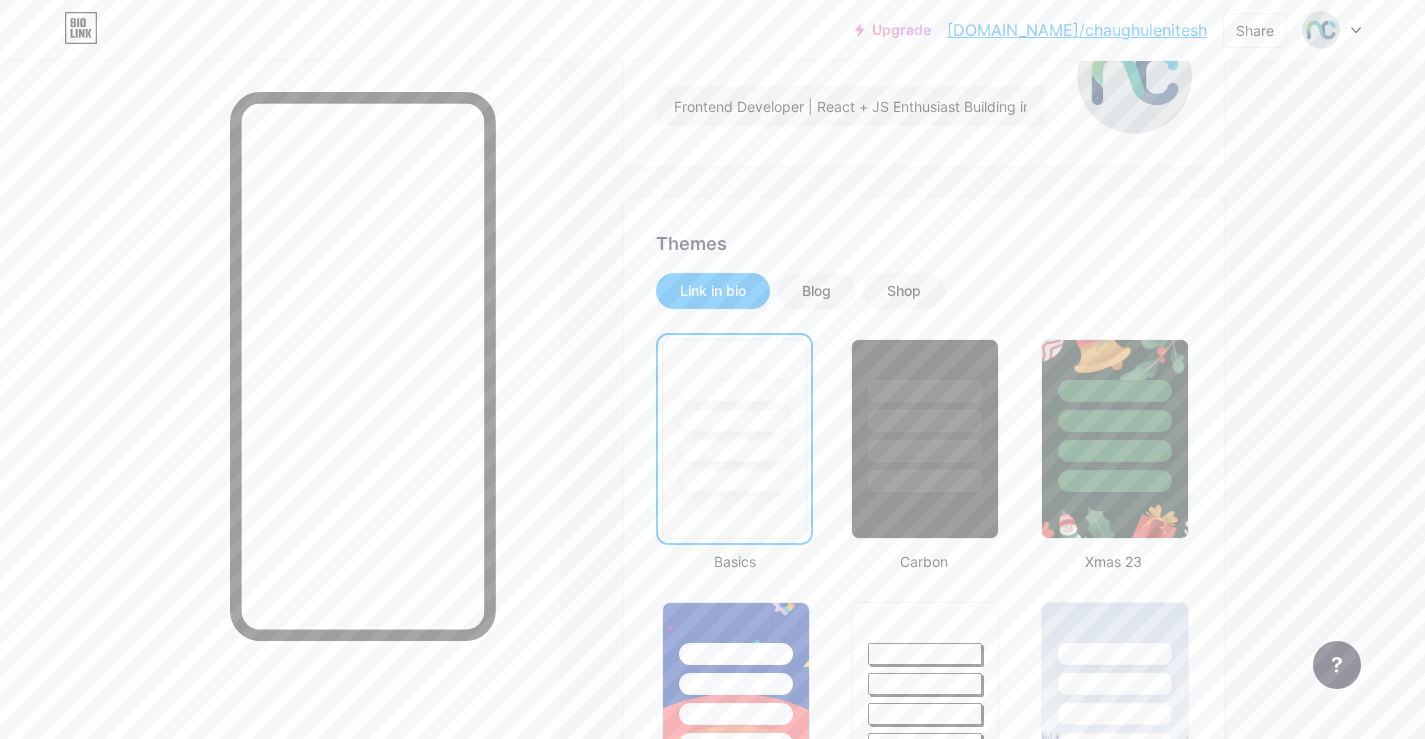 click at bounding box center (734, 391) 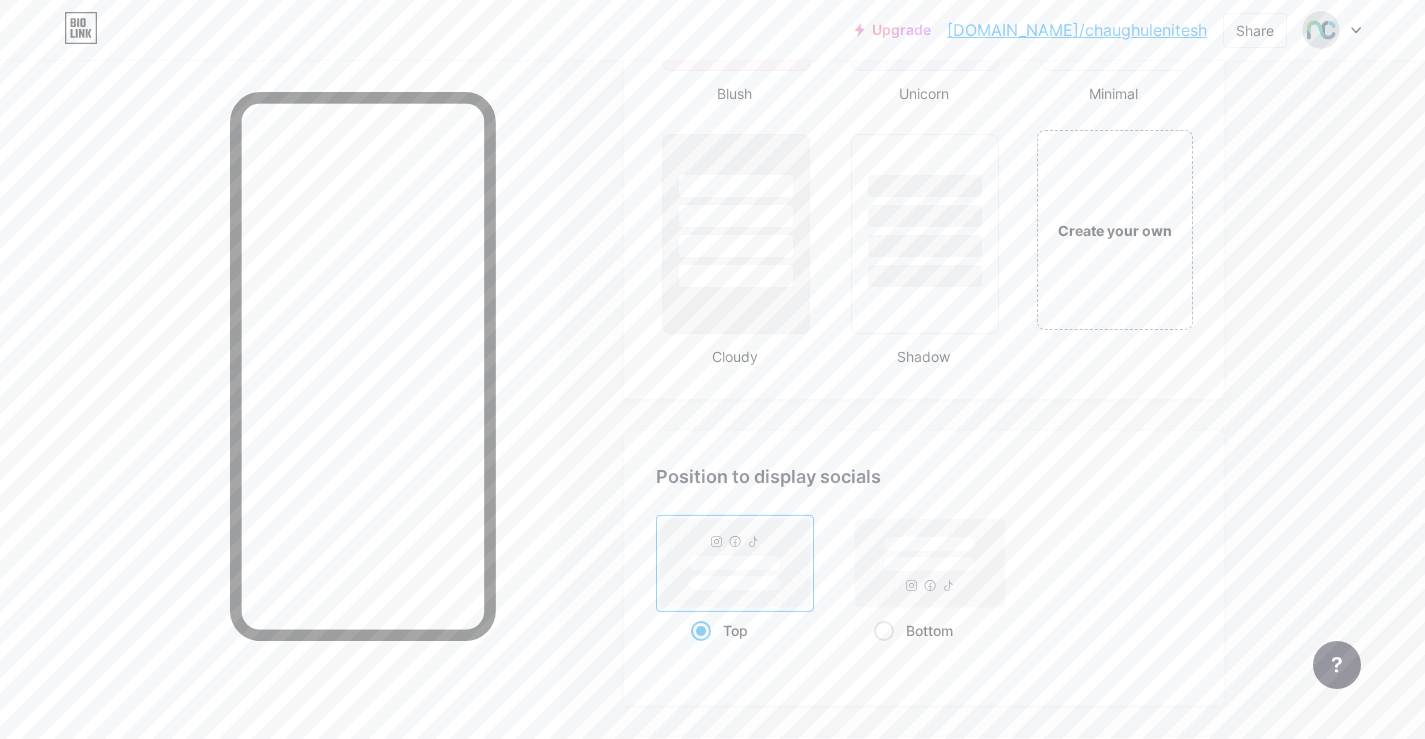 scroll, scrollTop: 2300, scrollLeft: 0, axis: vertical 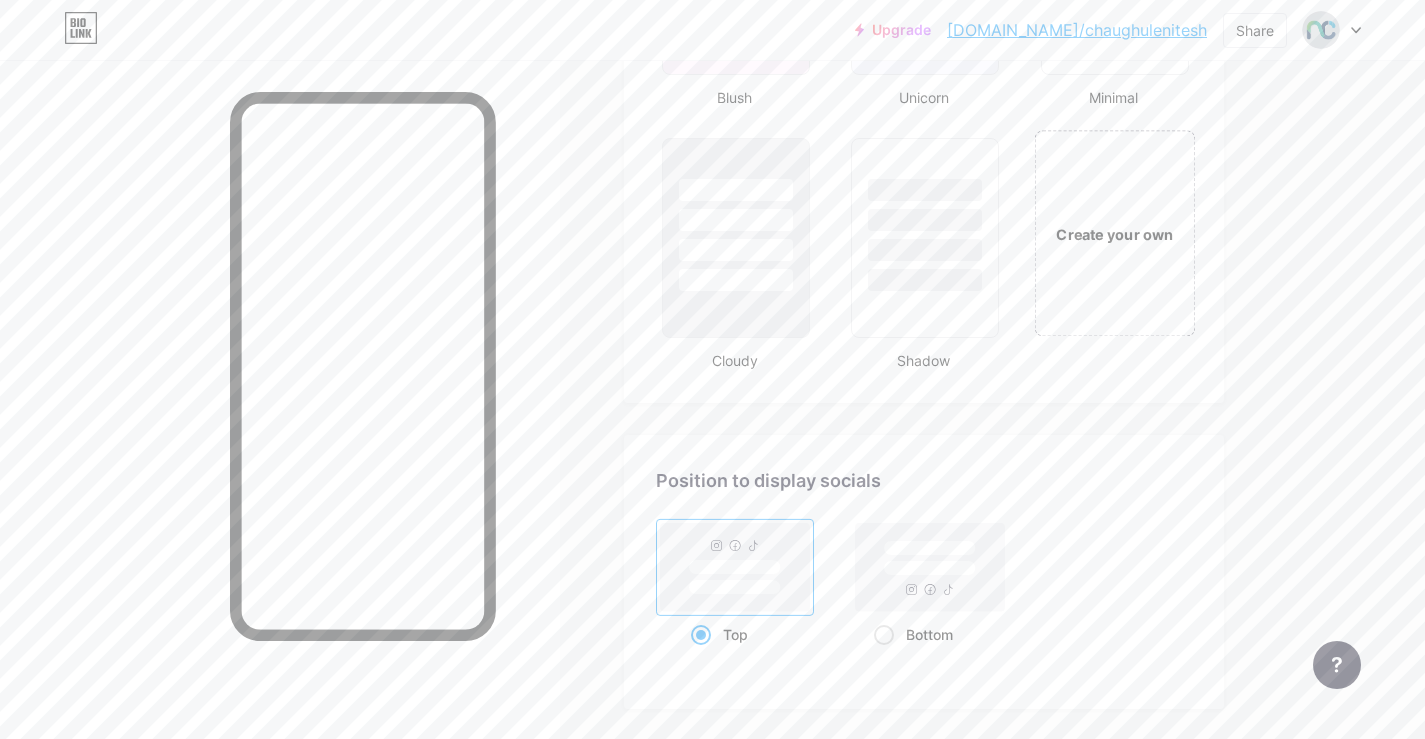 click on "Create your own" at bounding box center [1114, 234] 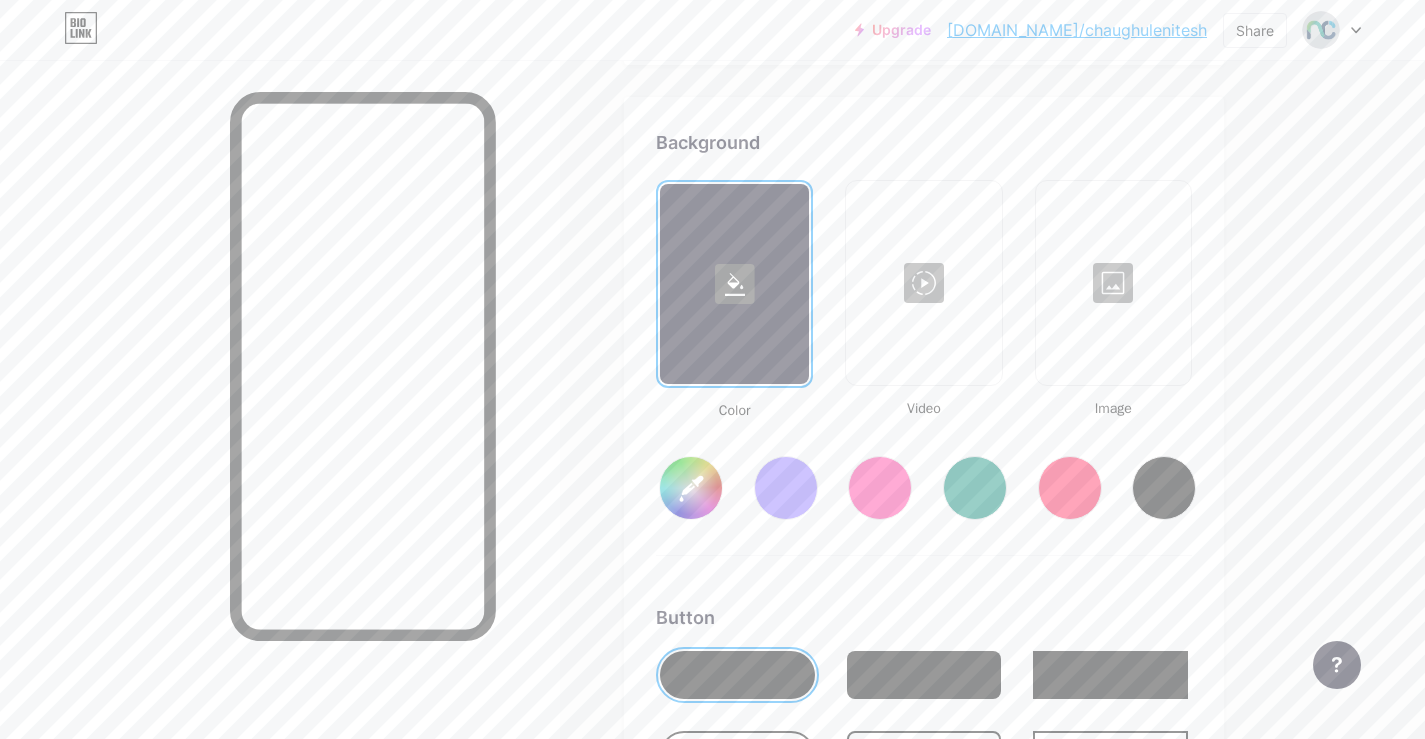 scroll, scrollTop: 2655, scrollLeft: 0, axis: vertical 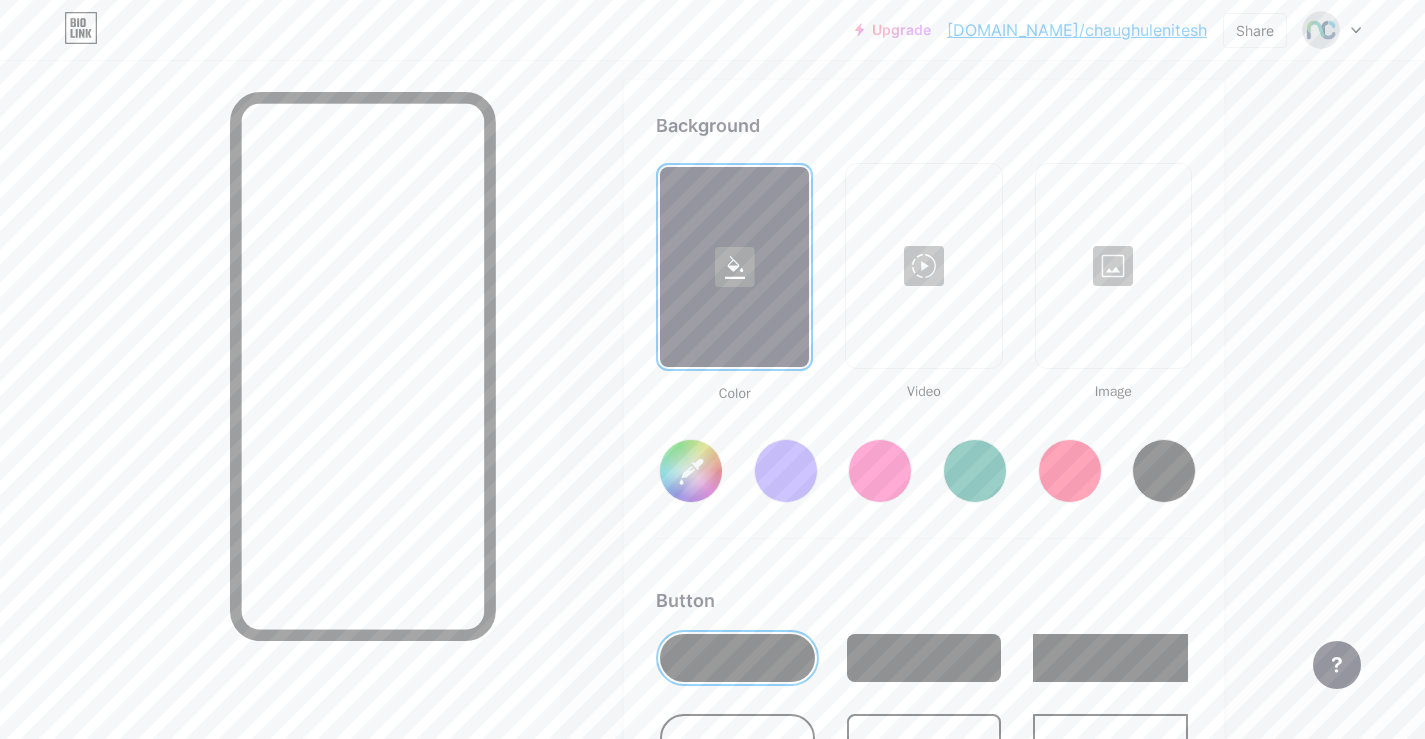 type on "#ffffff" 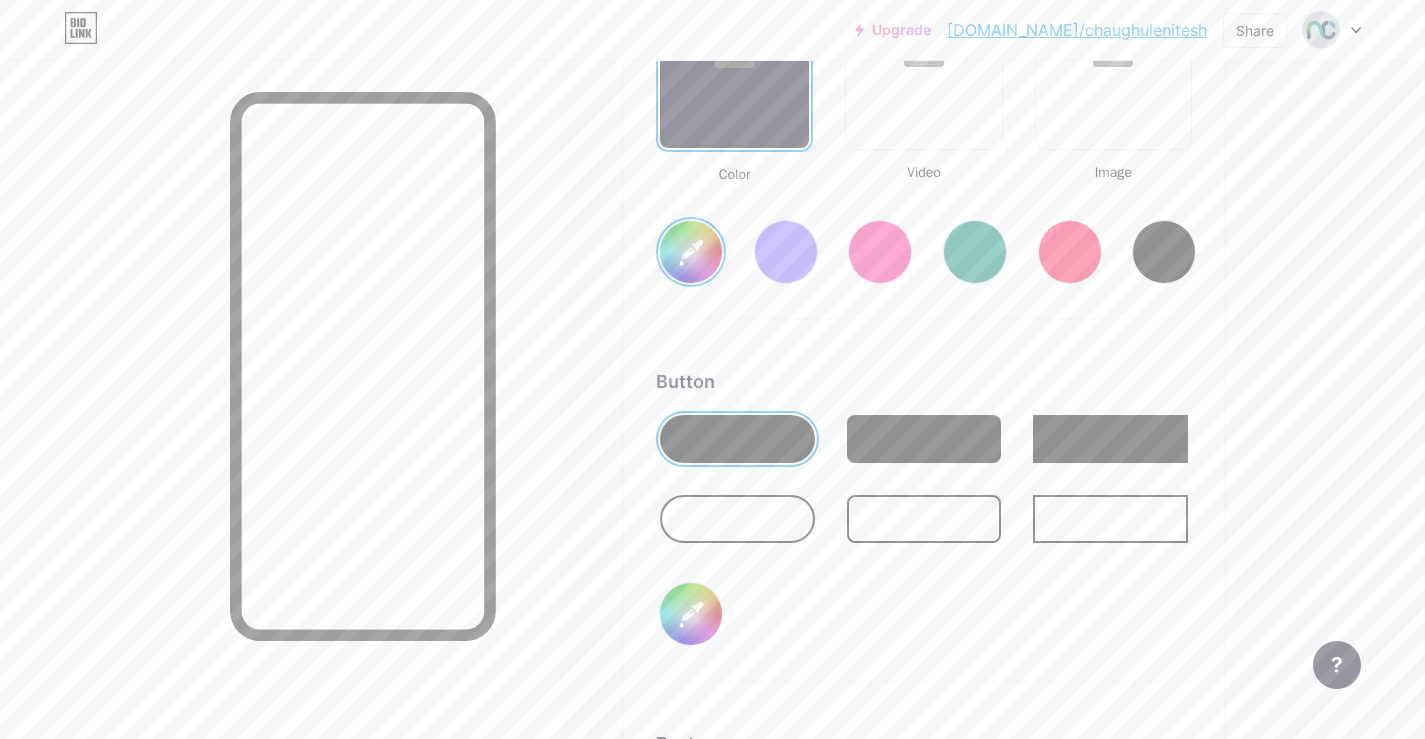 scroll, scrollTop: 2855, scrollLeft: 0, axis: vertical 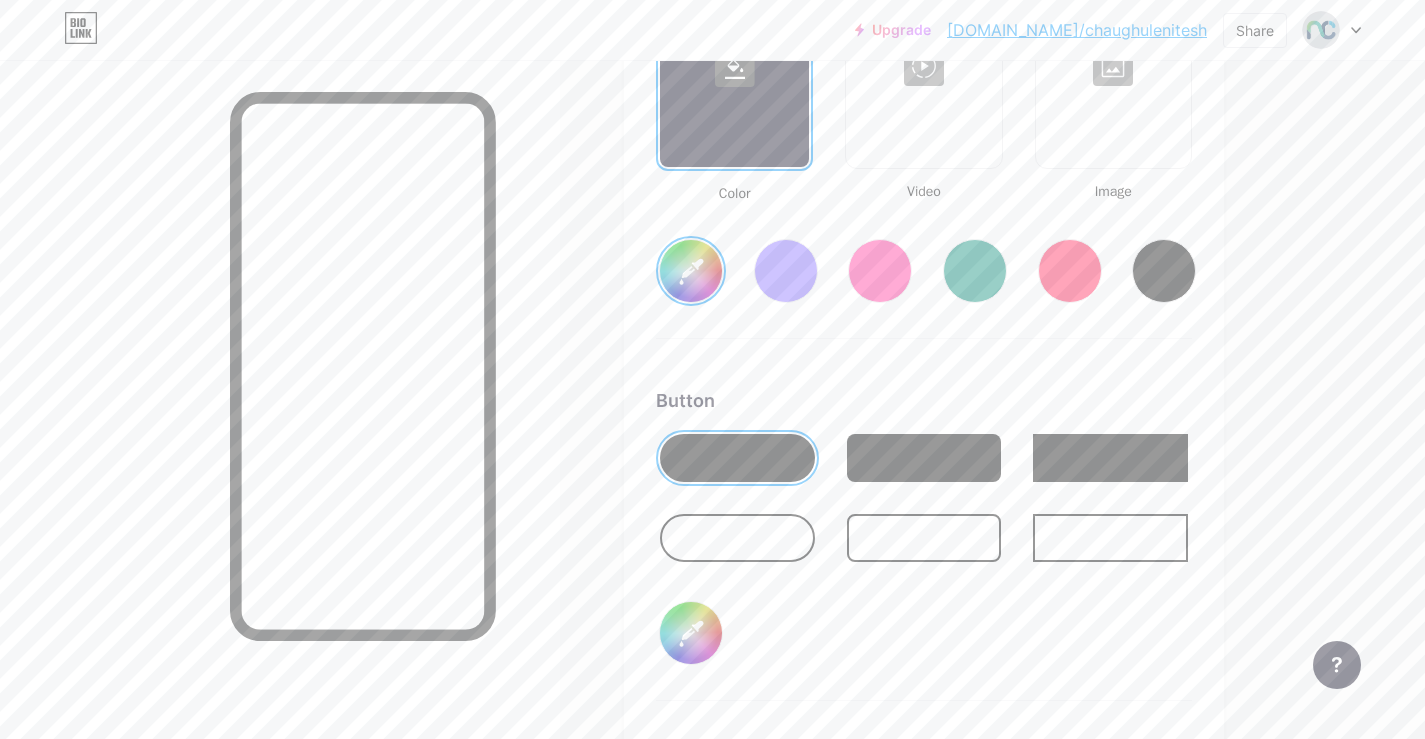 click at bounding box center (737, 538) 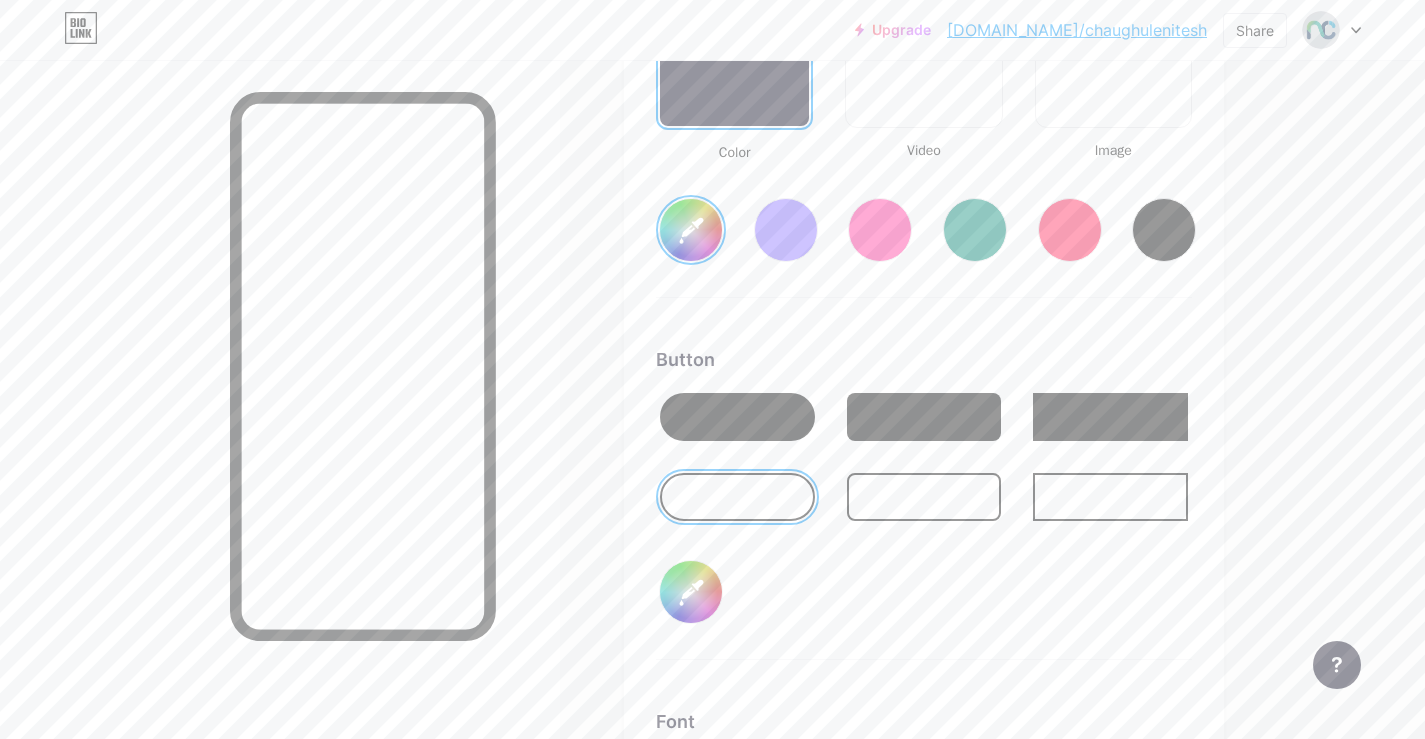 scroll, scrollTop: 2955, scrollLeft: 0, axis: vertical 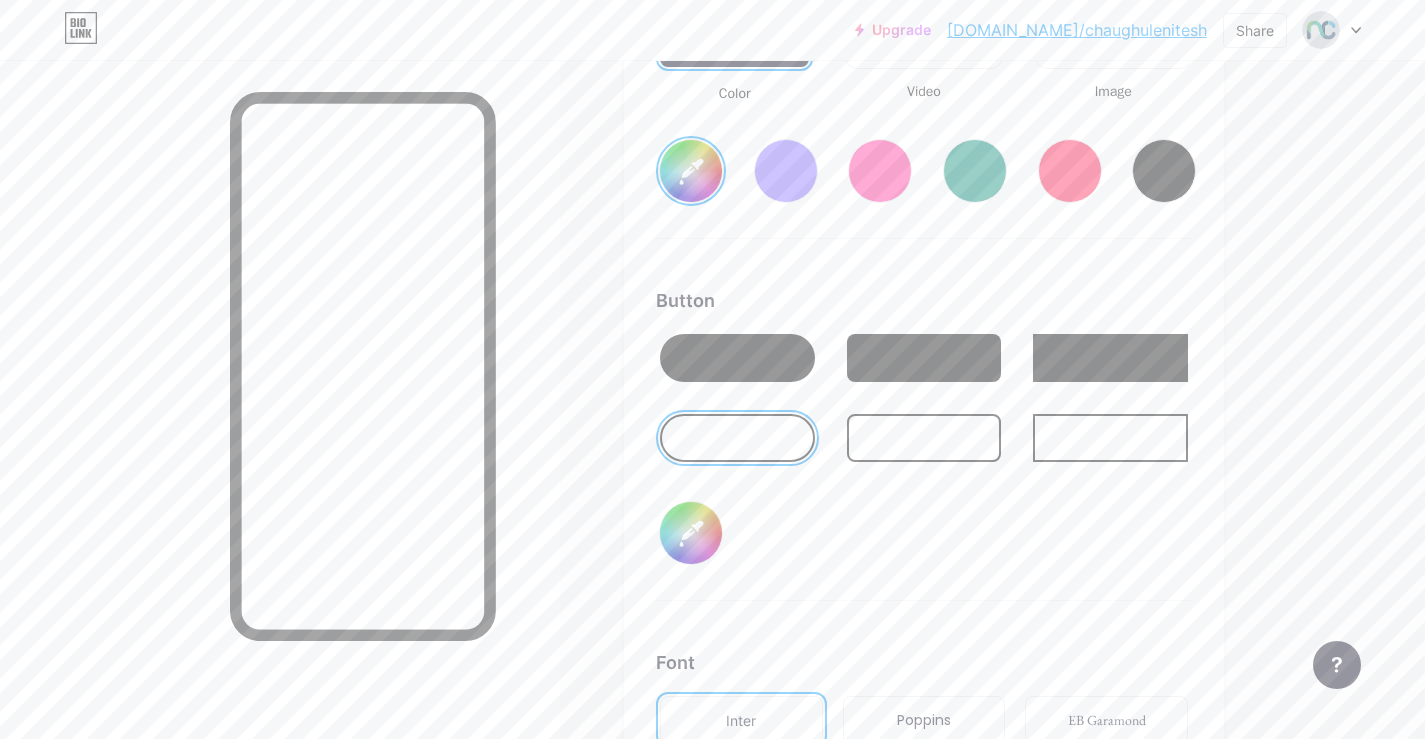 click on "#ffffff" at bounding box center [691, 171] 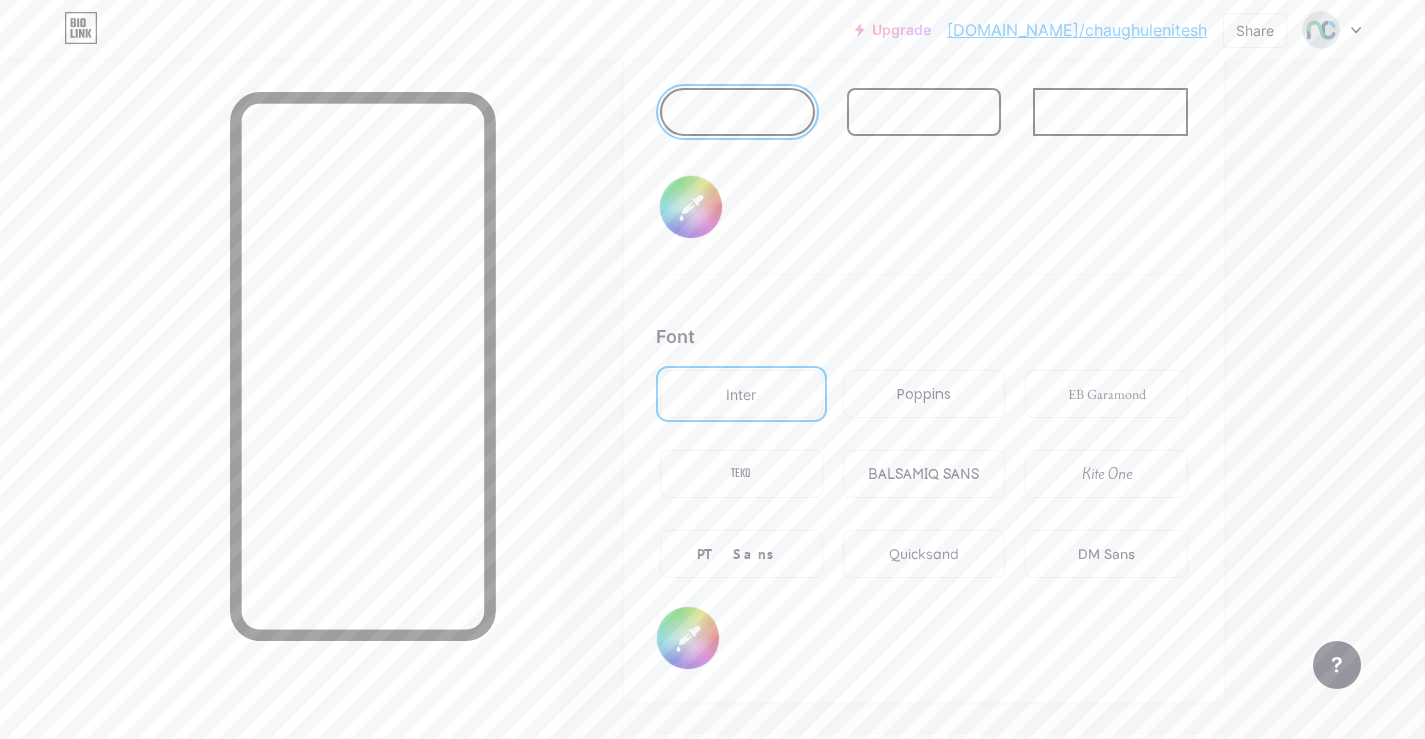 scroll, scrollTop: 3355, scrollLeft: 0, axis: vertical 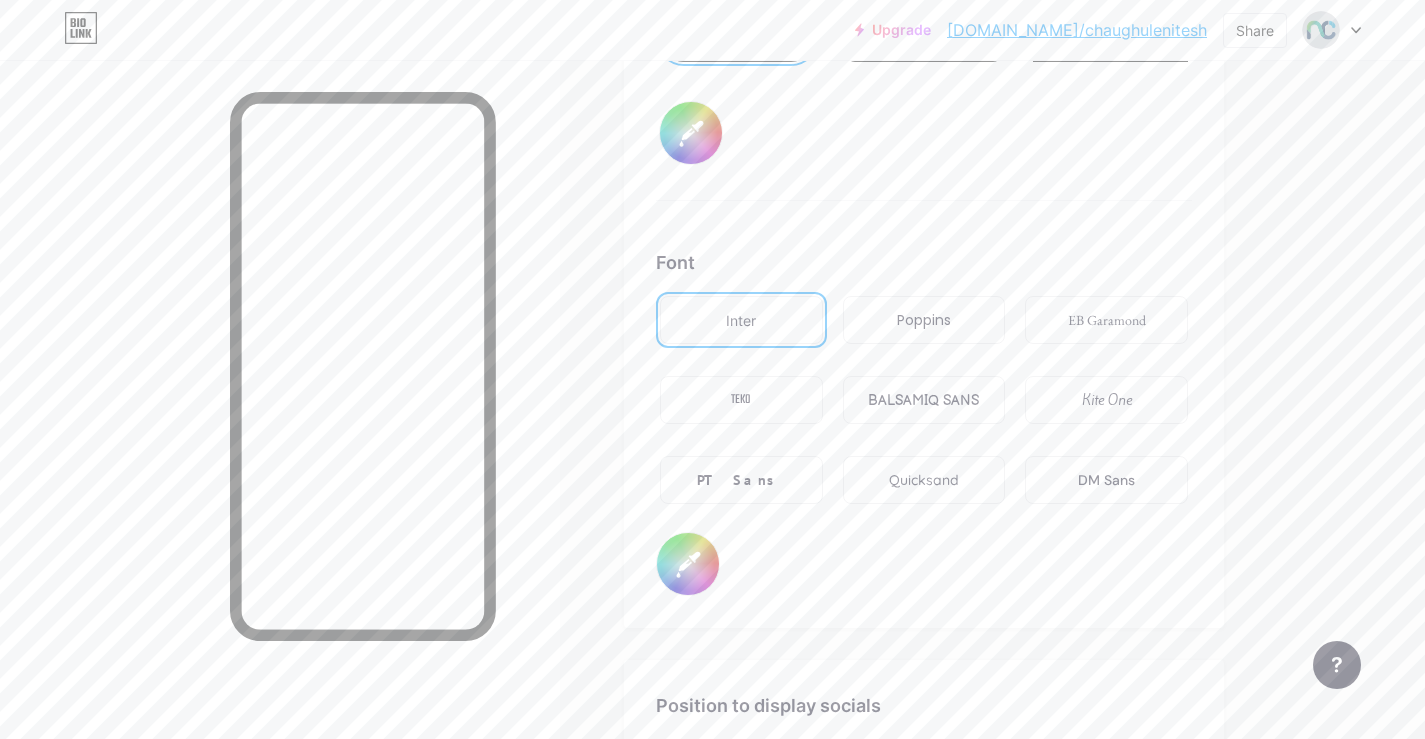 click on "Poppins" at bounding box center [924, 320] 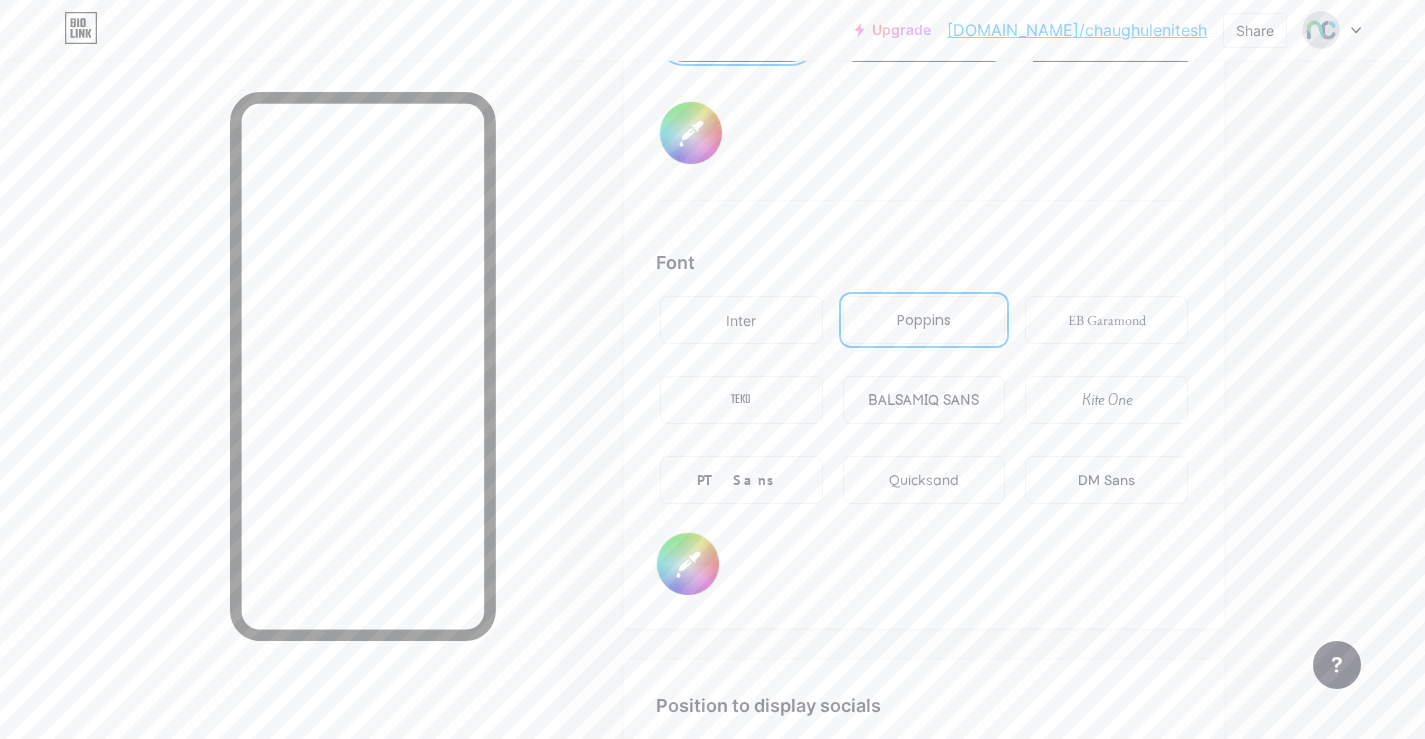 click on "DM Sans" at bounding box center [1106, 480] 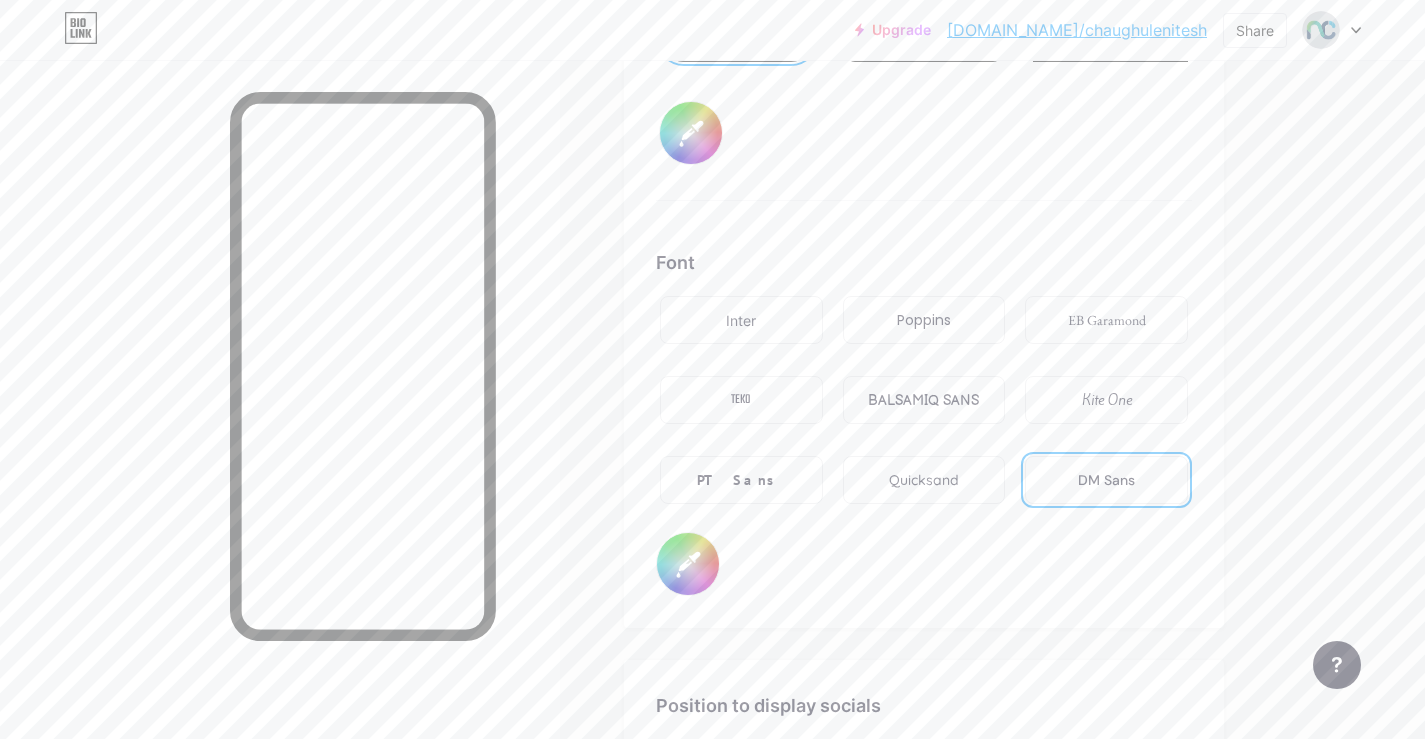 click on "Quicksand" at bounding box center (924, 480) 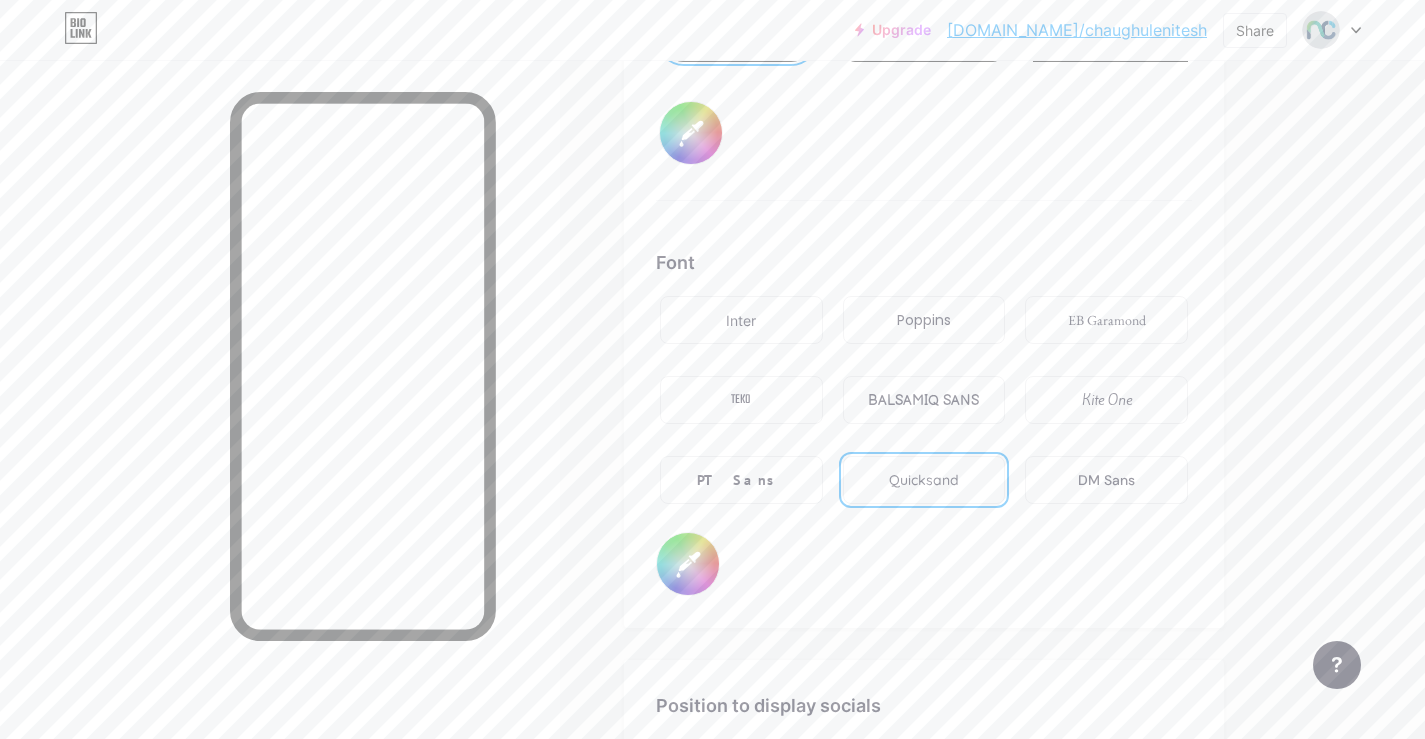 click on "DM Sans" at bounding box center (1106, 480) 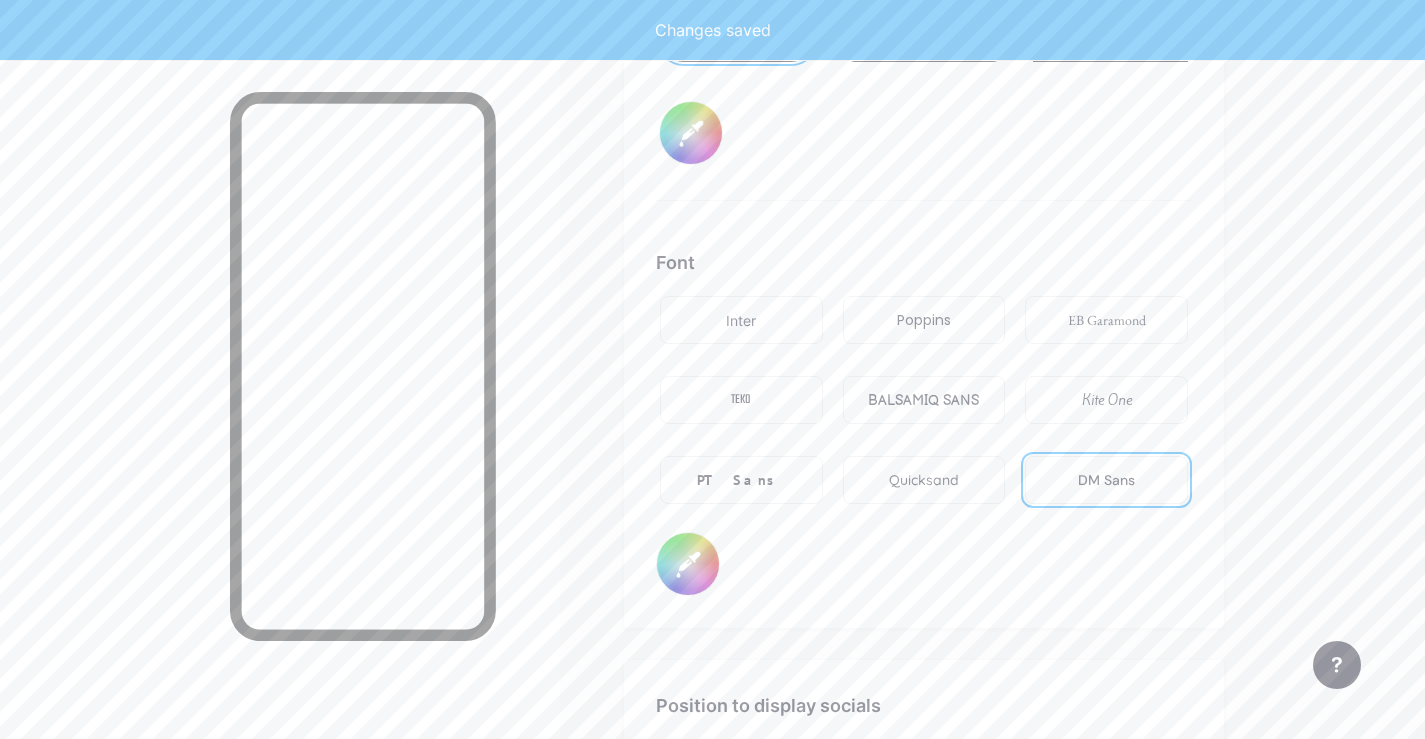 type on "#ffffff" 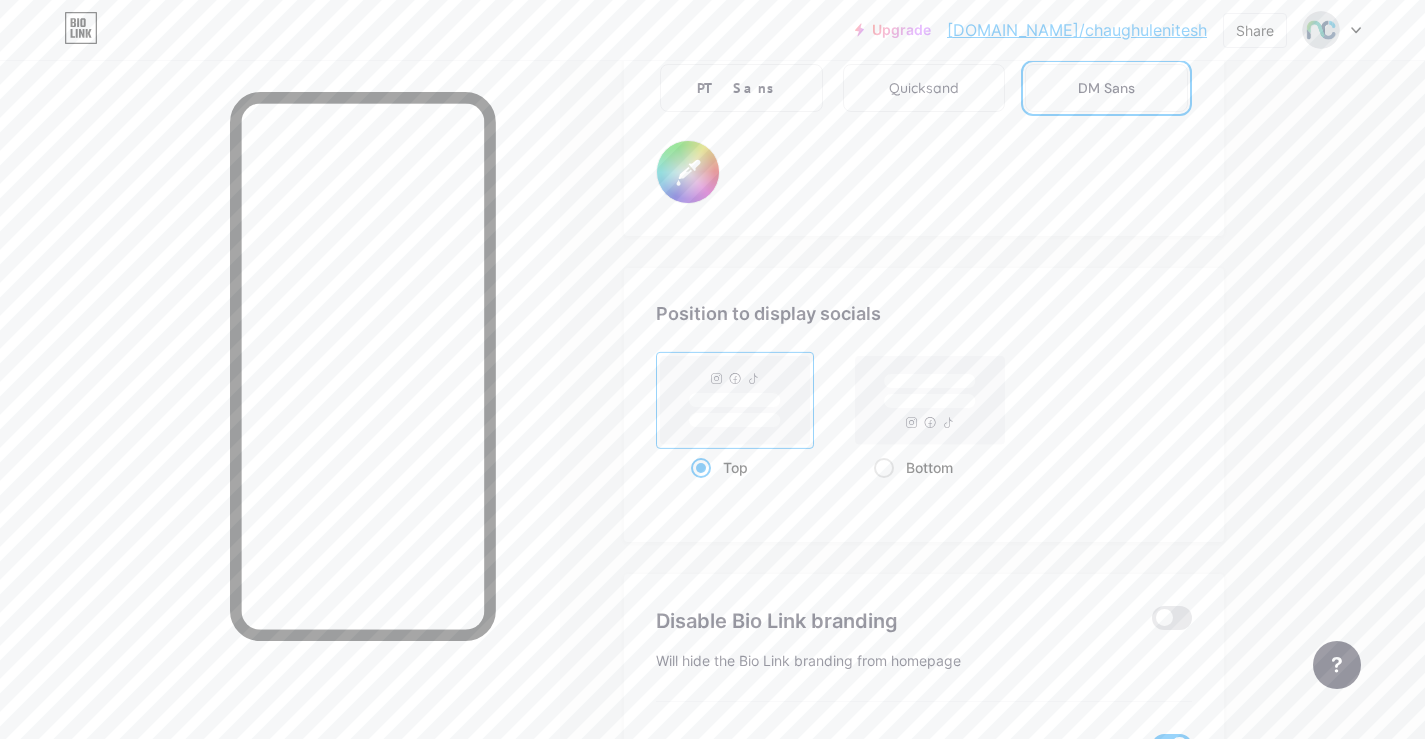 scroll, scrollTop: 3755, scrollLeft: 0, axis: vertical 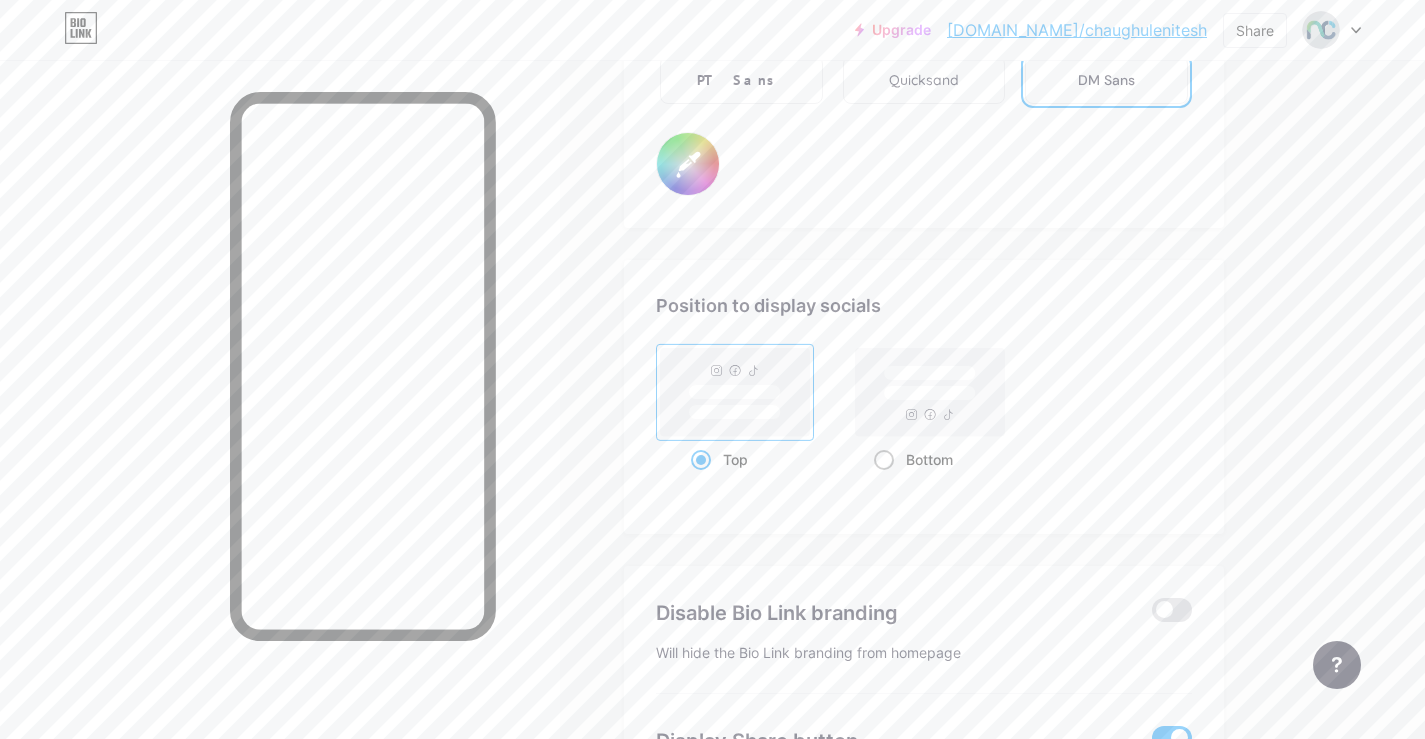 click 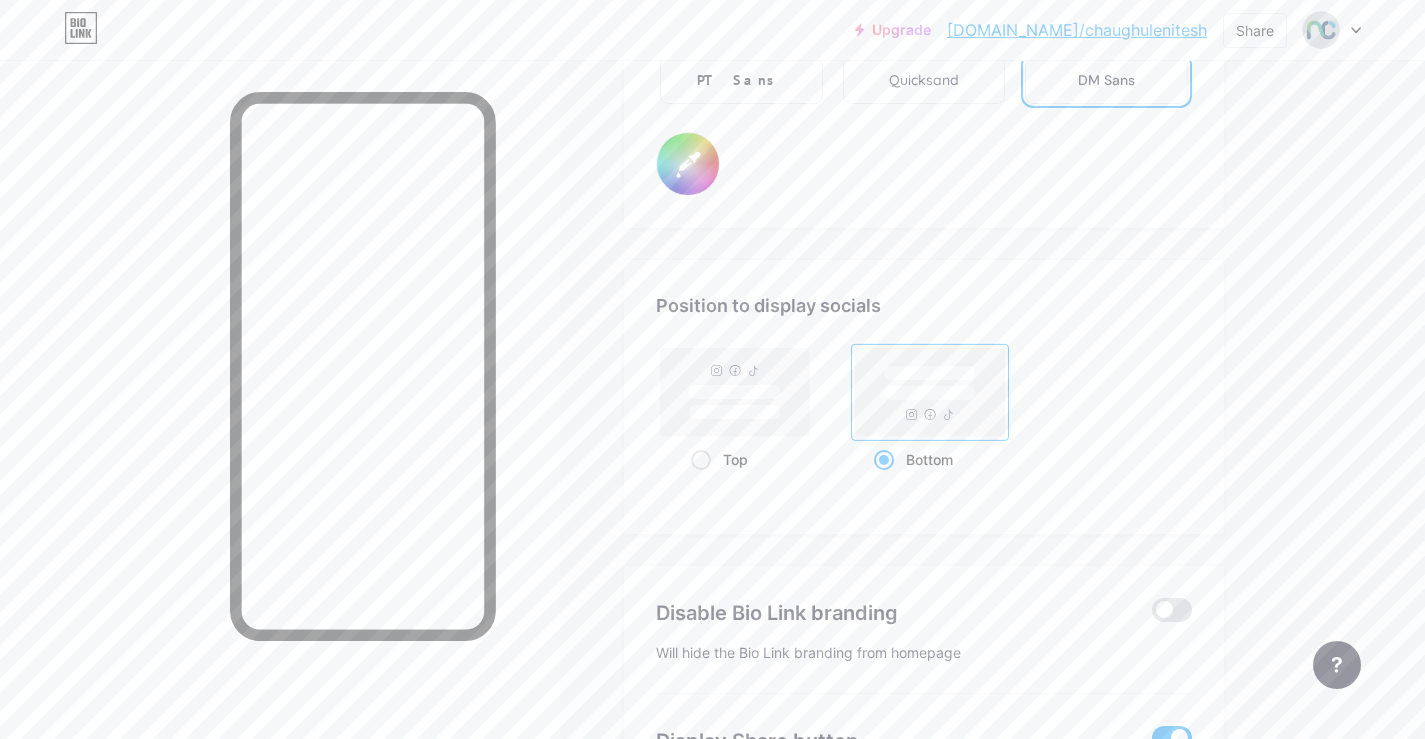 type on "#ffffff" 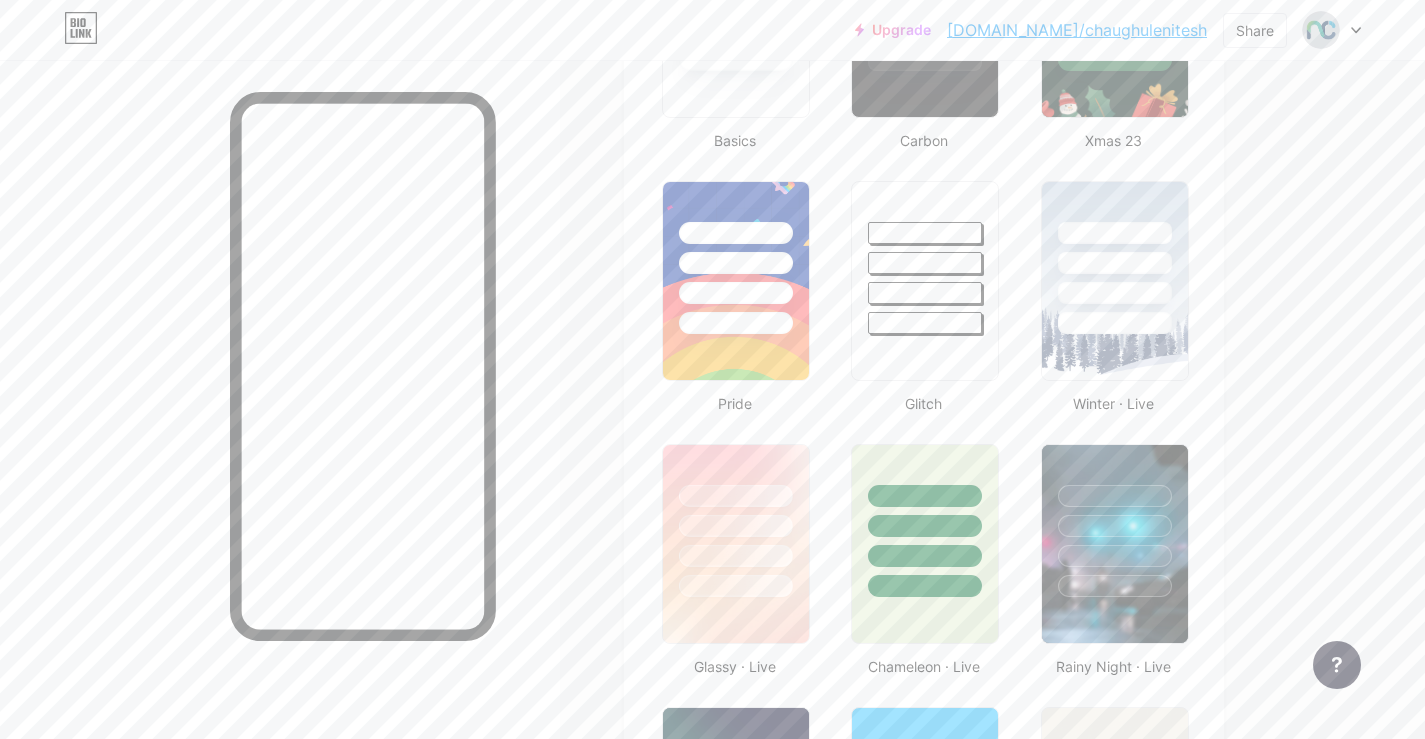 scroll, scrollTop: 838, scrollLeft: 0, axis: vertical 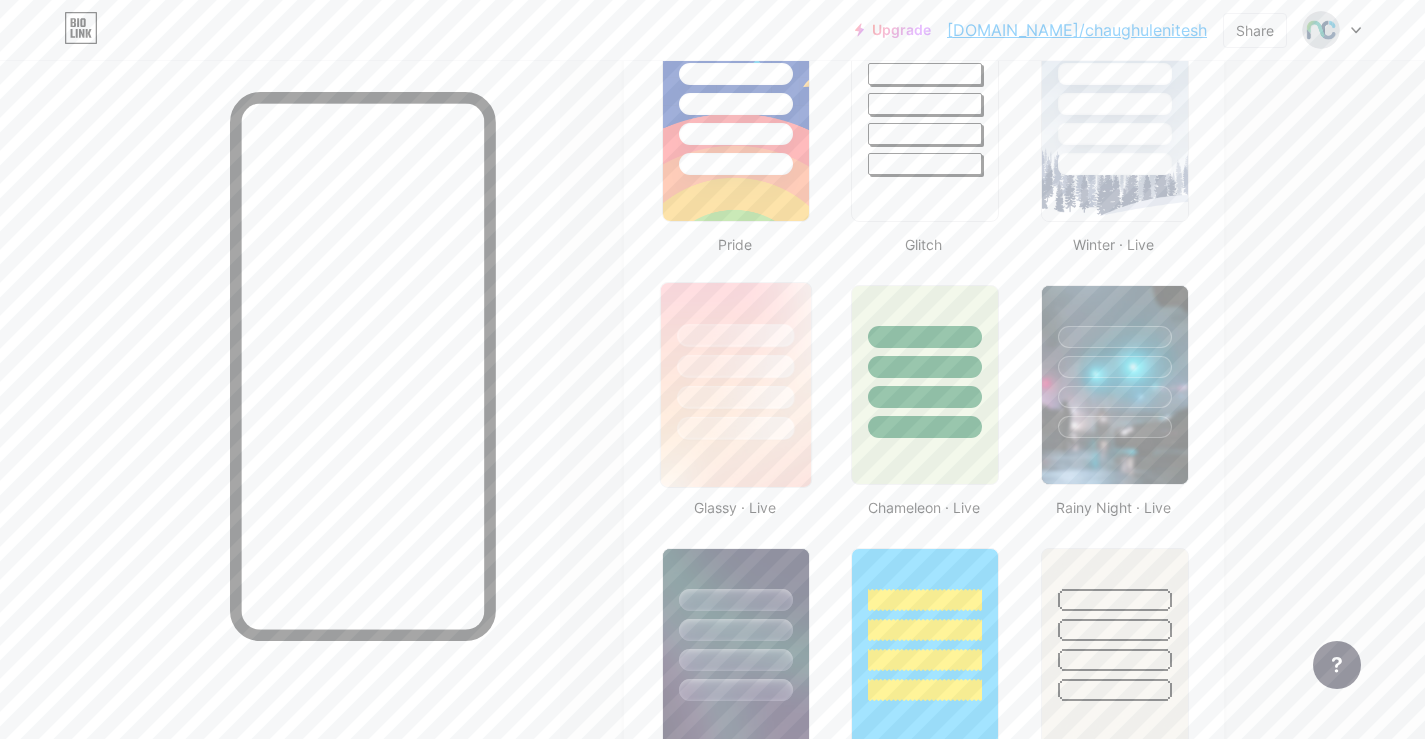 click at bounding box center [736, 385] 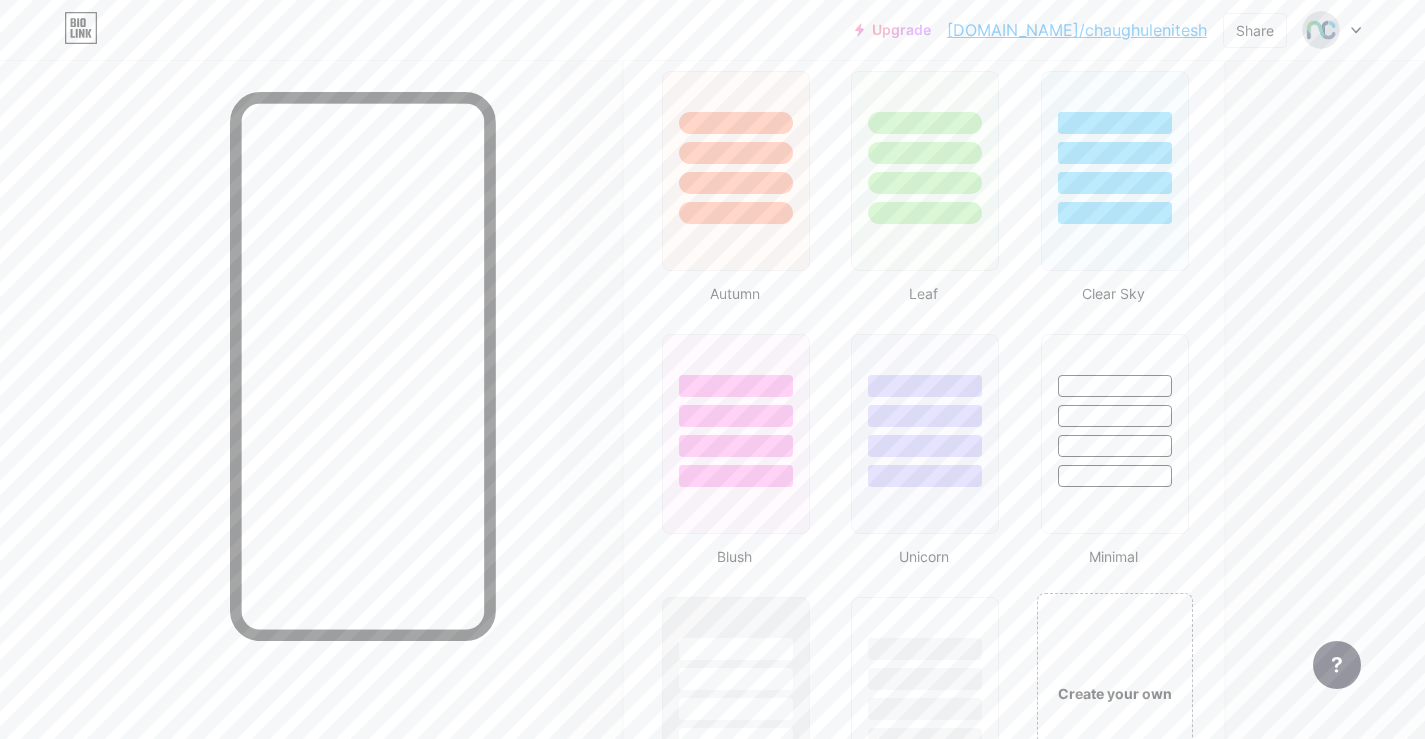 scroll, scrollTop: 1938, scrollLeft: 0, axis: vertical 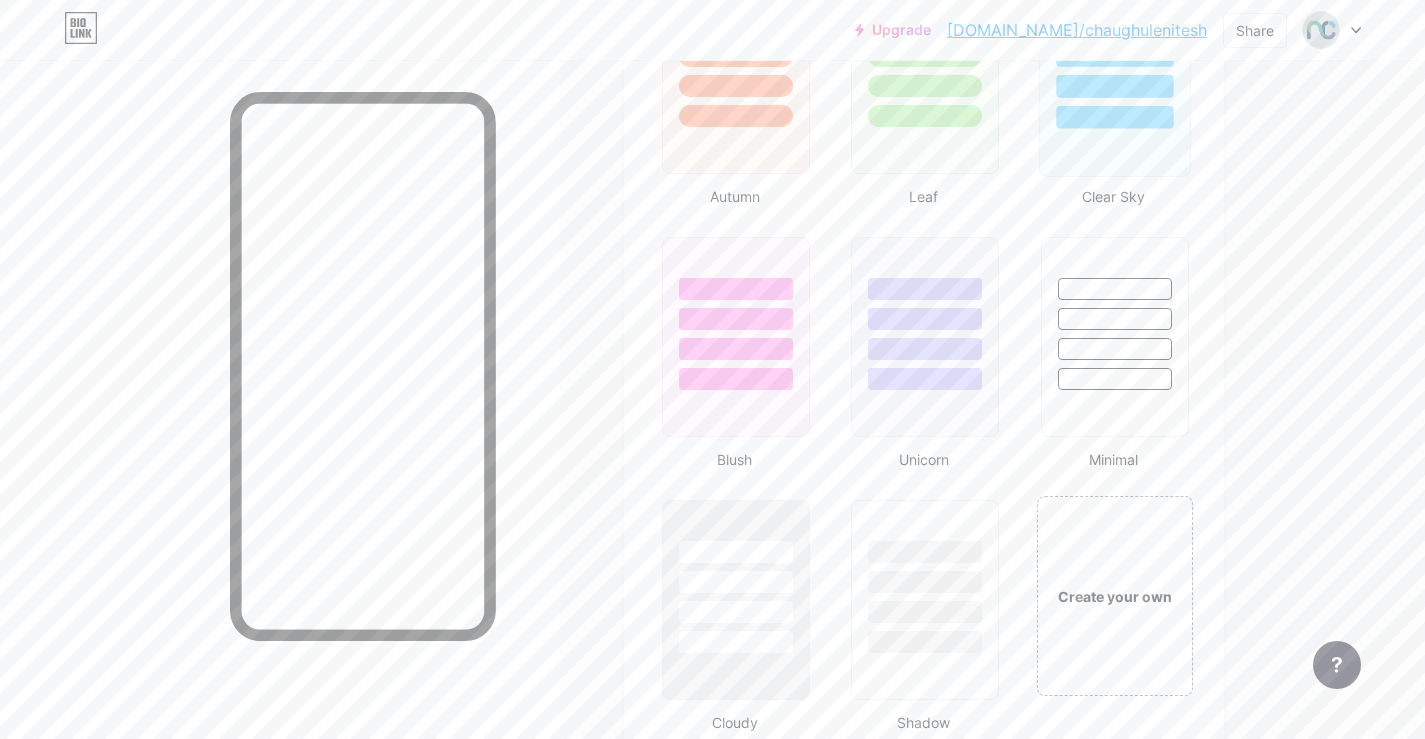click at bounding box center [1114, 74] 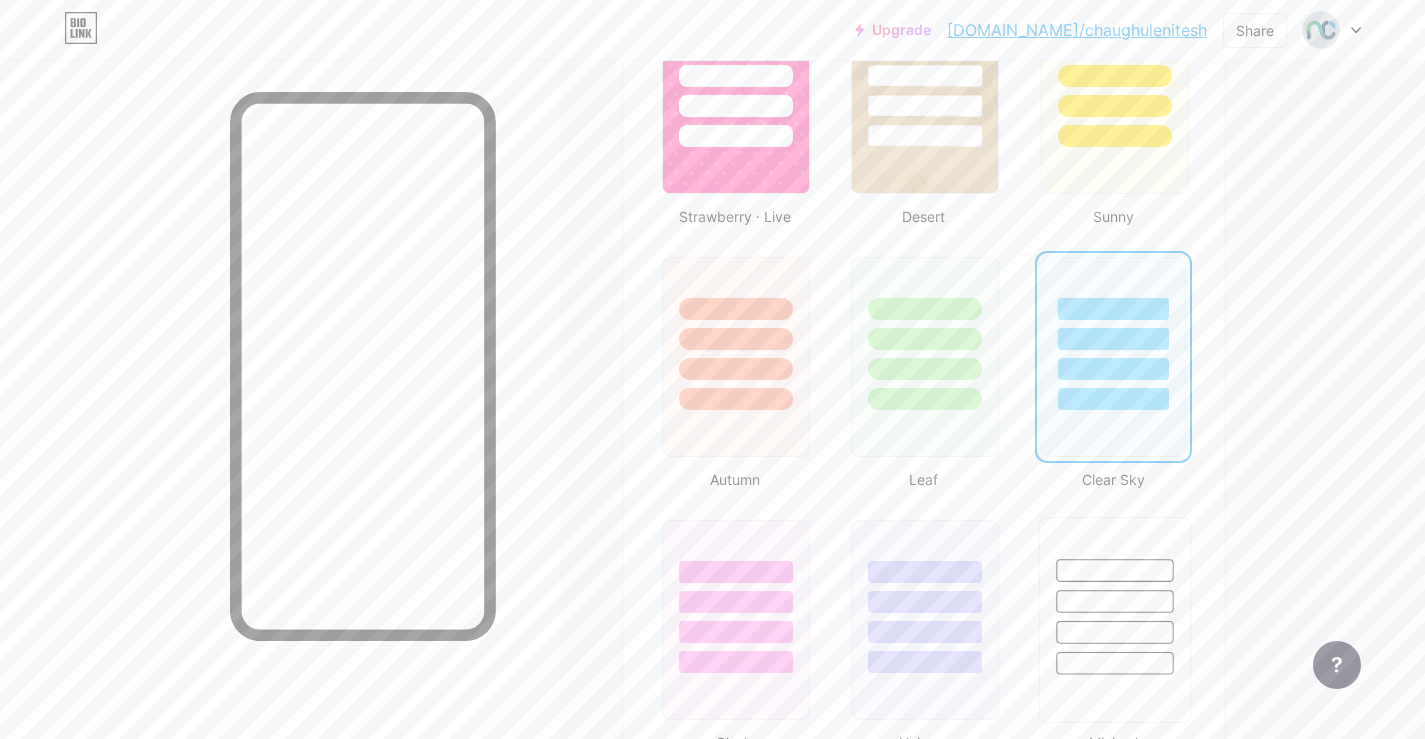 scroll, scrollTop: 1838, scrollLeft: 0, axis: vertical 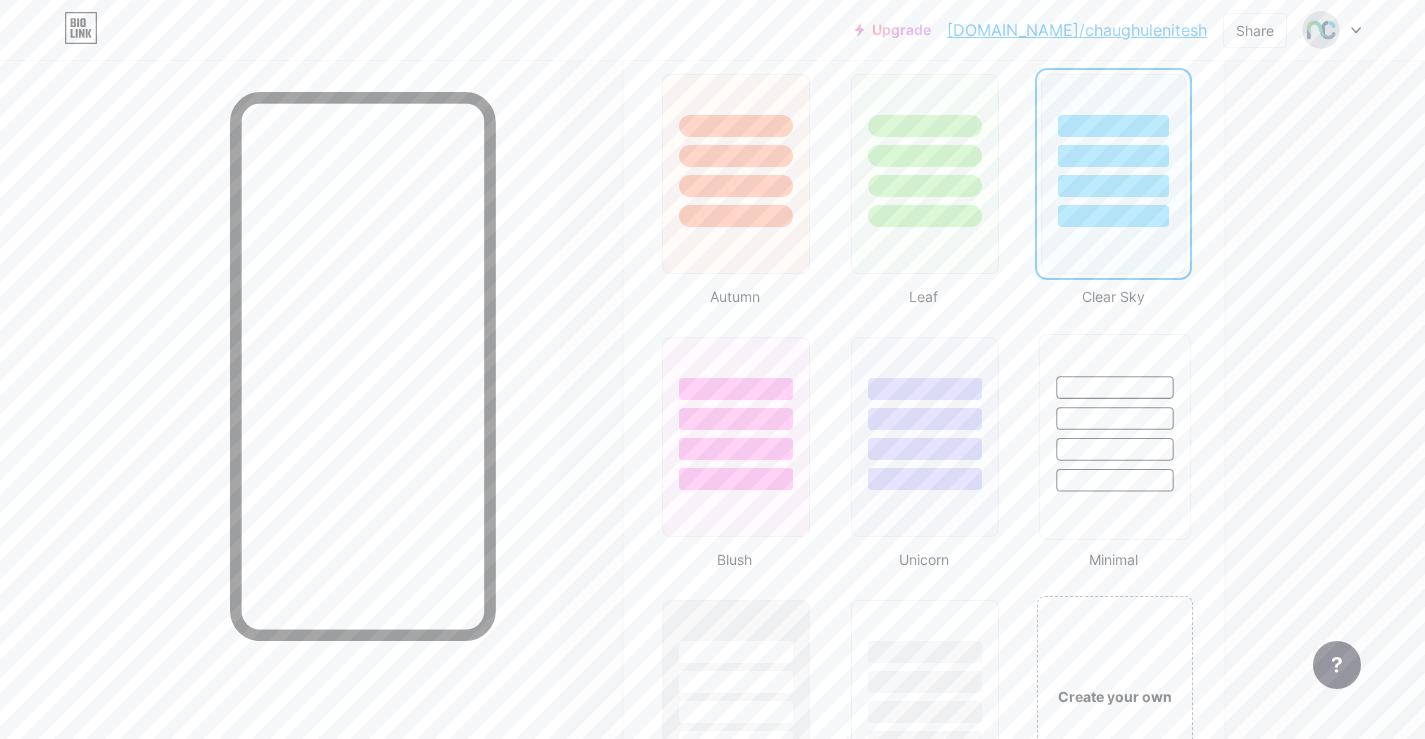 click at bounding box center [1114, 413] 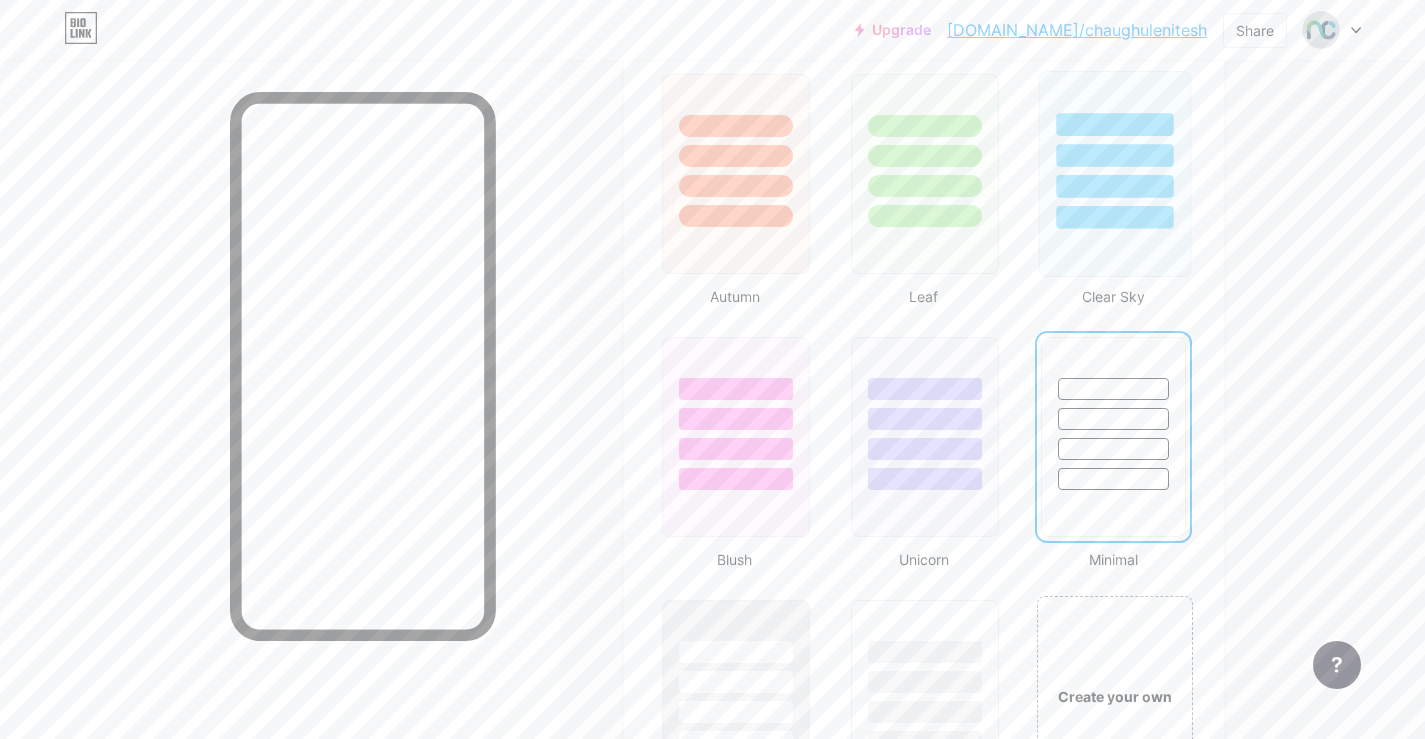 click at bounding box center (1114, 155) 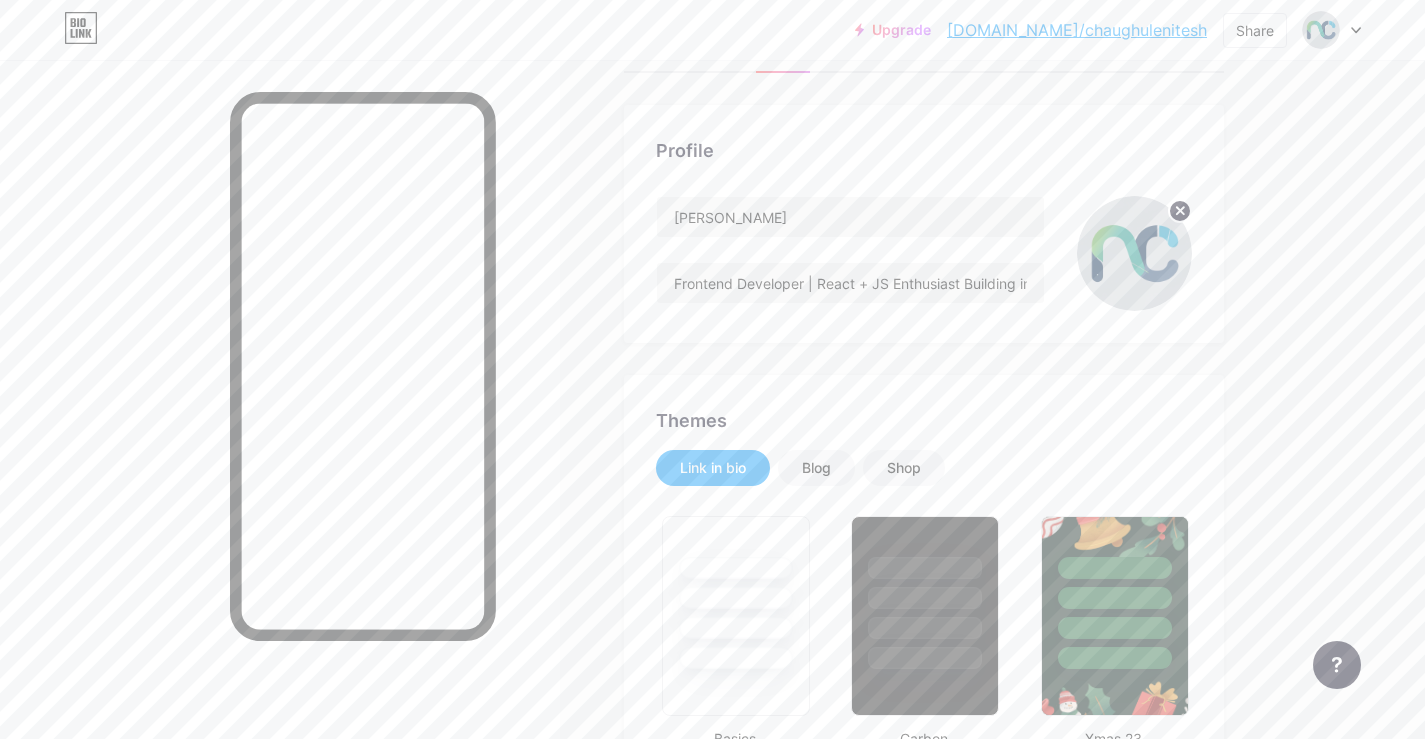 scroll, scrollTop: 58, scrollLeft: 0, axis: vertical 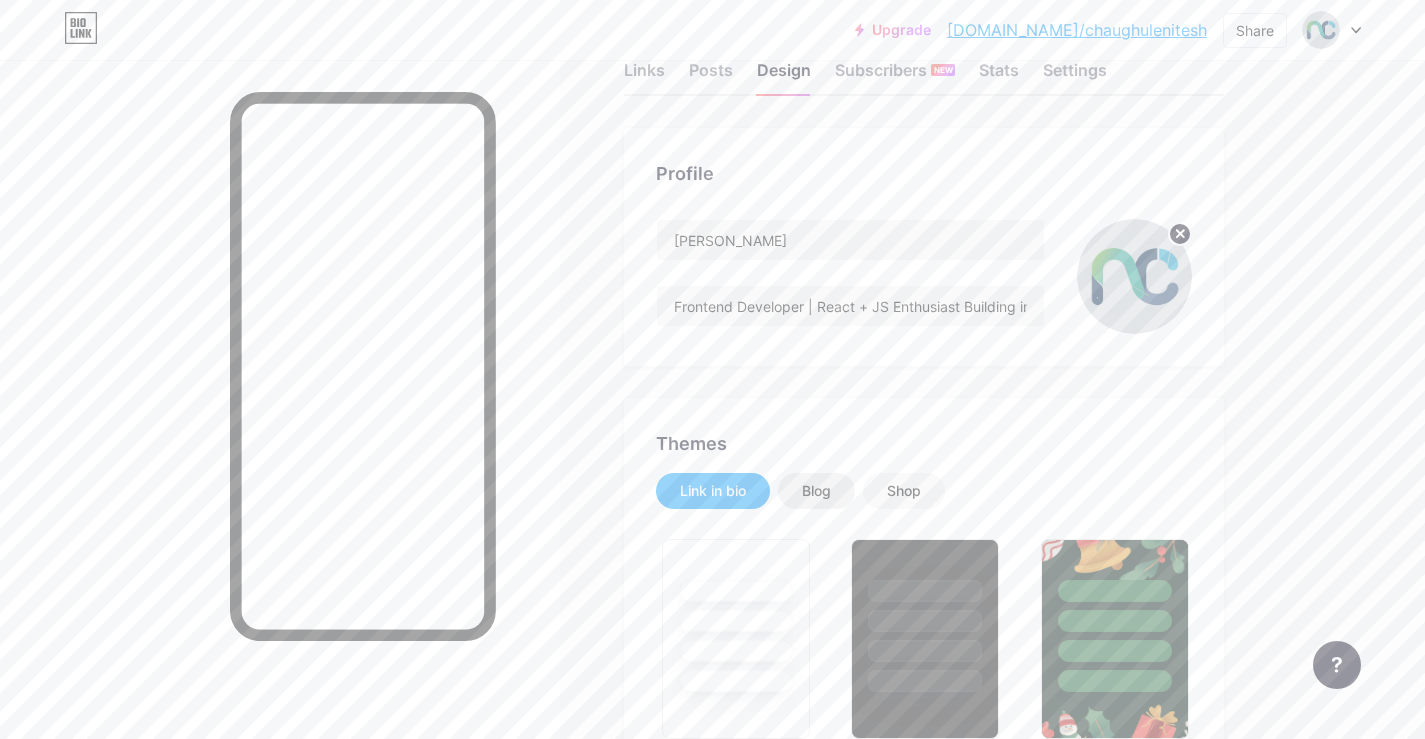click on "Blog" at bounding box center [816, 491] 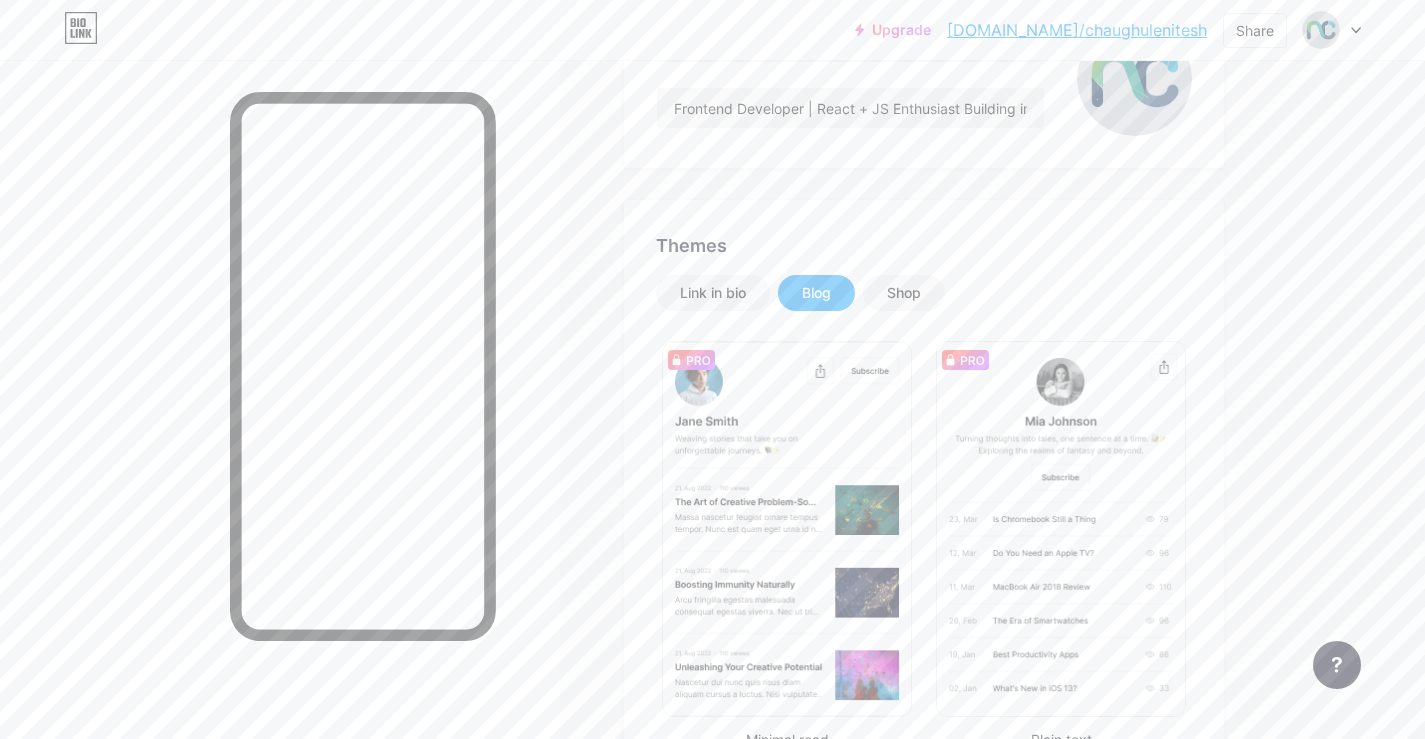 scroll, scrollTop: 258, scrollLeft: 0, axis: vertical 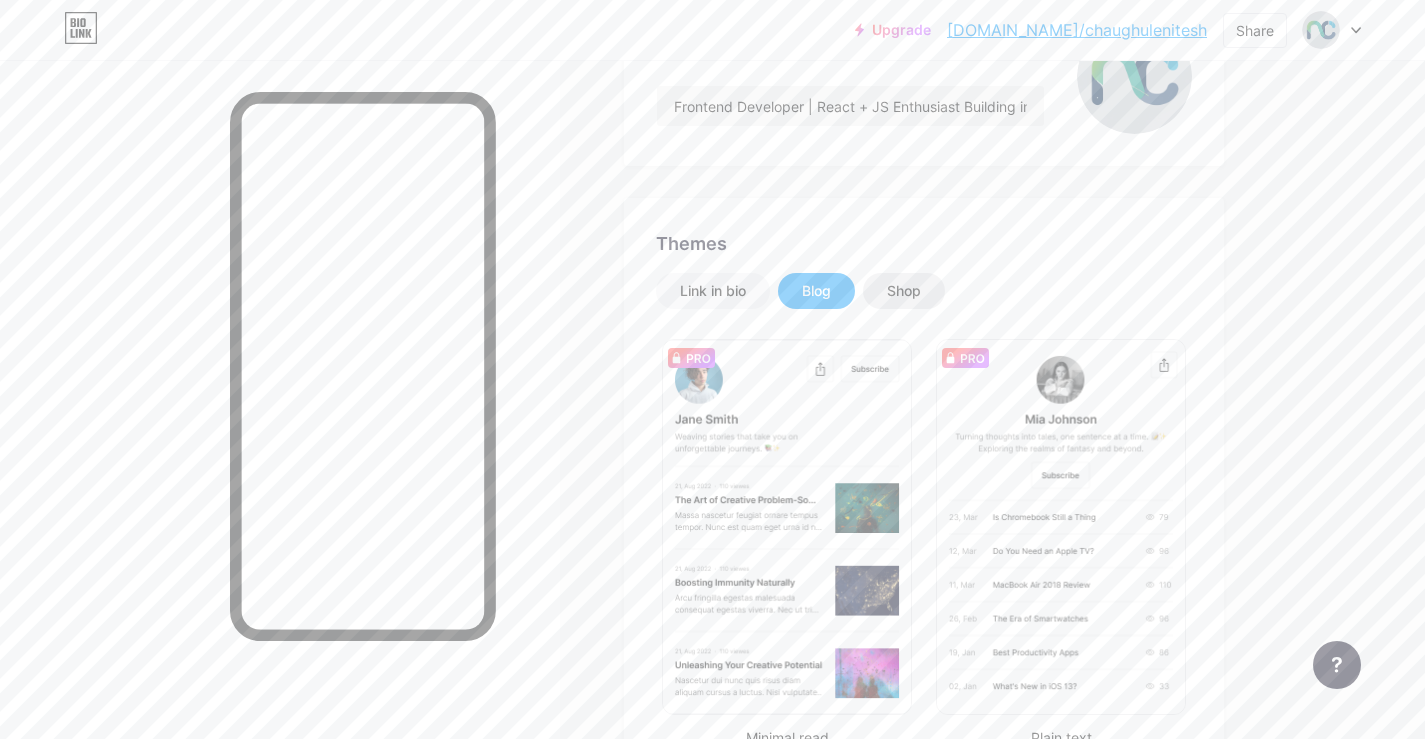 click on "Shop" at bounding box center [904, 291] 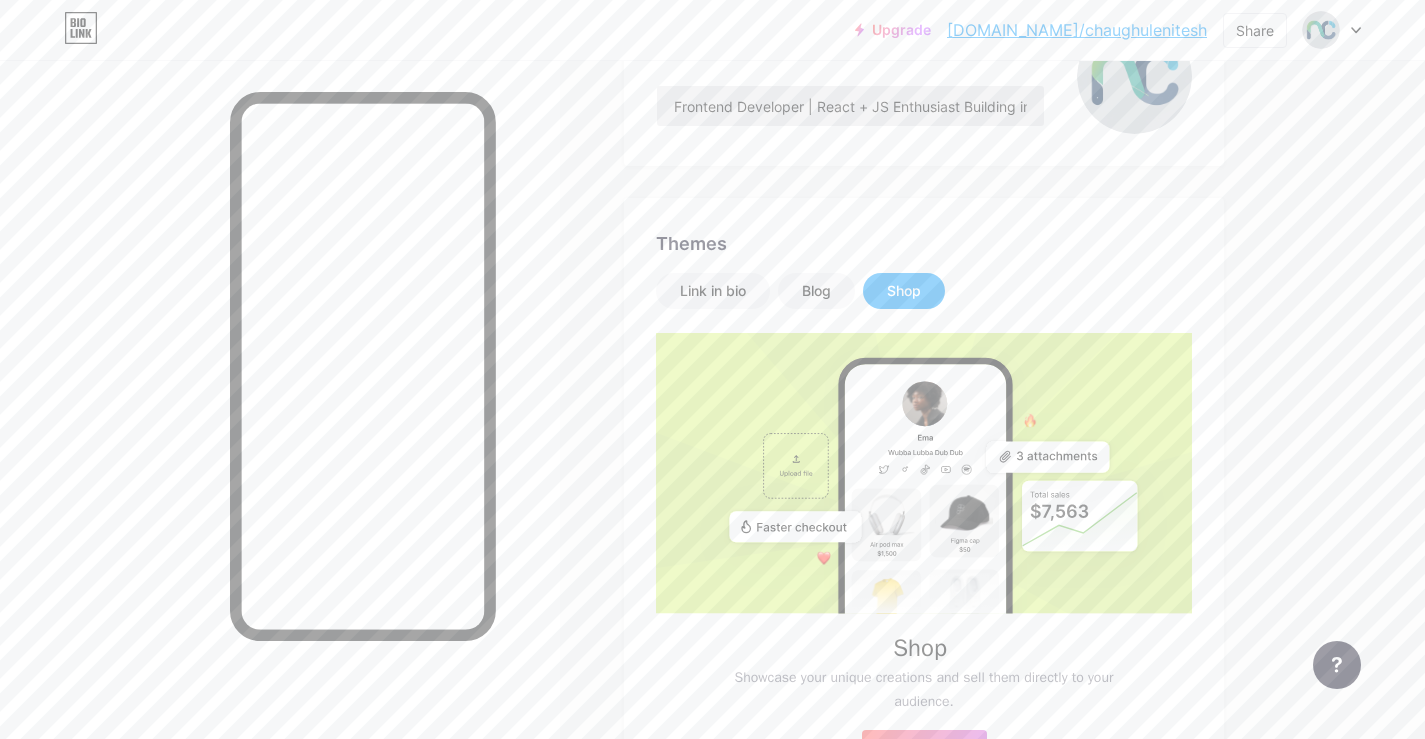 scroll, scrollTop: 0, scrollLeft: 0, axis: both 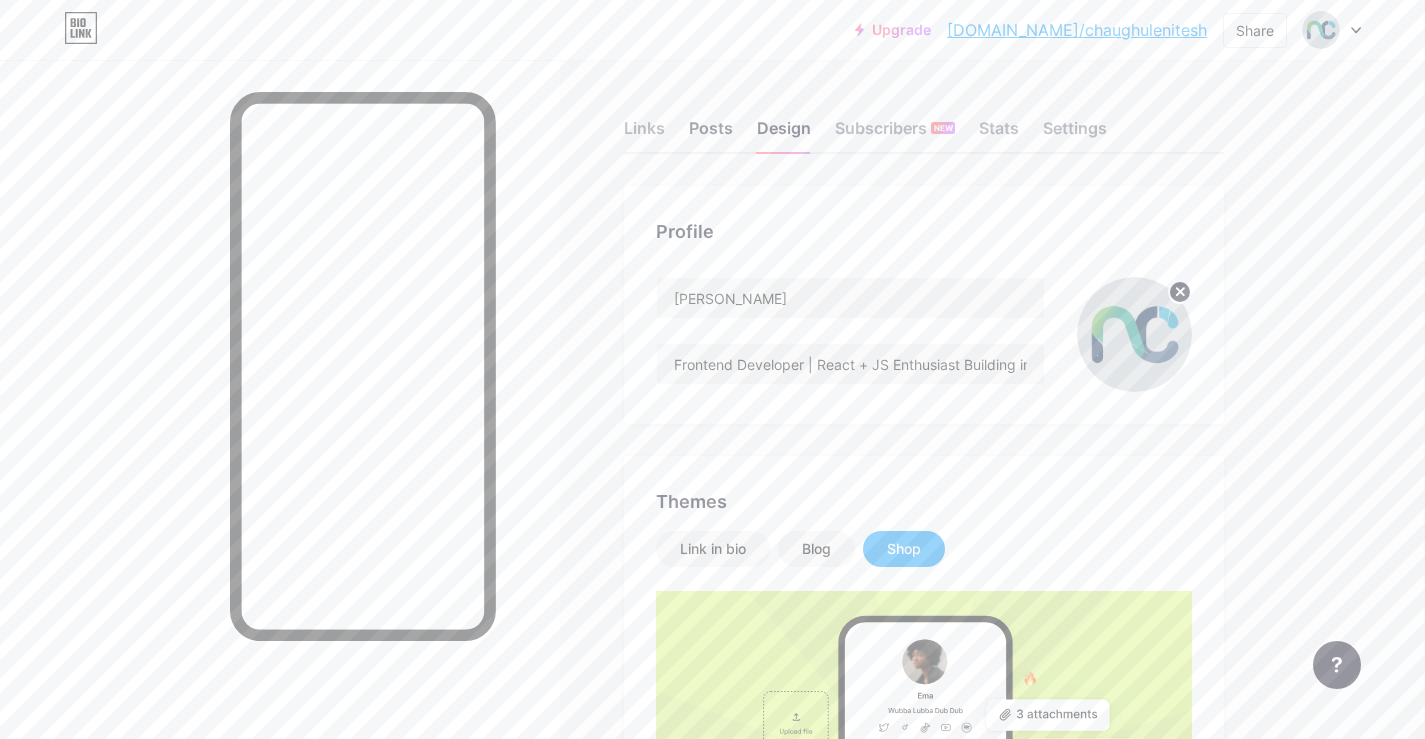 click on "Posts" at bounding box center (711, 134) 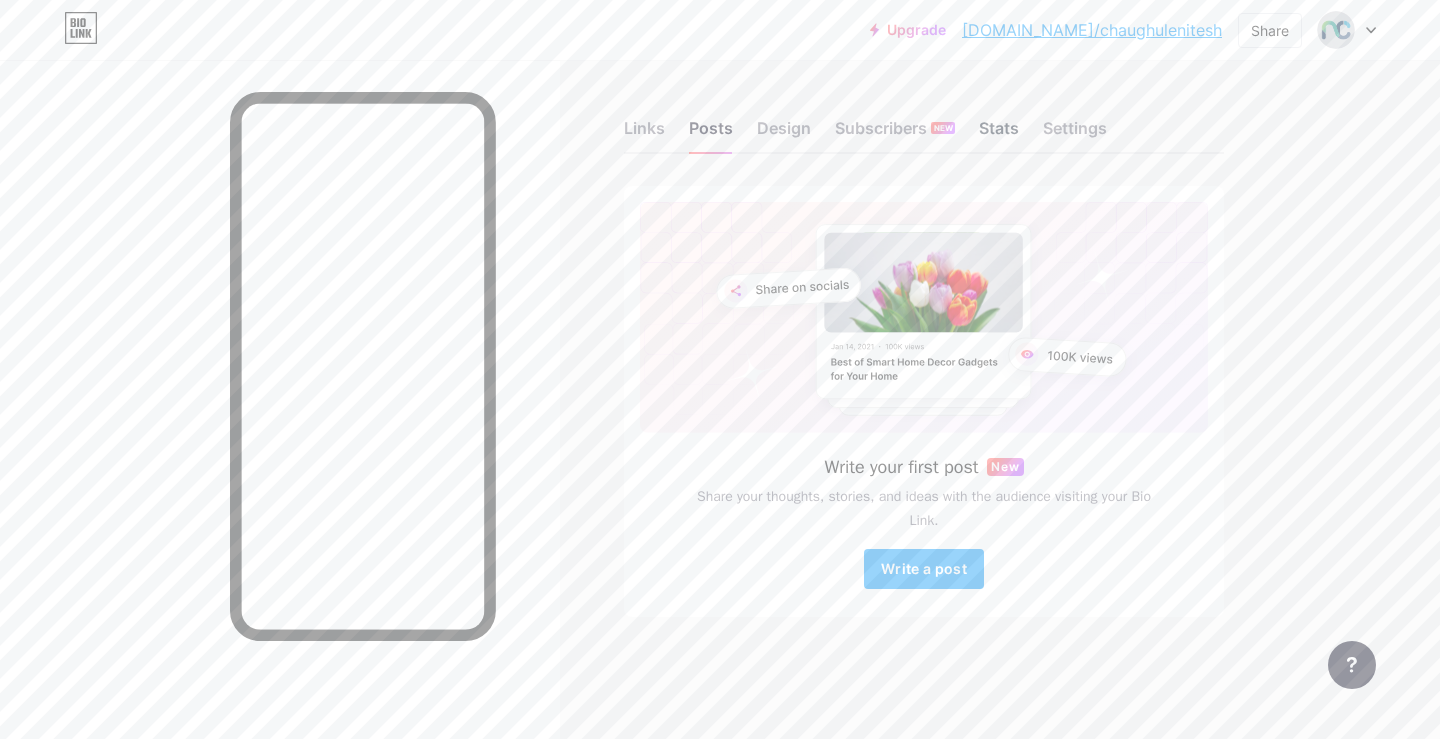 click on "Stats" at bounding box center (999, 134) 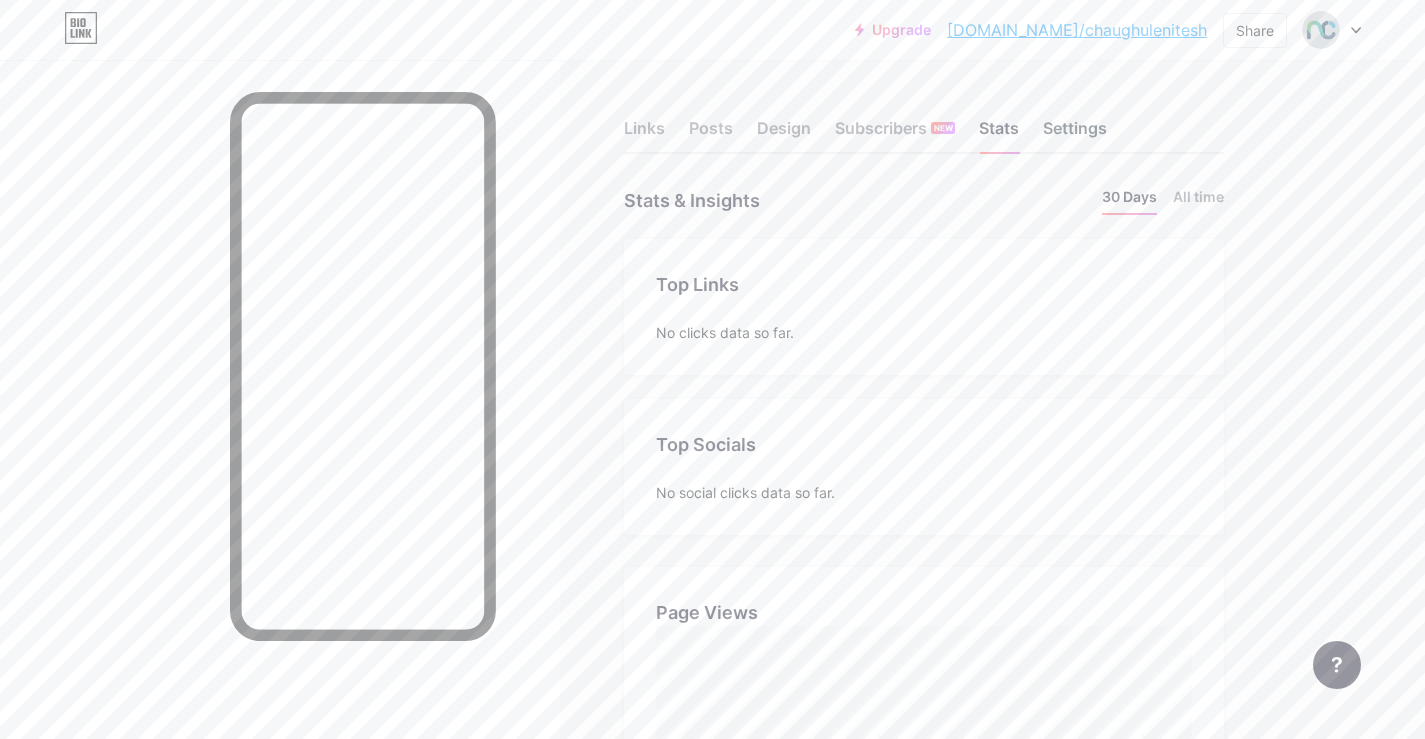 scroll, scrollTop: 999261, scrollLeft: 998575, axis: both 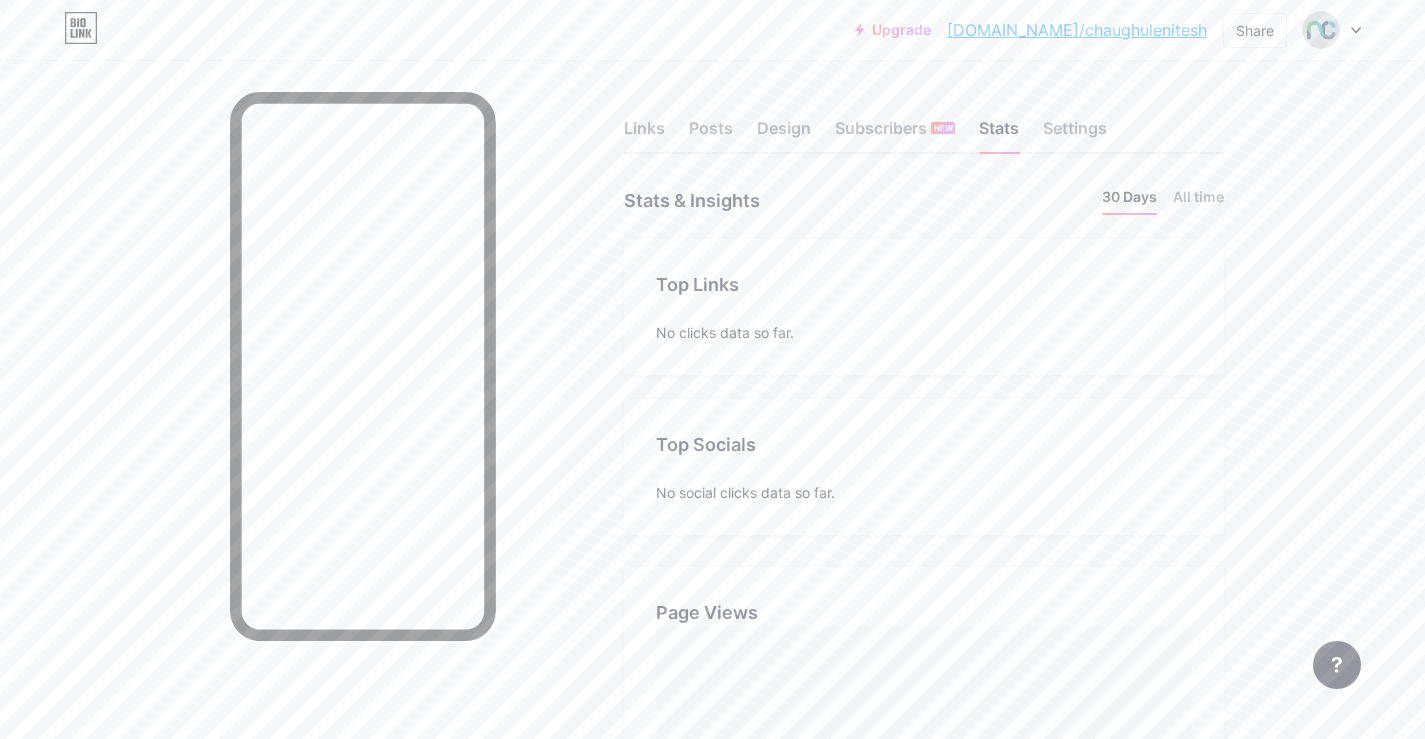 click at bounding box center [1332, 30] 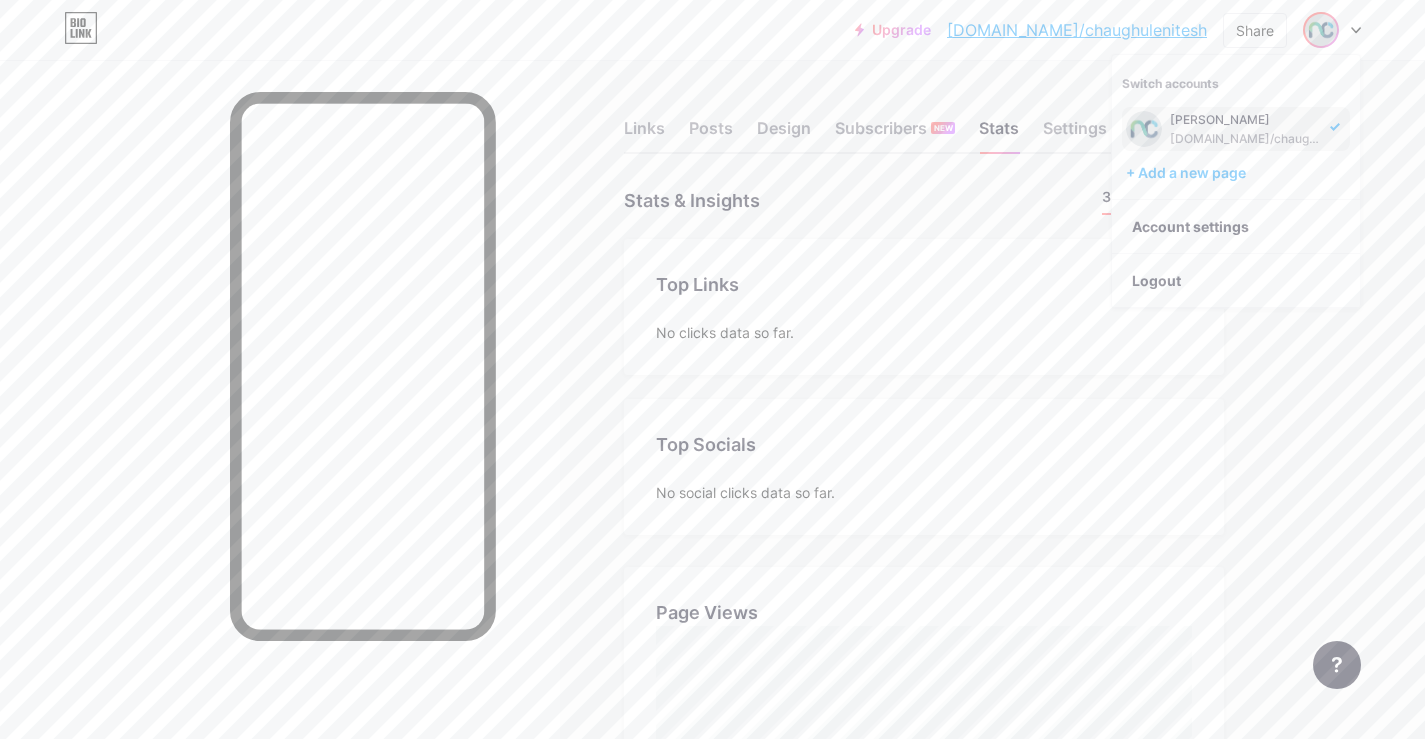 click on "Upgrade   [DOMAIN_NAME]/chaugh...   [DOMAIN_NAME]/chaughulenitesh   Share               Switch accounts     [PERSON_NAME]   [DOMAIN_NAME]/chaughulenitesh       + Add a new page        Account settings   Logout   Link Copied
Links
Posts
Design
Subscribers
NEW
Stats
Settings     Stats & Insights   Page Stats   30 Days
All
time
Top Links   Links   No clicks data so far.   Top Socials   Top Socials   No social clicks data so far.   Page Views   Page Views     Location   Location   No location data so far.   Traffic Sources   Traffic Sources   No sources data so far.         Feature requests             Help center         Contact support" at bounding box center (712, 673) 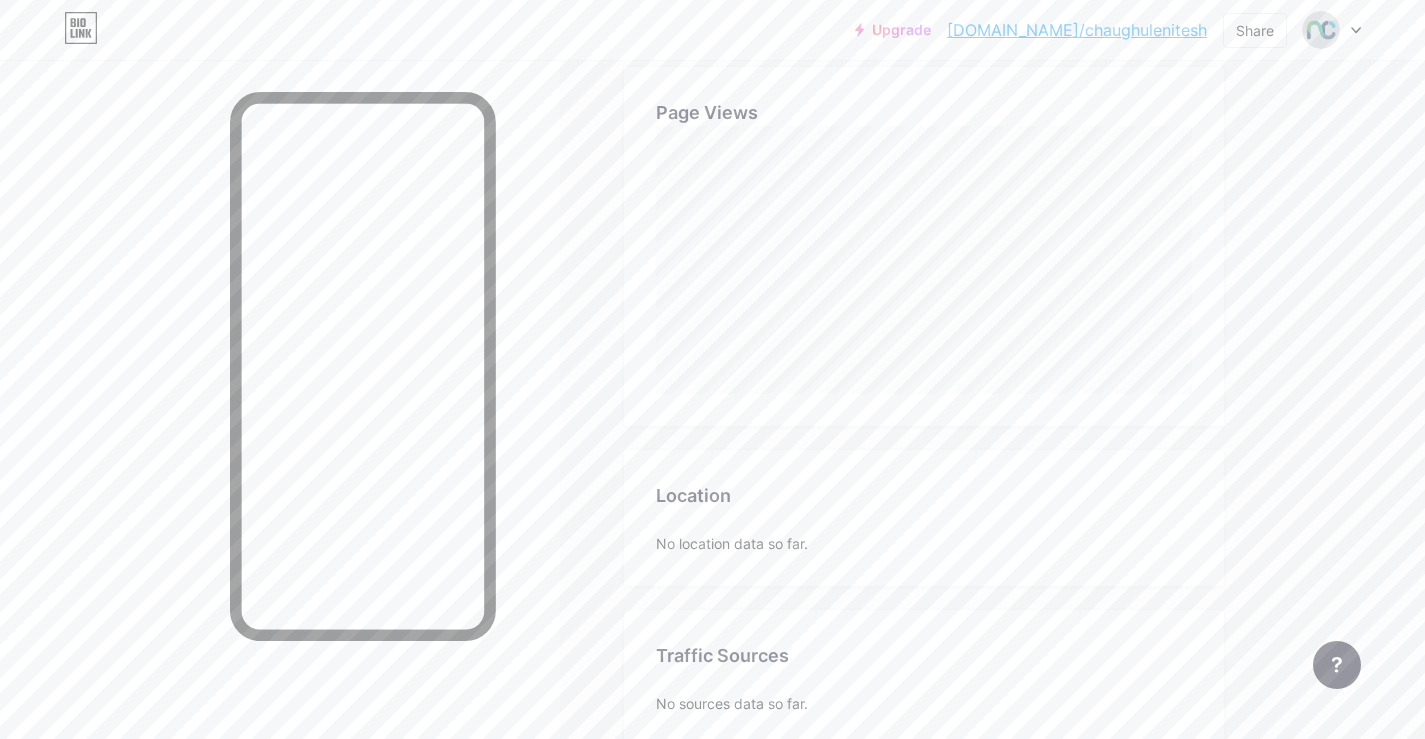 scroll, scrollTop: 0, scrollLeft: 0, axis: both 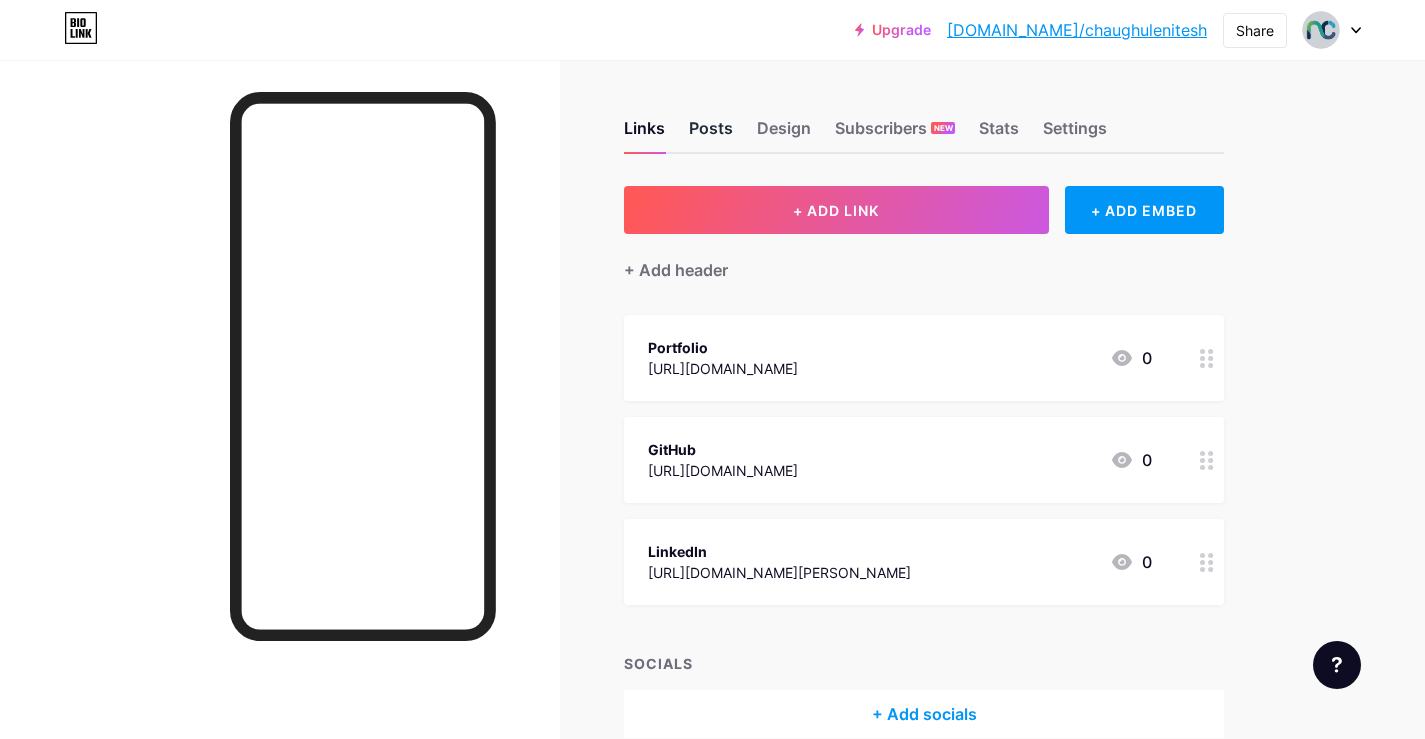 click on "Posts" at bounding box center (711, 134) 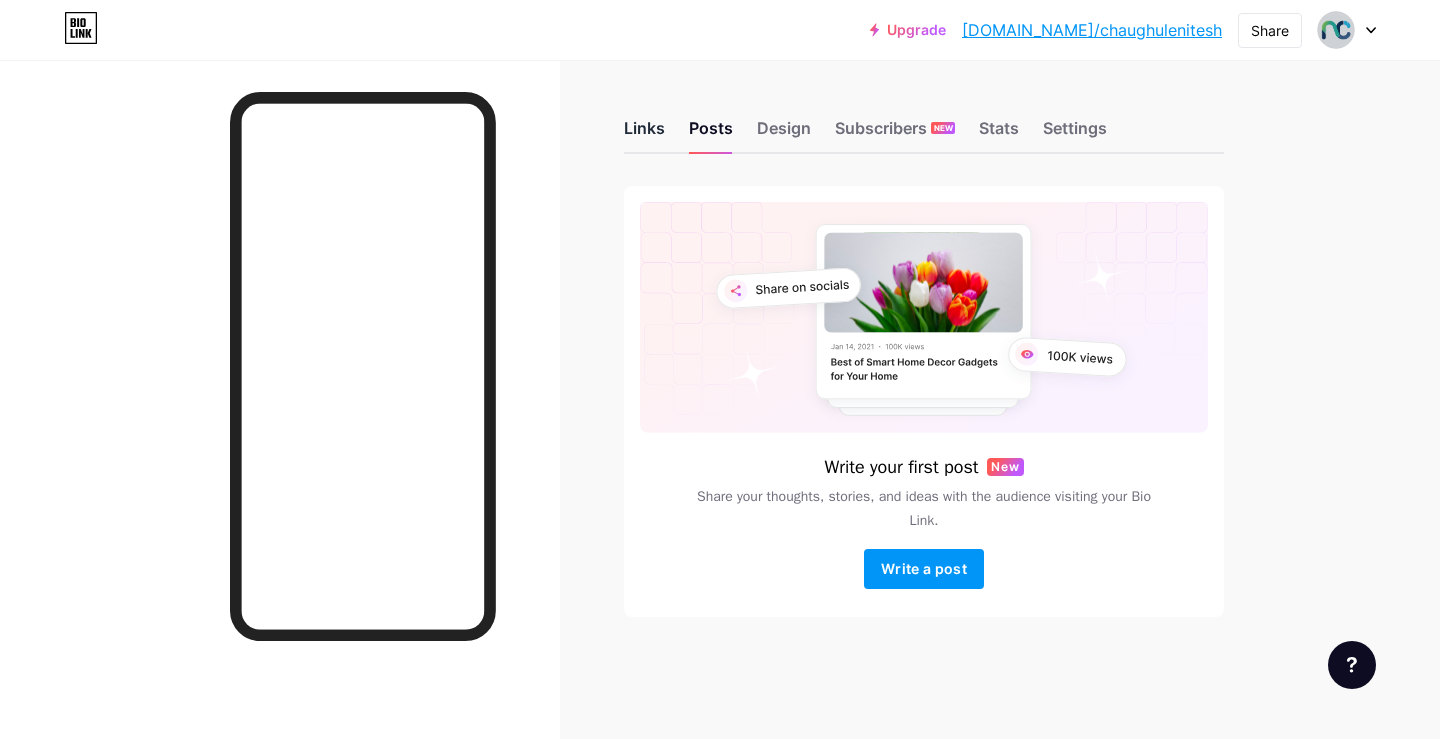 click on "Links" at bounding box center [644, 134] 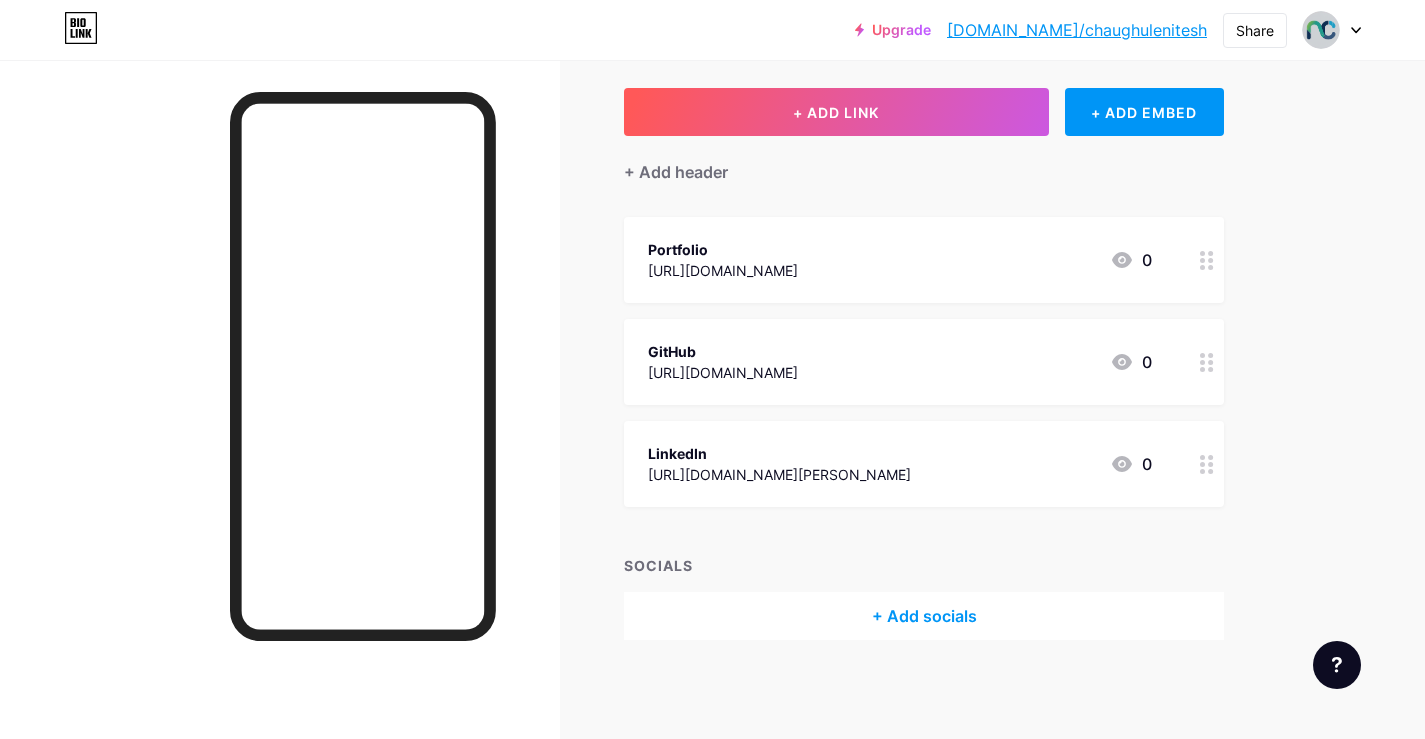 scroll, scrollTop: 0, scrollLeft: 0, axis: both 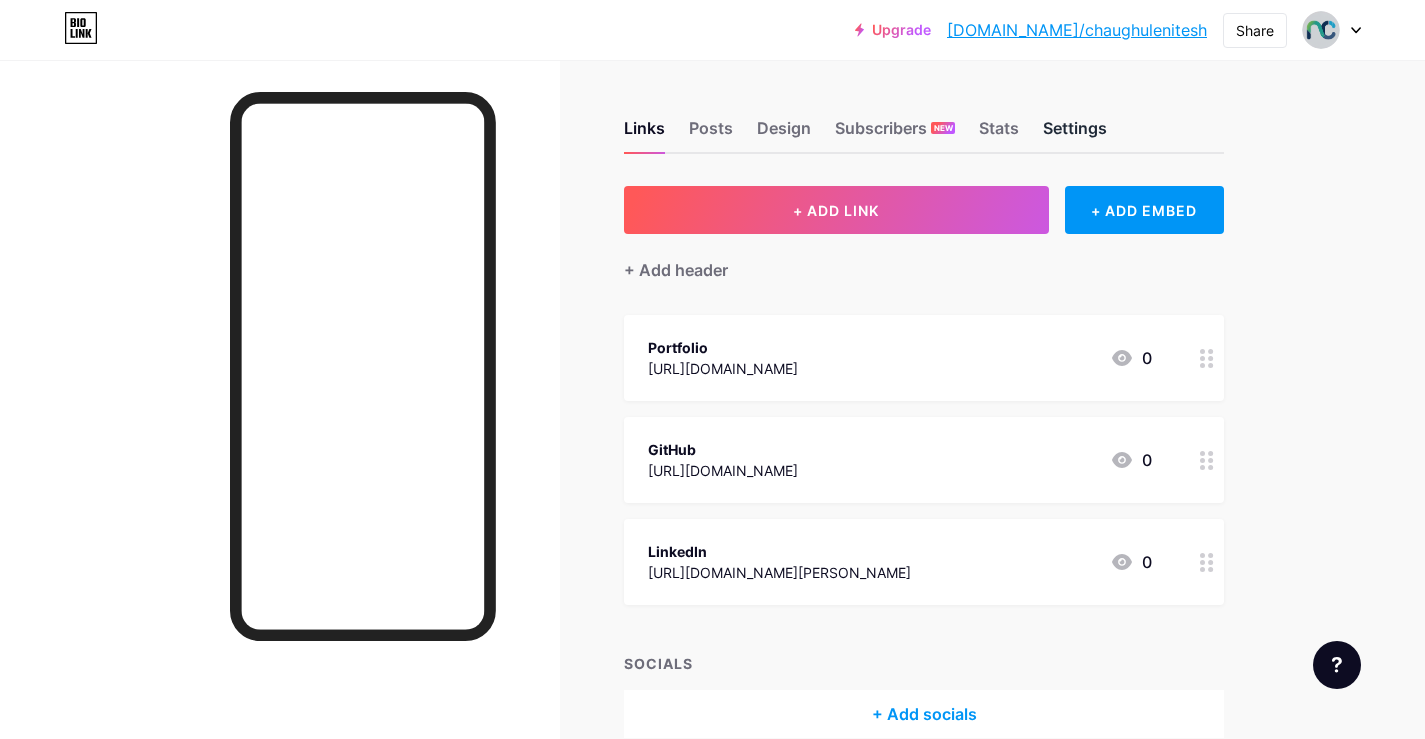 click on "Settings" at bounding box center [1075, 134] 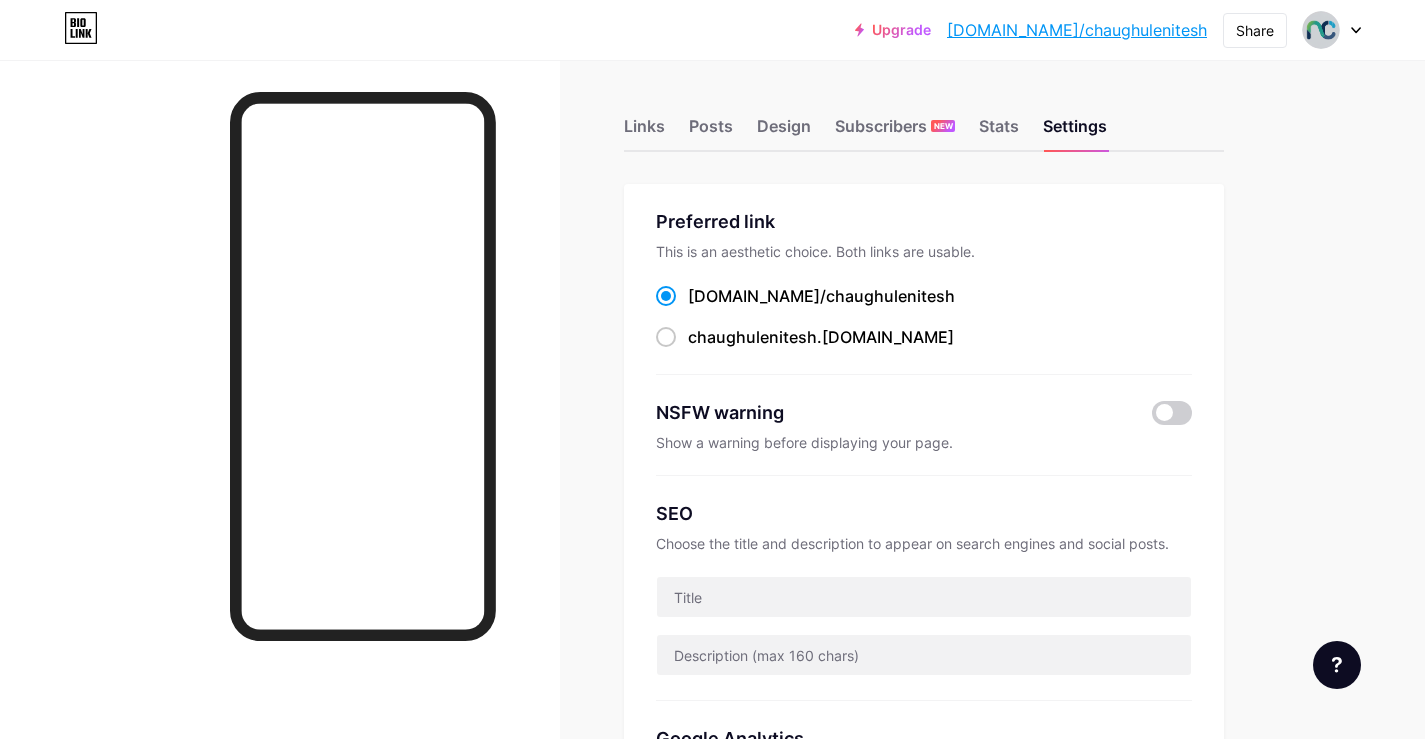 scroll, scrollTop: 0, scrollLeft: 0, axis: both 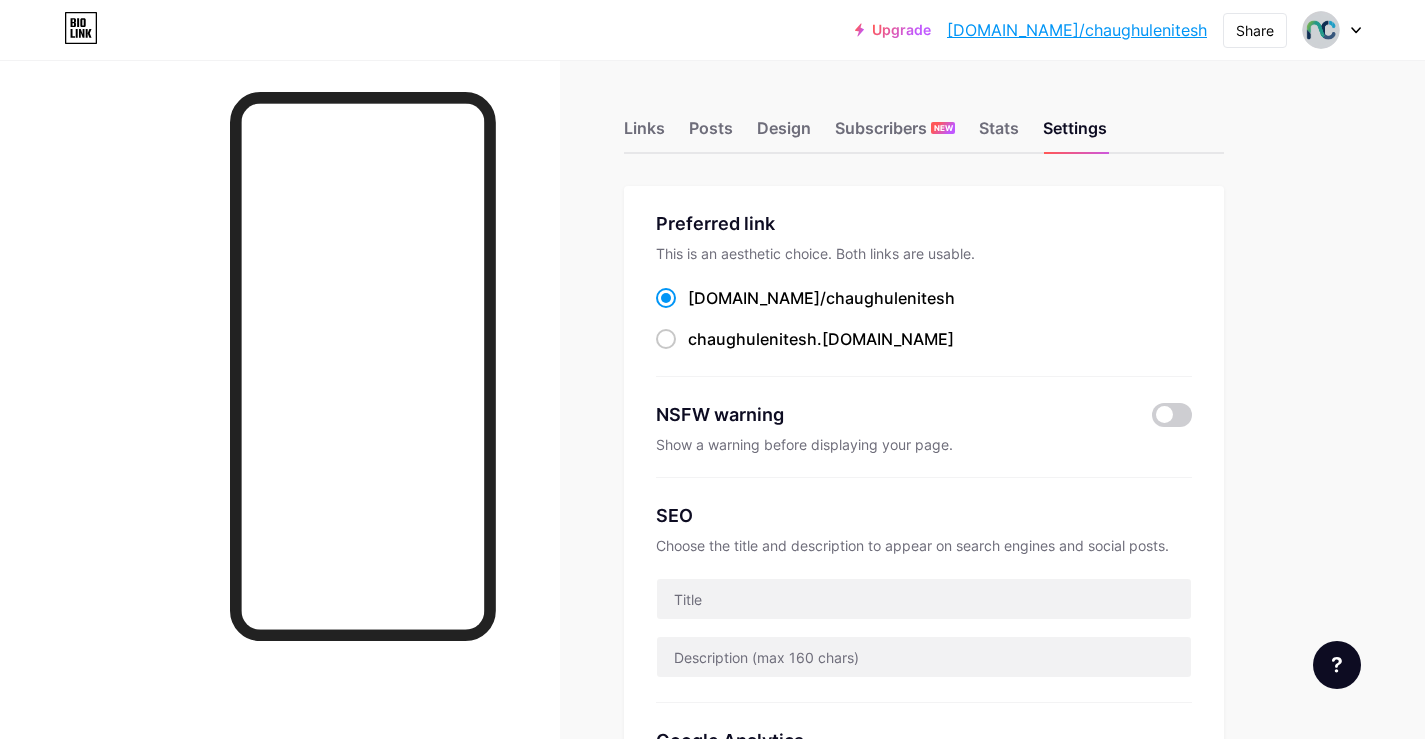 click 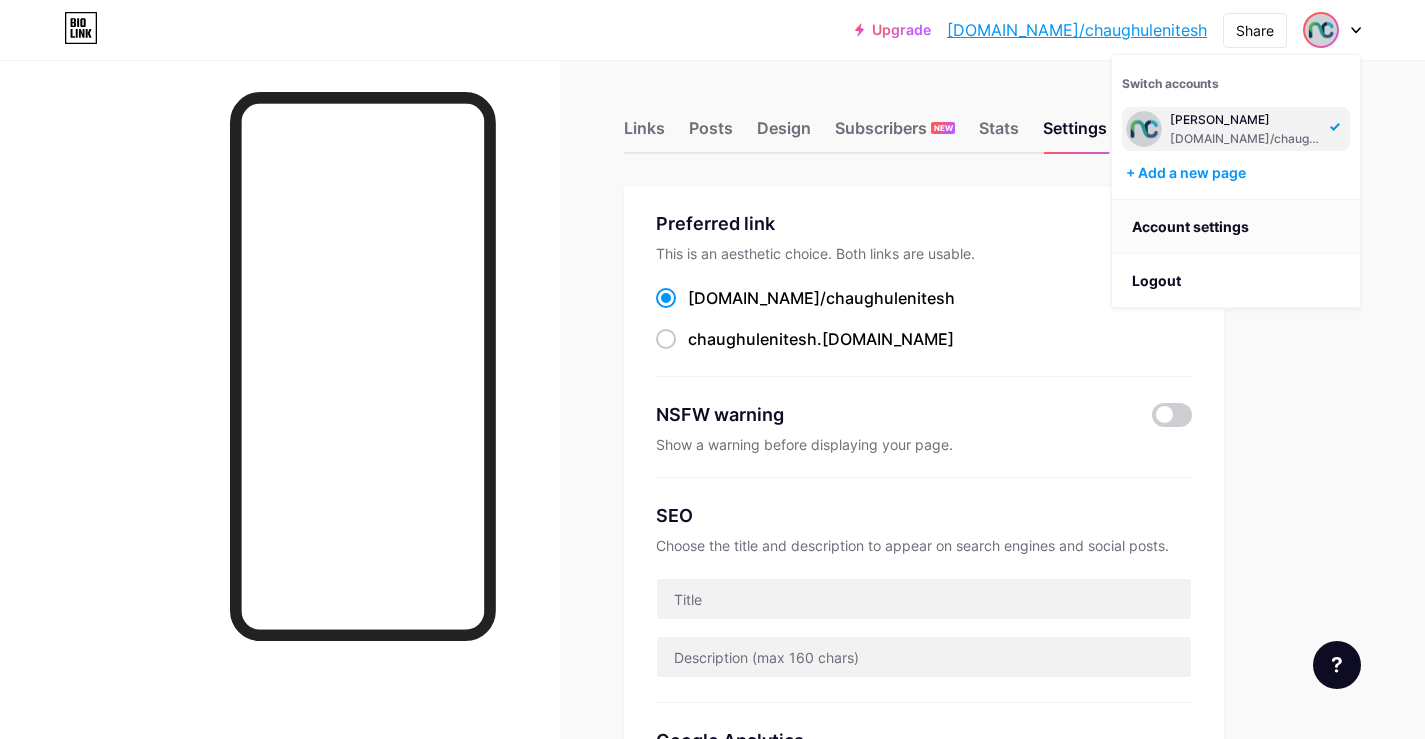 click on "Account settings" at bounding box center (1236, 227) 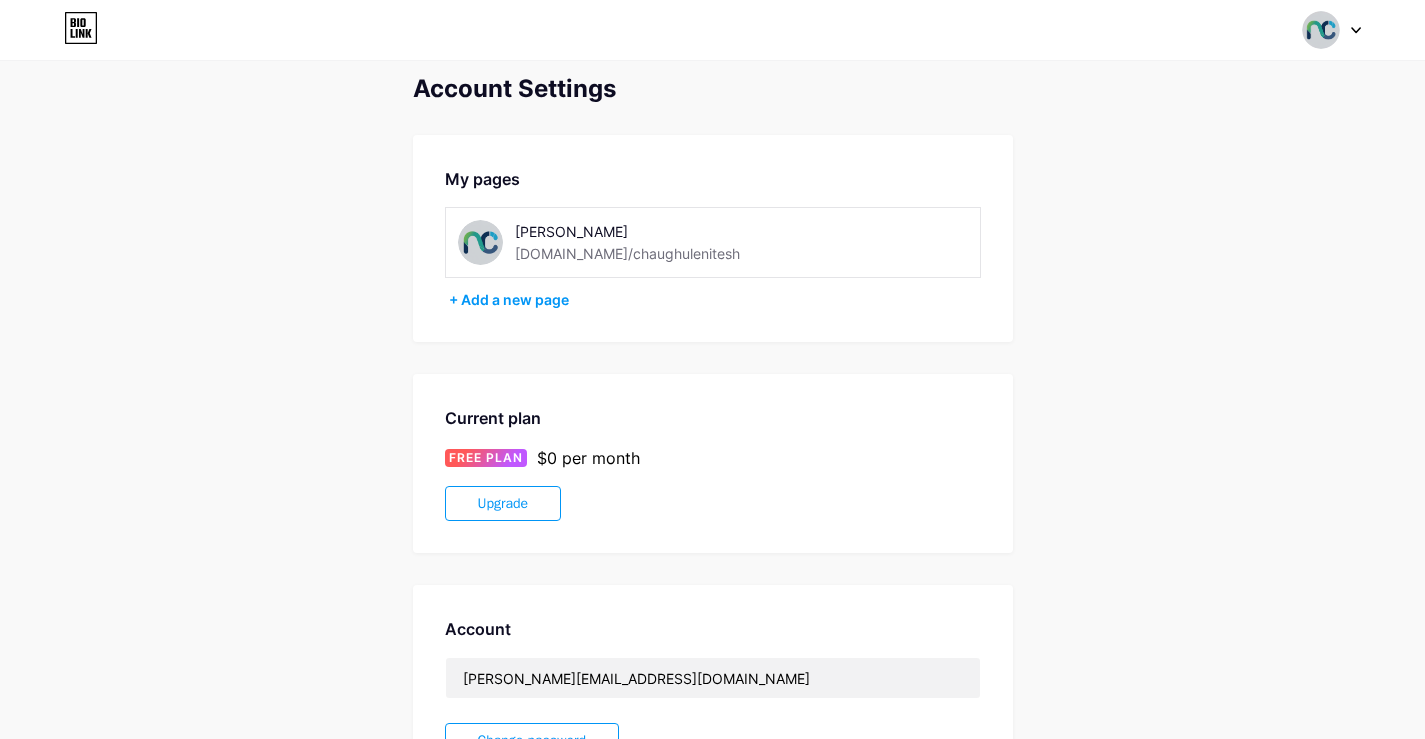 scroll, scrollTop: 0, scrollLeft: 0, axis: both 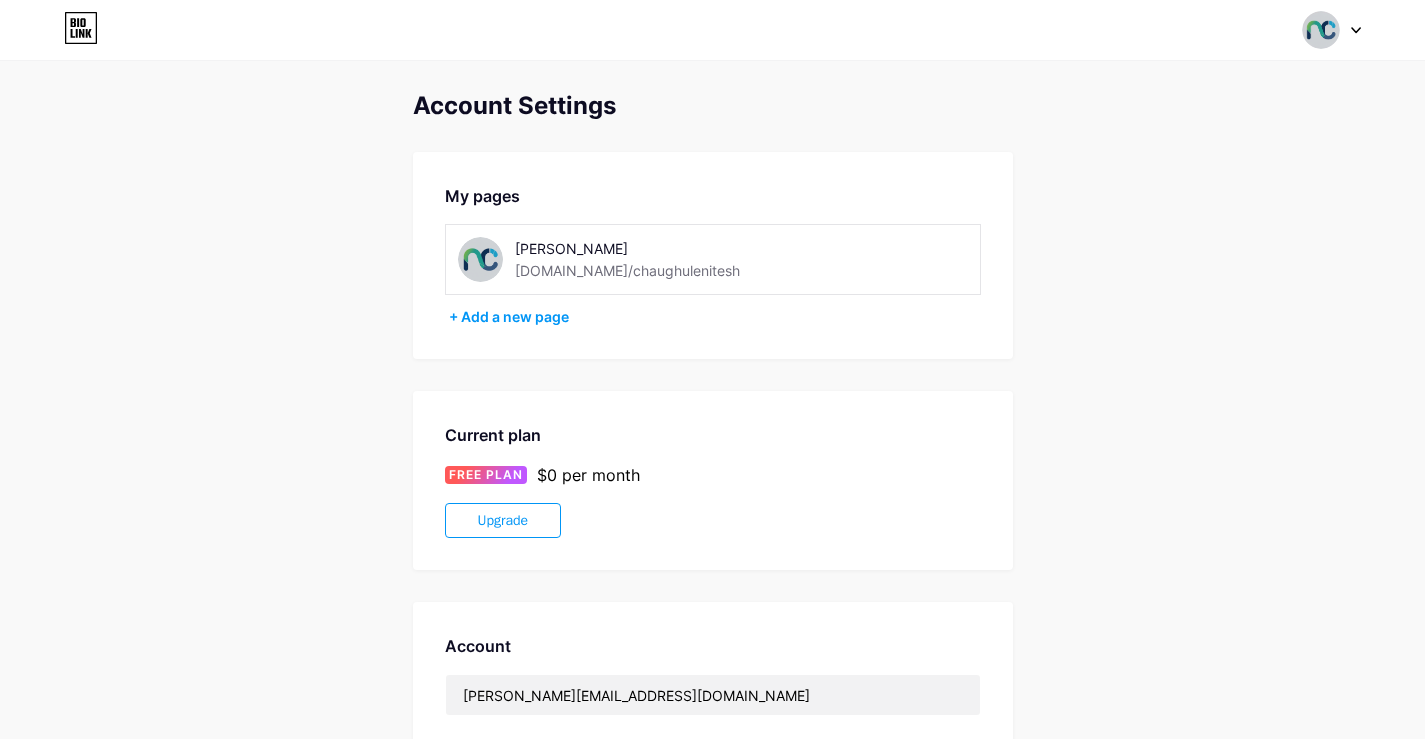 click at bounding box center [1332, 30] 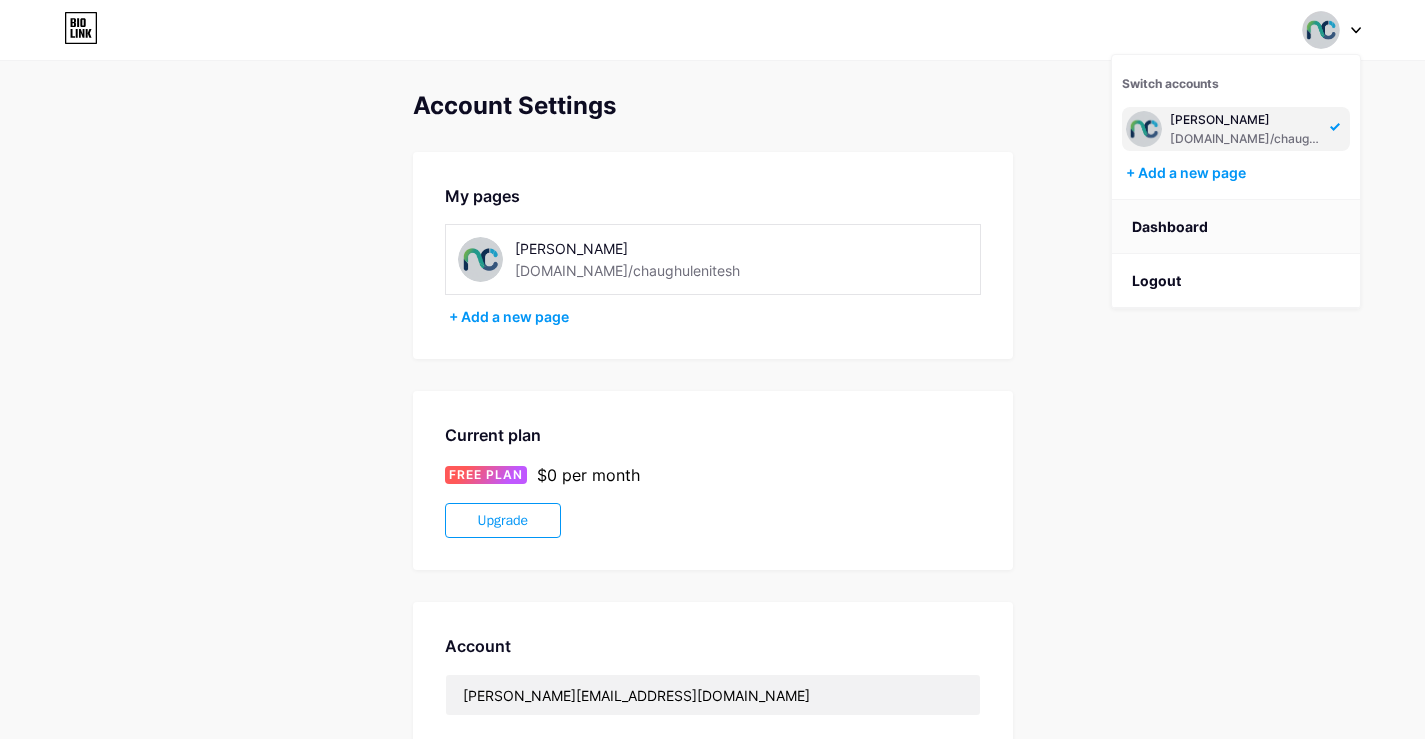 click on "Dashboard" at bounding box center (1236, 227) 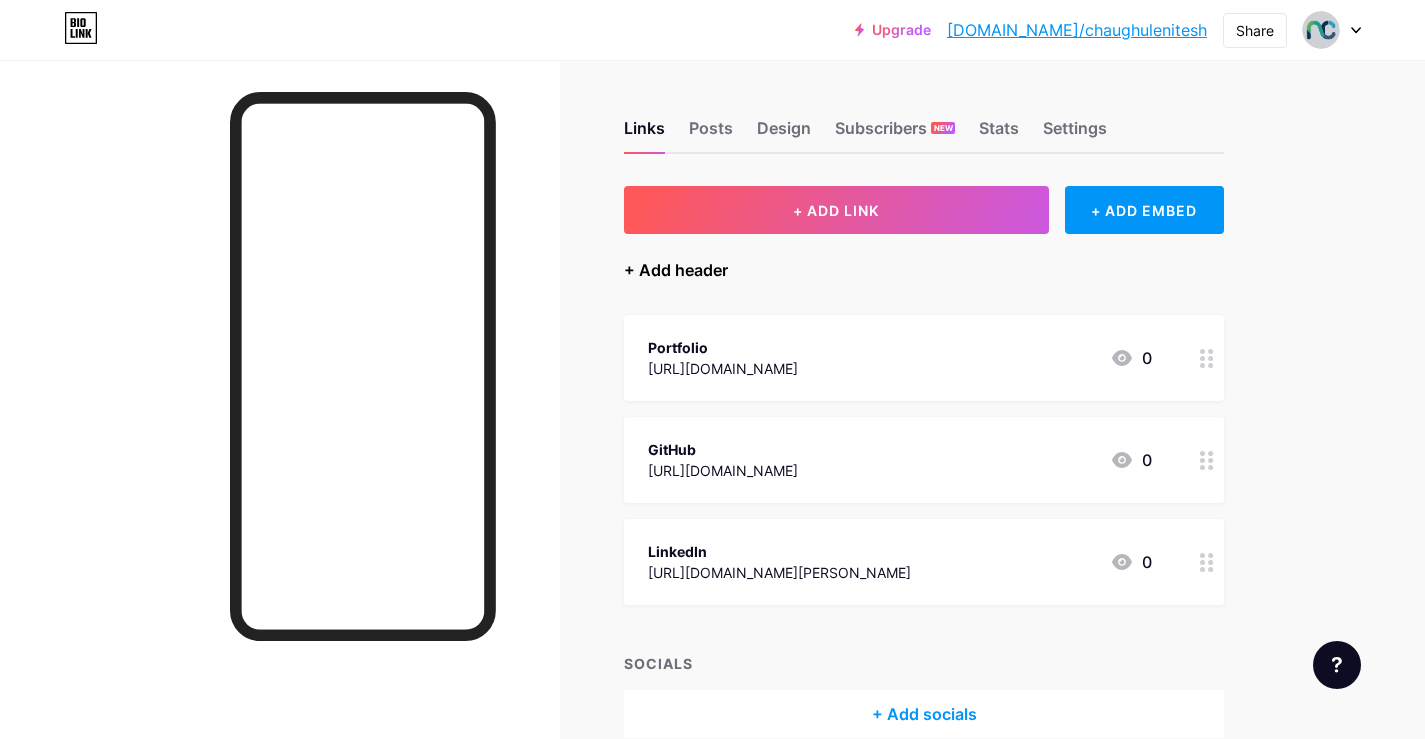 click on "+ Add header" at bounding box center [676, 270] 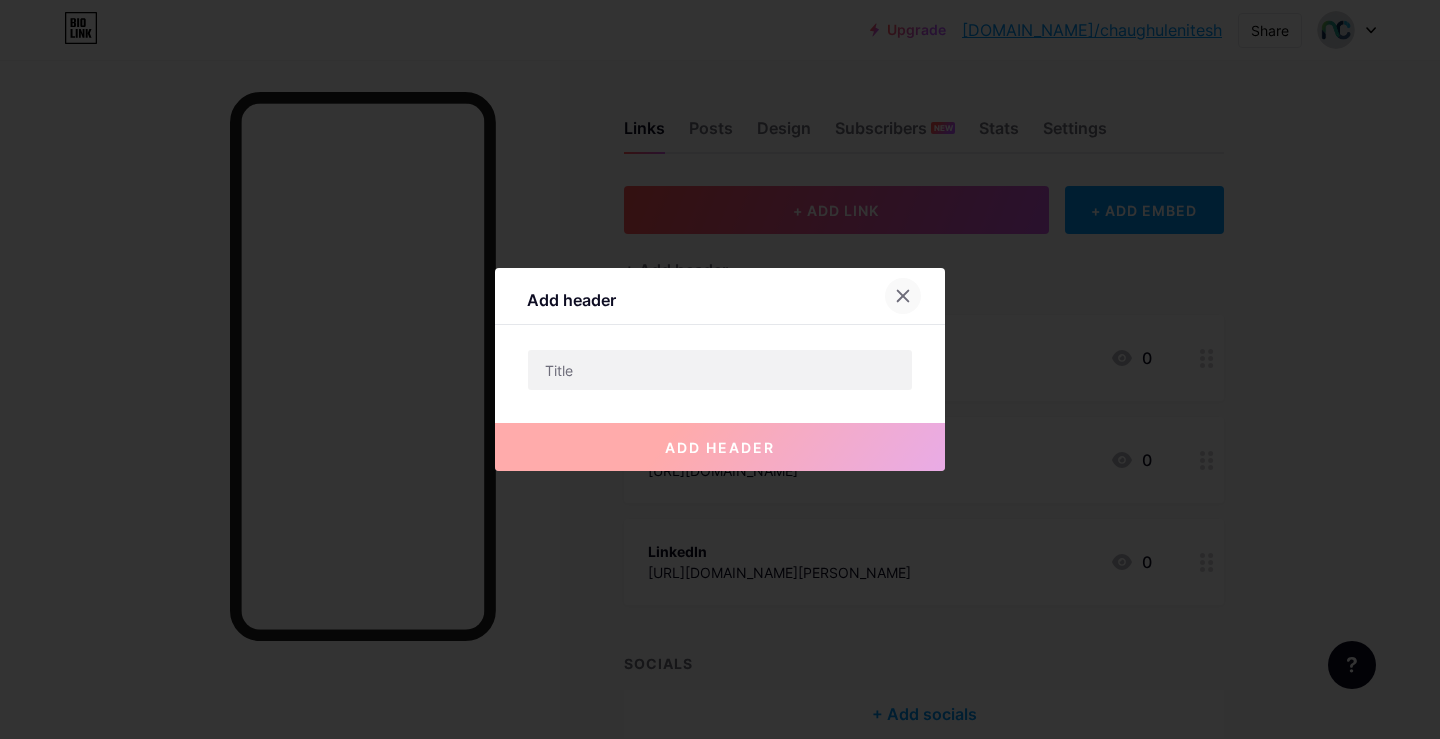 click 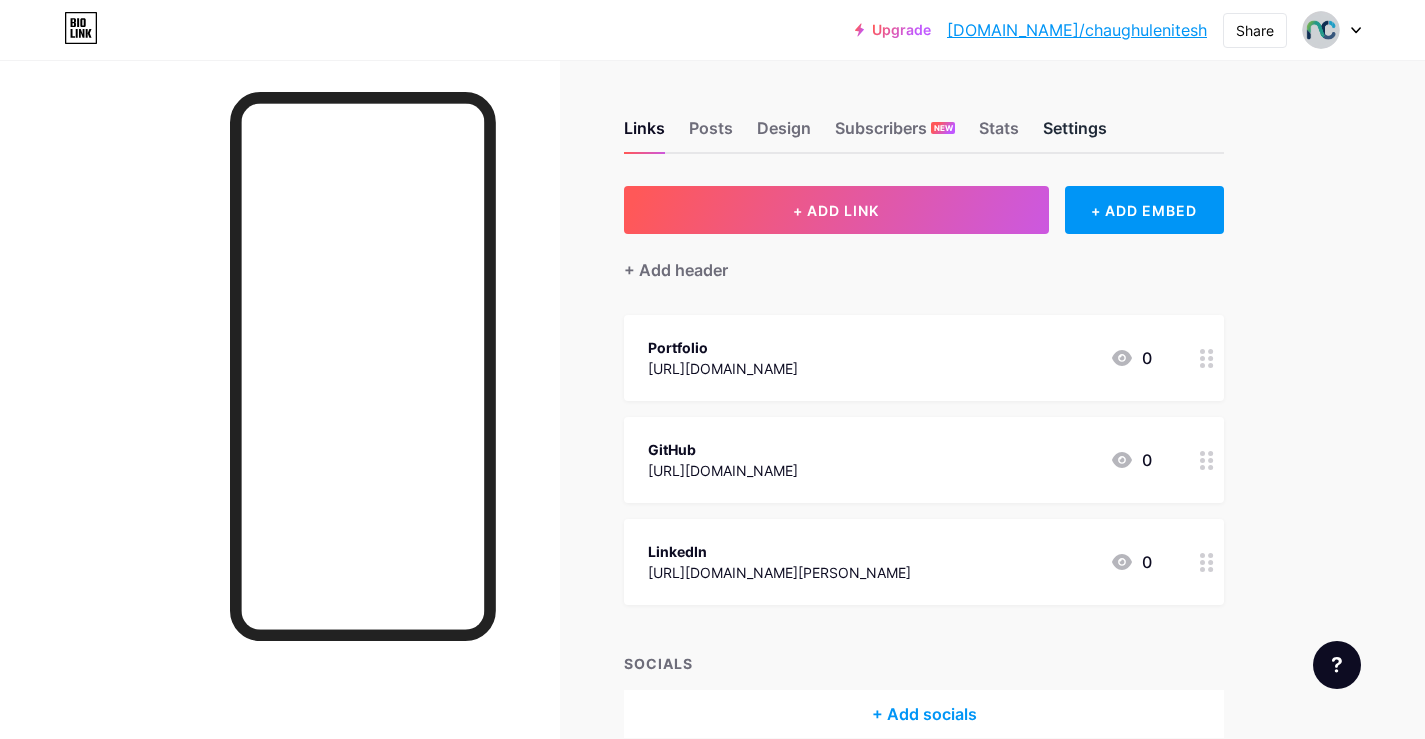 click on "Settings" at bounding box center (1075, 134) 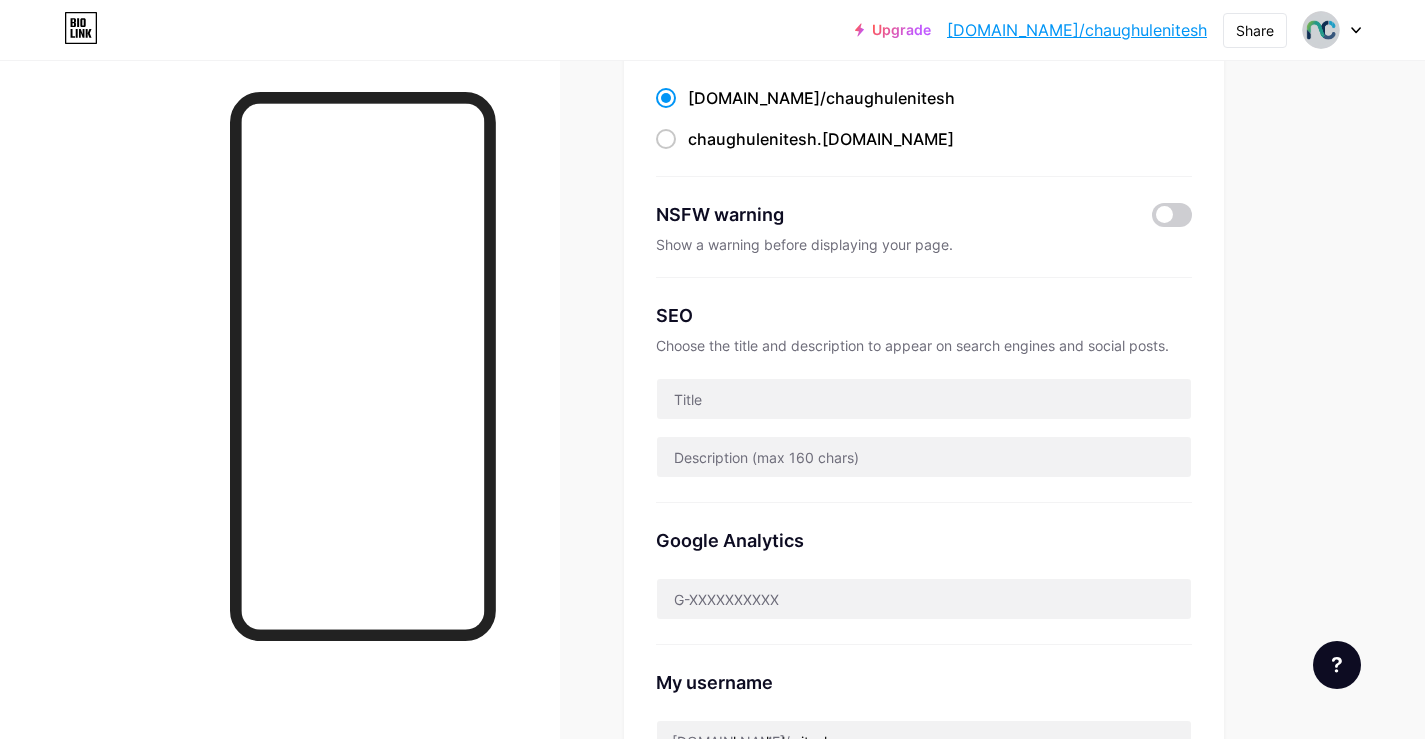 scroll, scrollTop: 300, scrollLeft: 0, axis: vertical 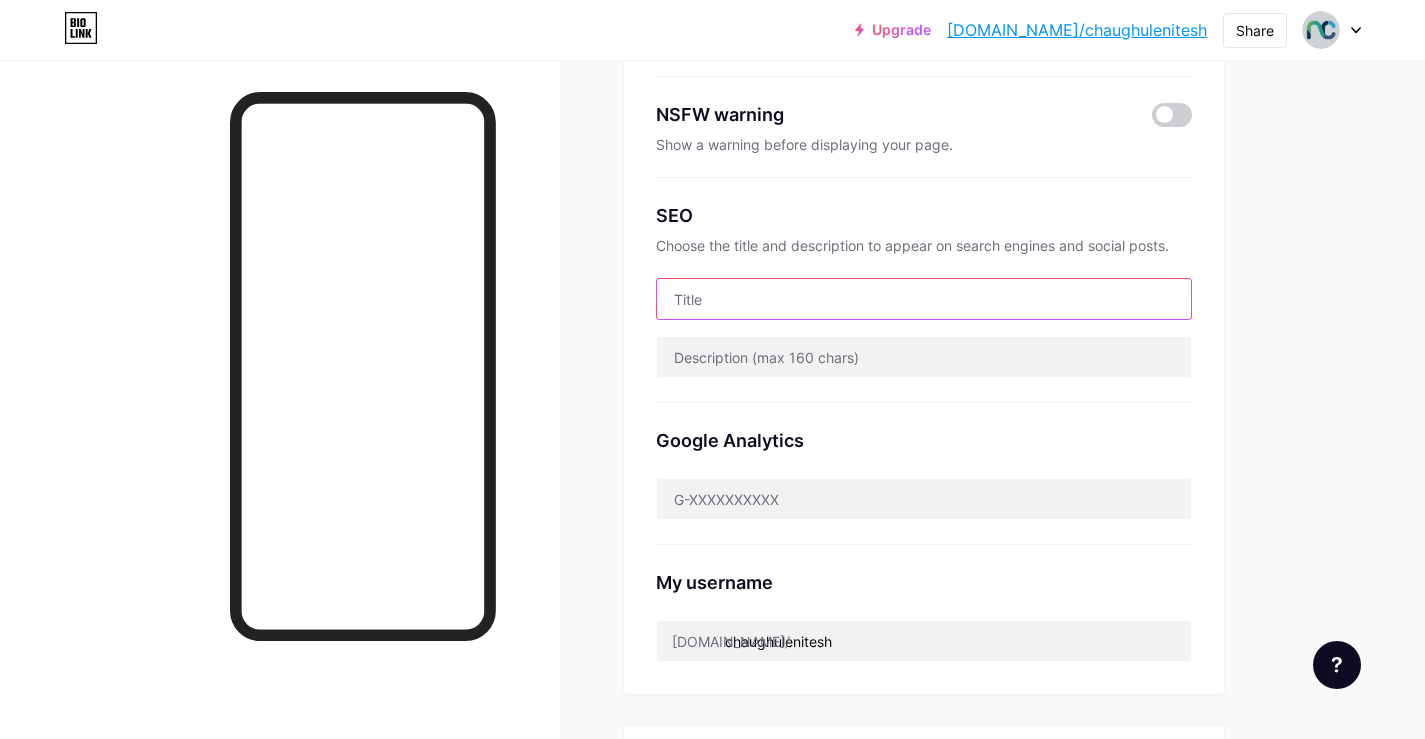 click at bounding box center (924, 299) 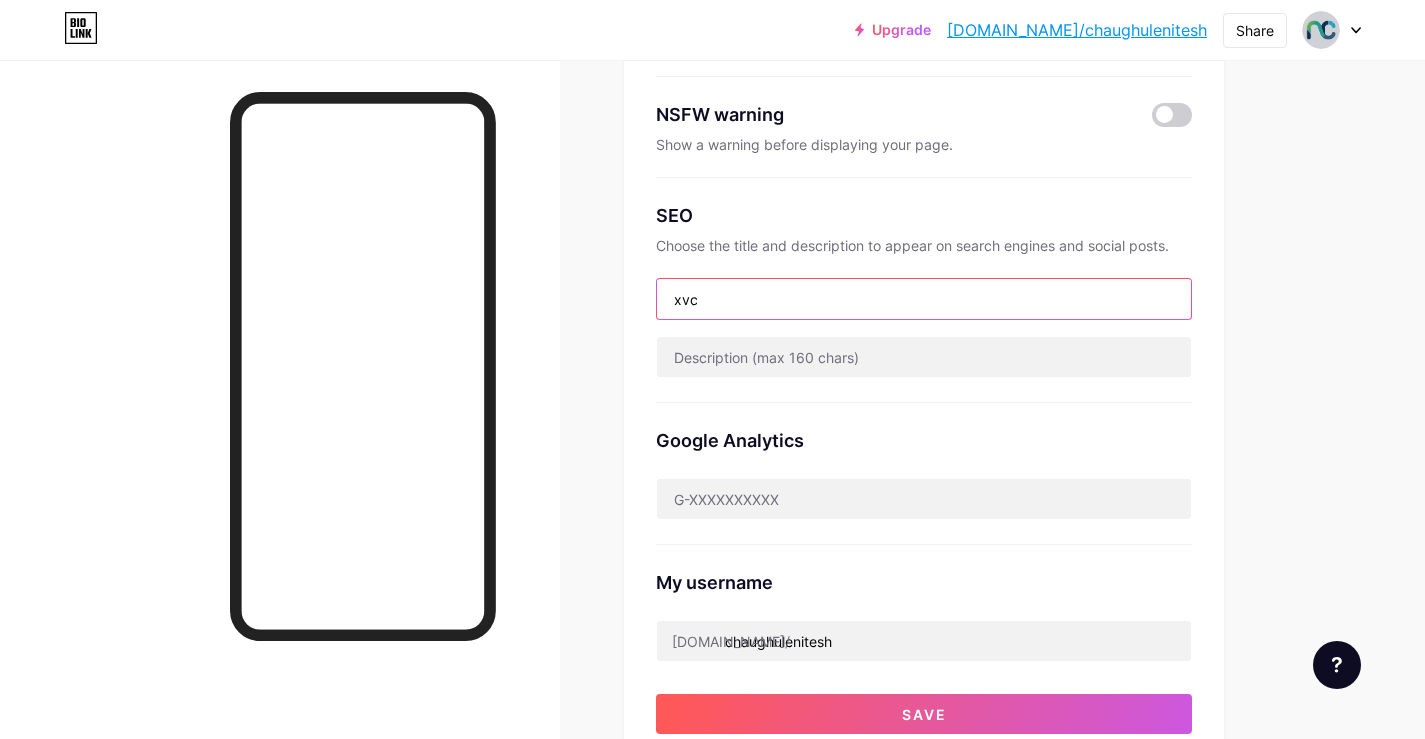 type on "xvc" 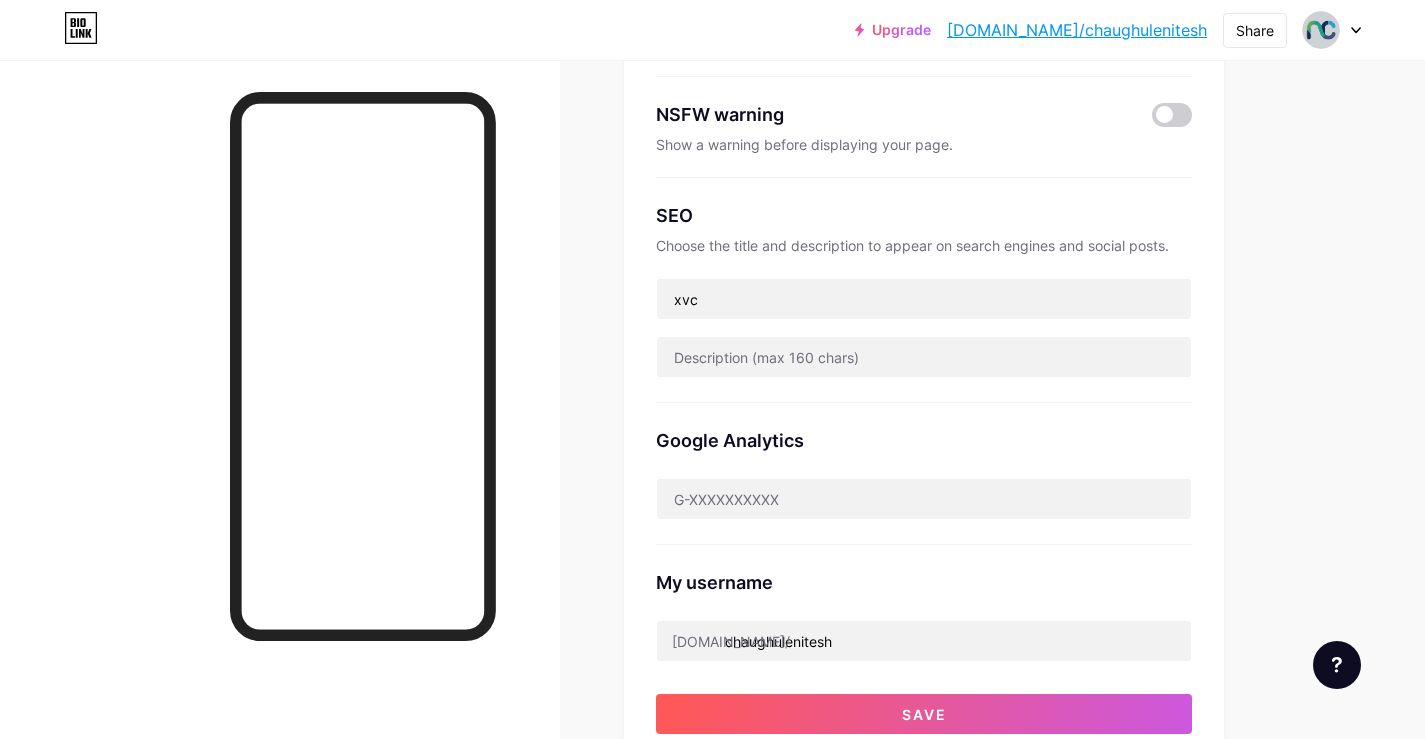 click on "Google Analytics" at bounding box center [924, 474] 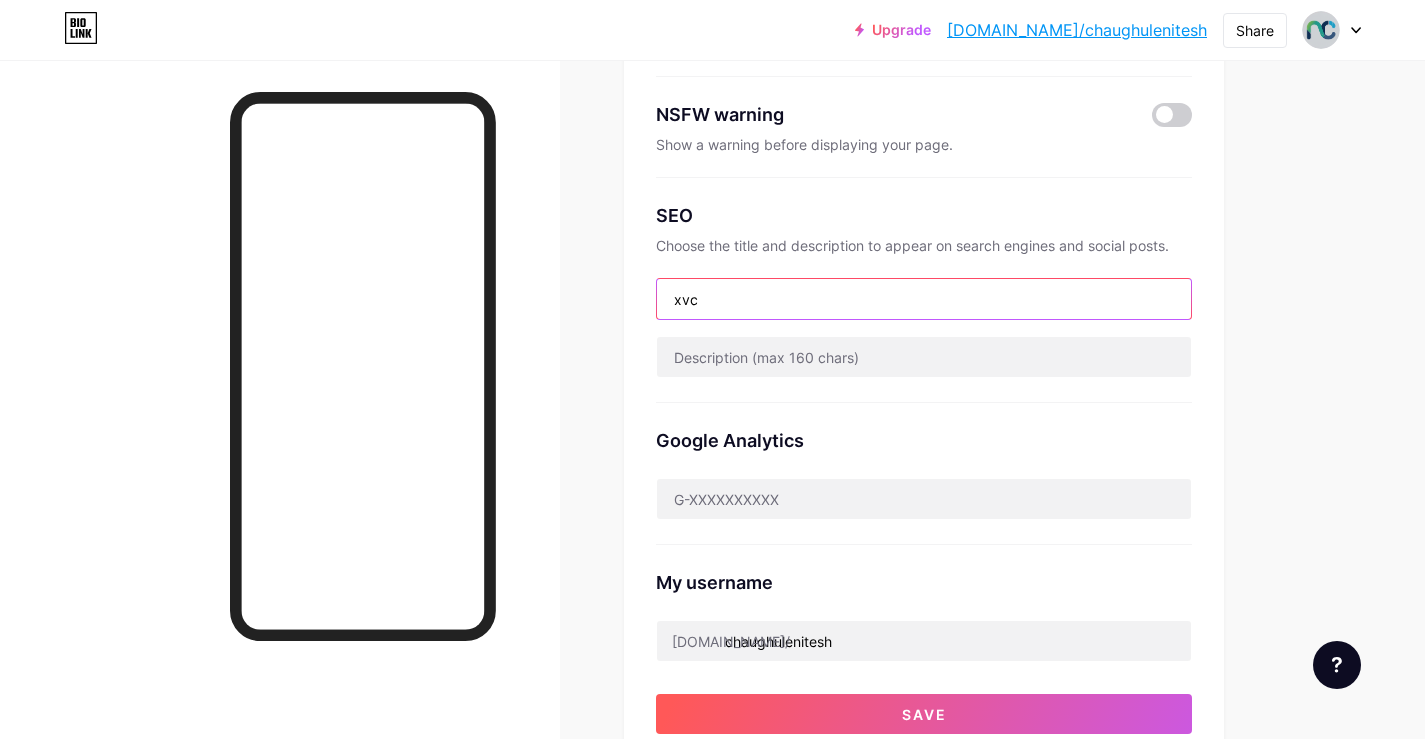 click on "xvc" at bounding box center (924, 299) 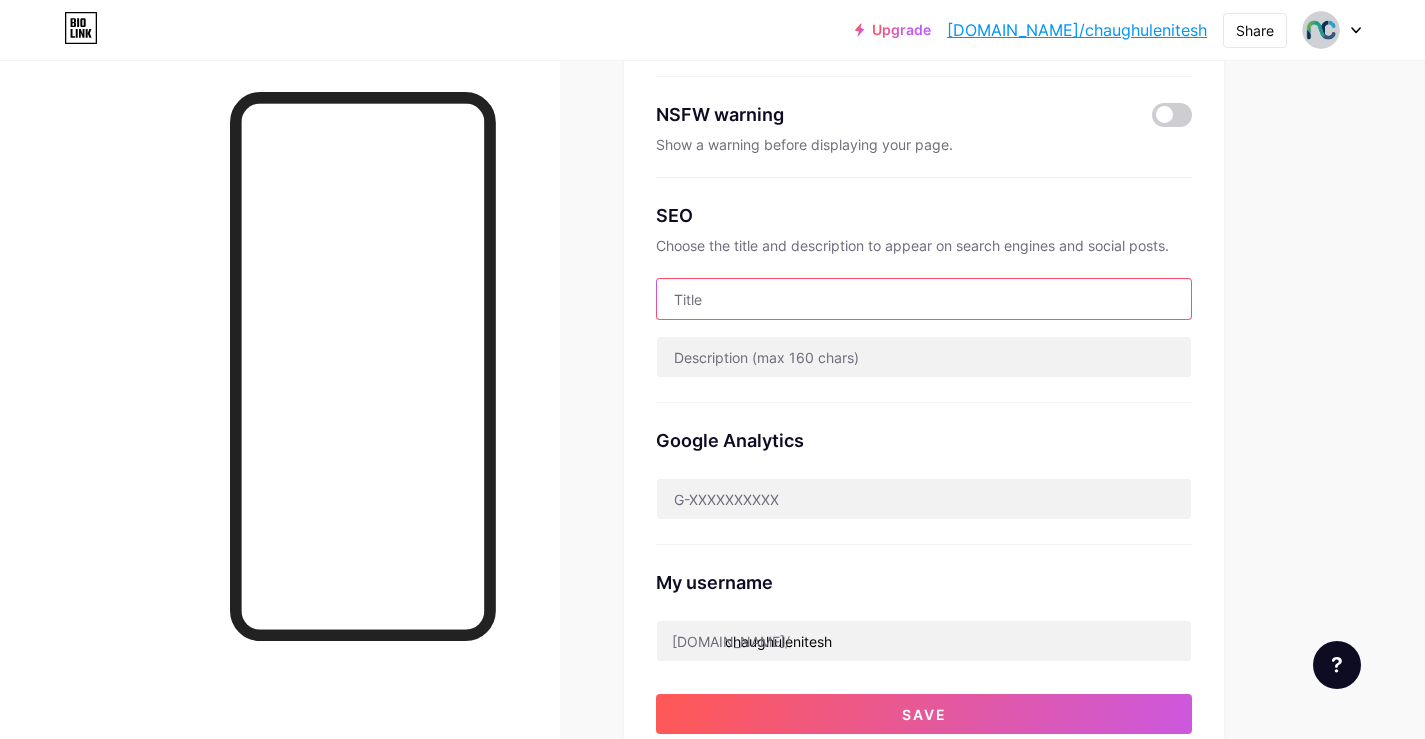 type 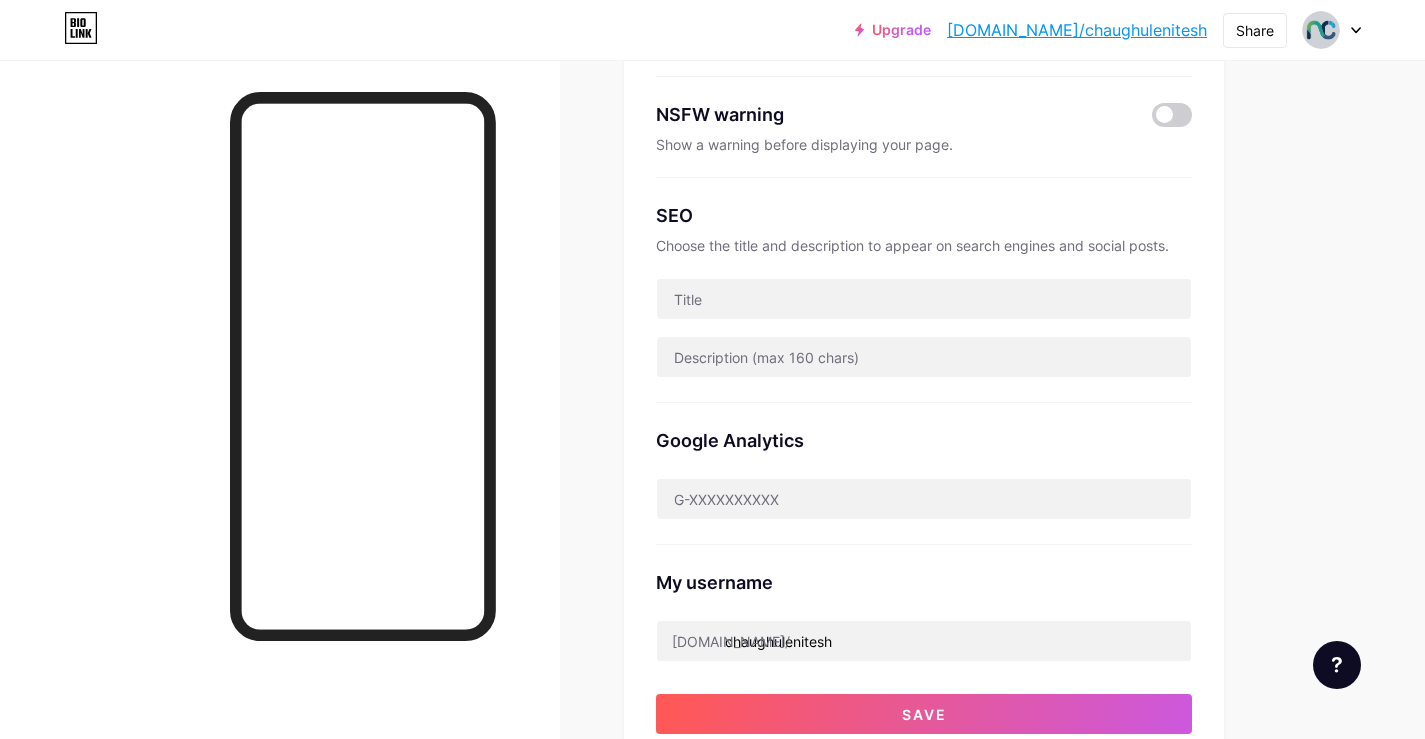 click on "Links
Posts
Design
Subscribers
NEW
Stats
Settings     Preferred link   This is an aesthetic choice. Both links are usable.
bio.link/ chaughulenitesh       chaughulenitesh .bio.link
NSFW warning       Show a warning before displaying your page.     SEO   Choose the title and description to appear on search engines and social posts.           Google Analytics       My username   bio.link/   chaughulenitesh         Save       Pro Links   PRO   Custom Domain   Try your own custom domain eg: jaseem.com   Set
up domain             Emoji link   Add emojis to your link eg: bio.link/😄😭🥵   Create
Go to  Help Center  to learn more or to contact support.   Changes saved           Feature requests             Help center         Contact support" at bounding box center [654, 549] 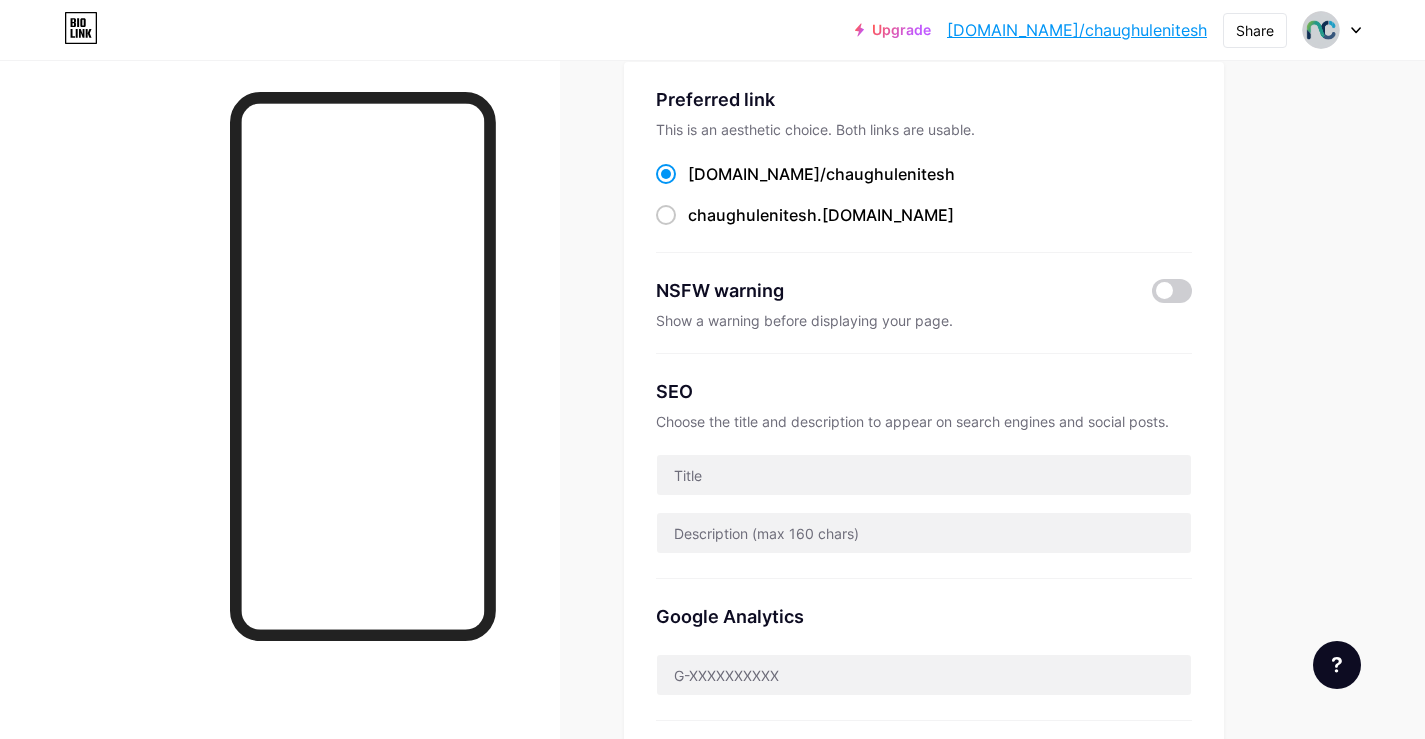scroll, scrollTop: 0, scrollLeft: 0, axis: both 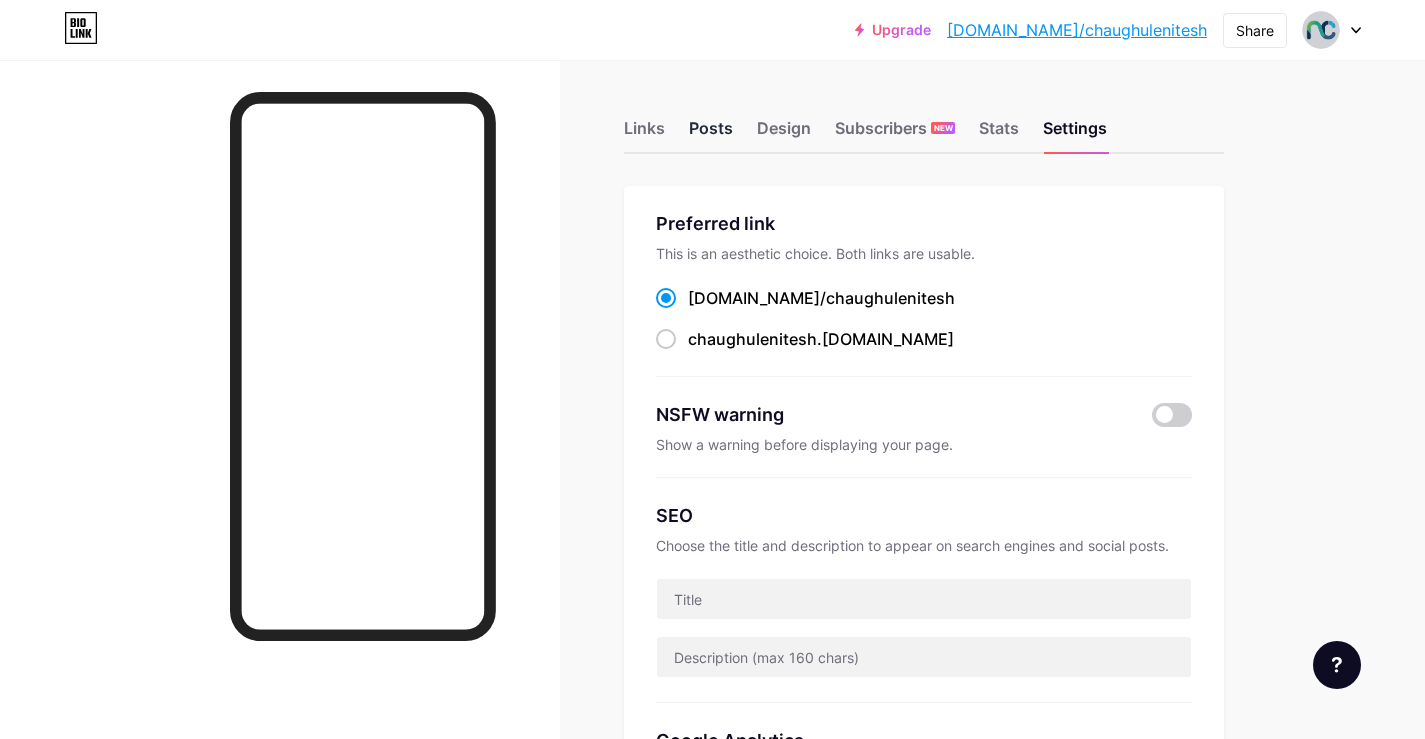 click on "Posts" at bounding box center [711, 134] 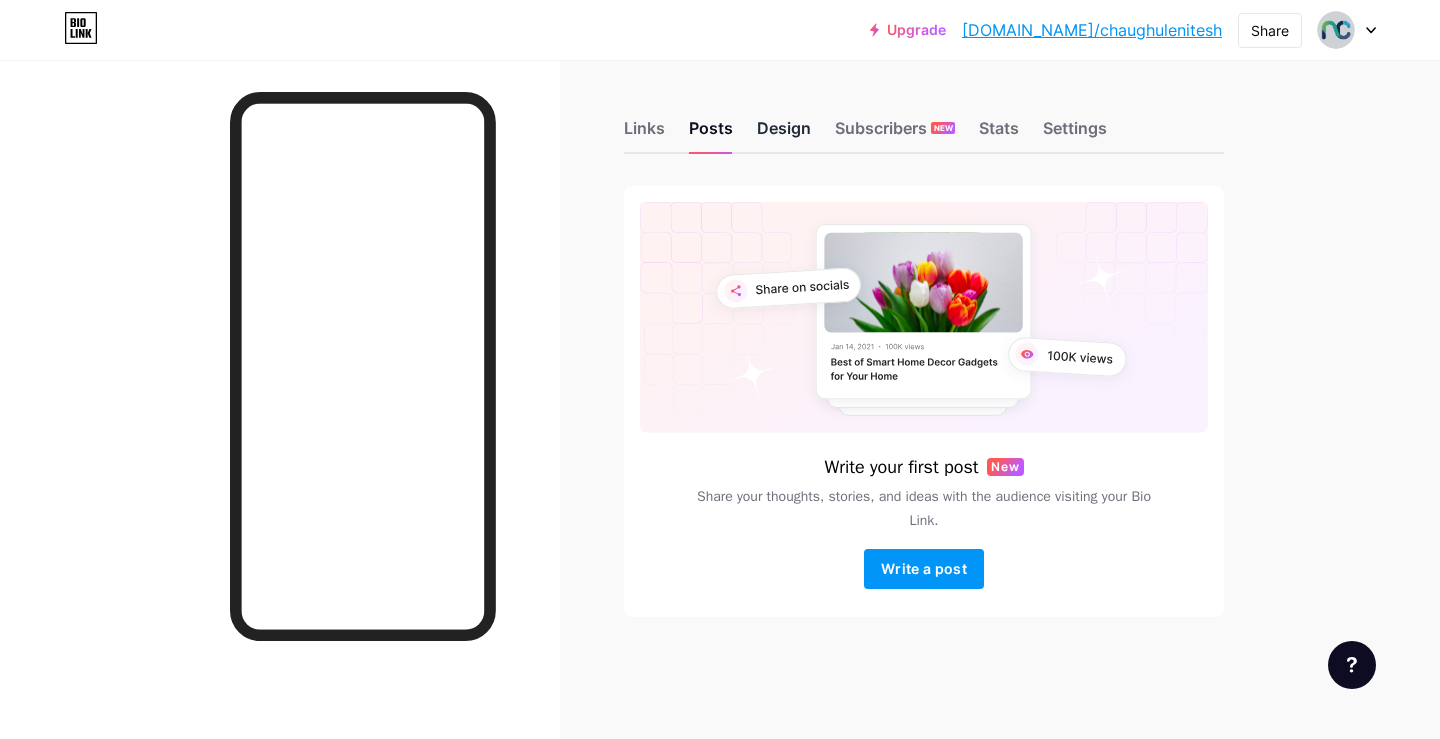 drag, startPoint x: 721, startPoint y: 118, endPoint x: 765, endPoint y: 116, distance: 44.04543 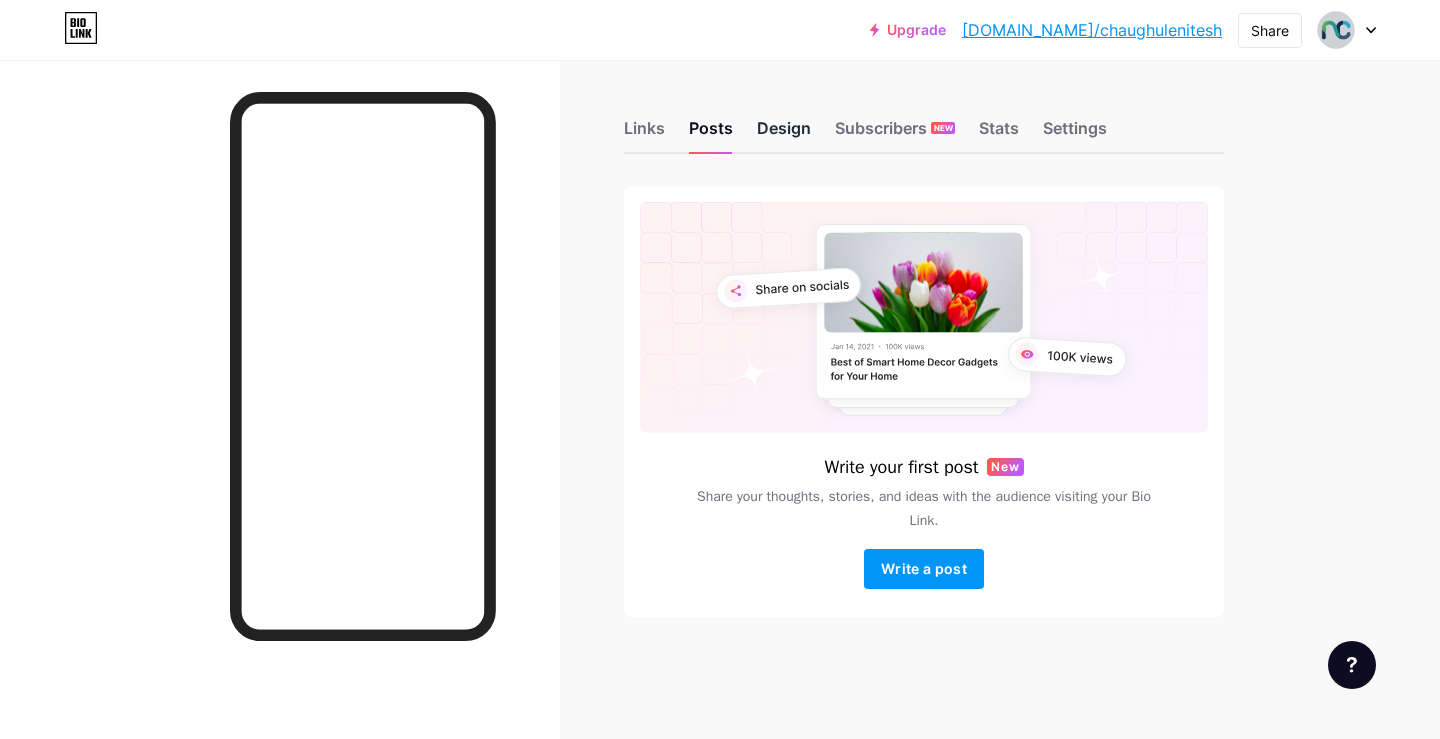 click on "Links
Posts
Design
Subscribers
NEW
Stats
Settings" at bounding box center [924, 119] 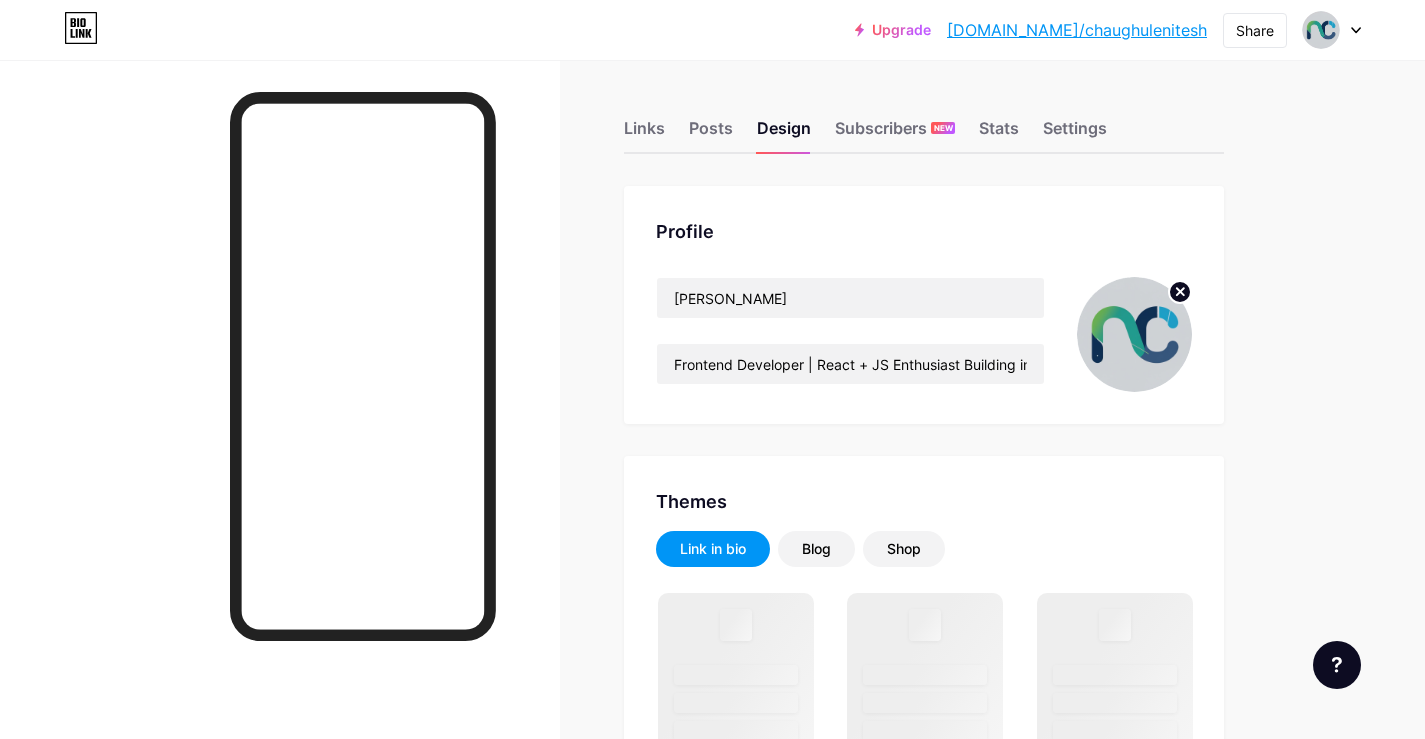 scroll, scrollTop: 200, scrollLeft: 0, axis: vertical 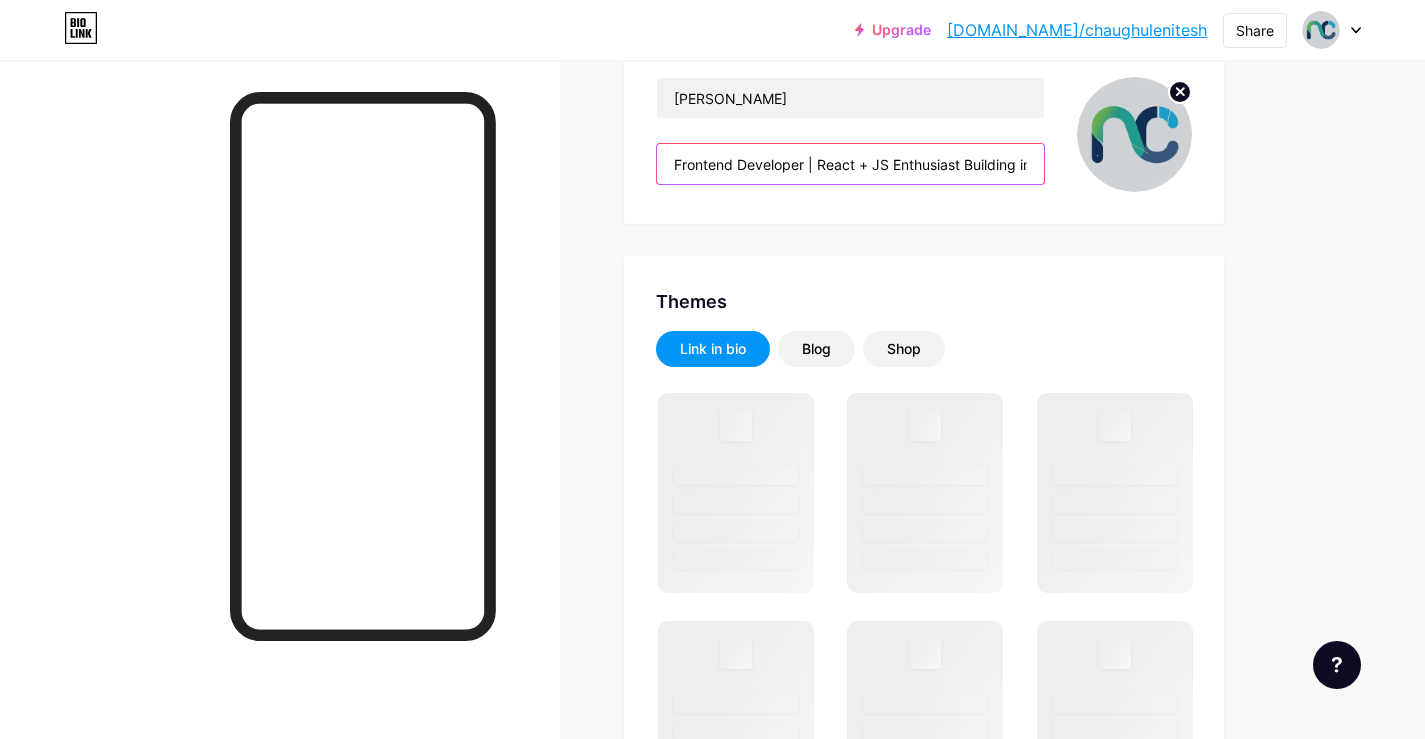click on "Frontend Developer | React + JS Enthusiast Building interactive & responsive web experiences." at bounding box center [850, 164] 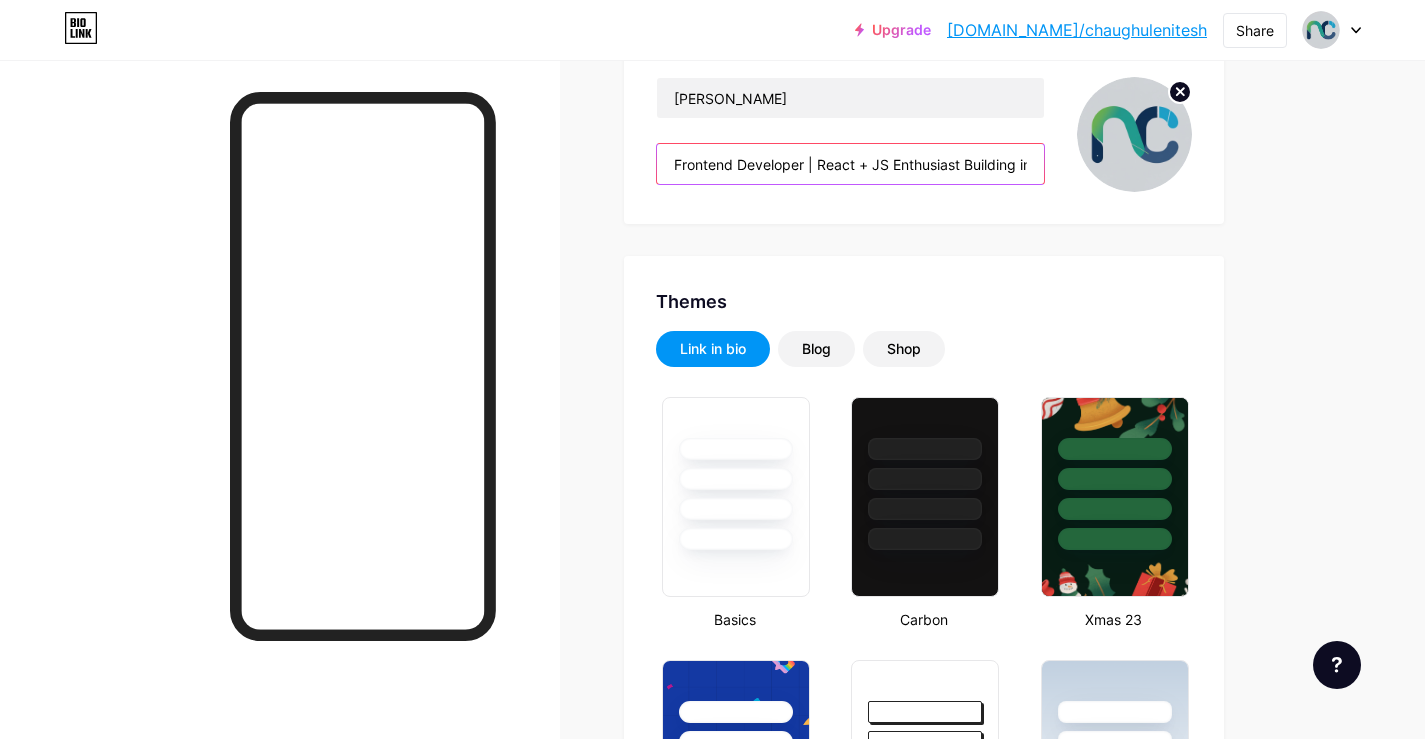scroll, scrollTop: 0, scrollLeft: 273, axis: horizontal 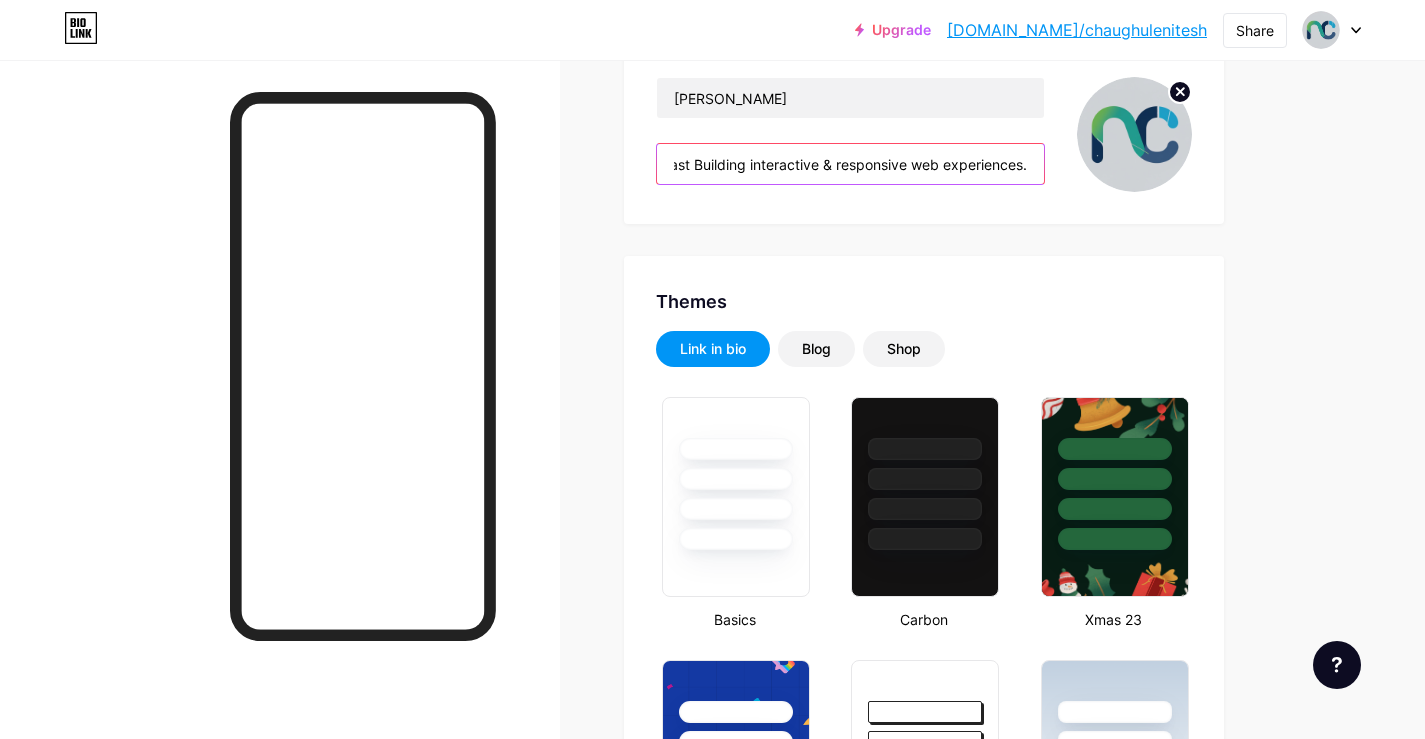 paste on "React & Frontend Developer | JS Enthusiast Building responsive web experiences" 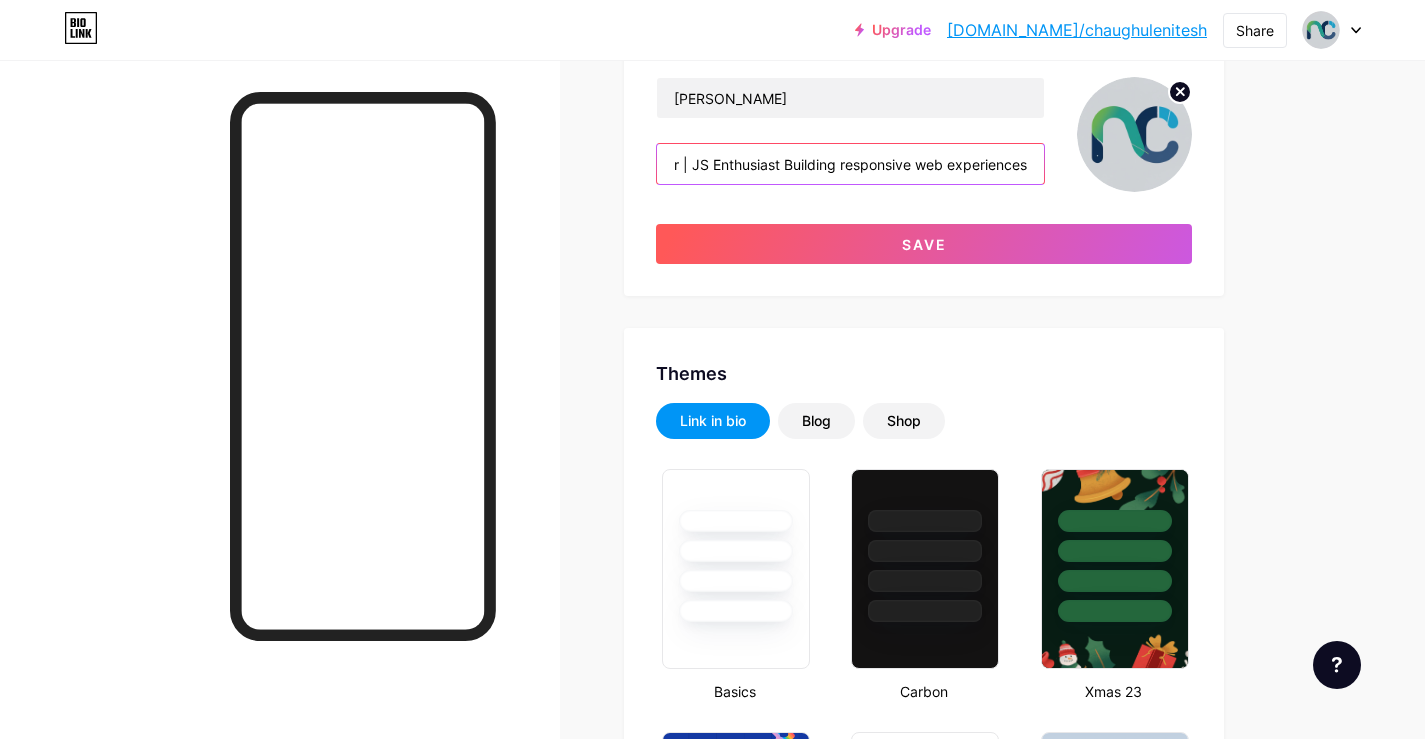 scroll, scrollTop: 0, scrollLeft: 0, axis: both 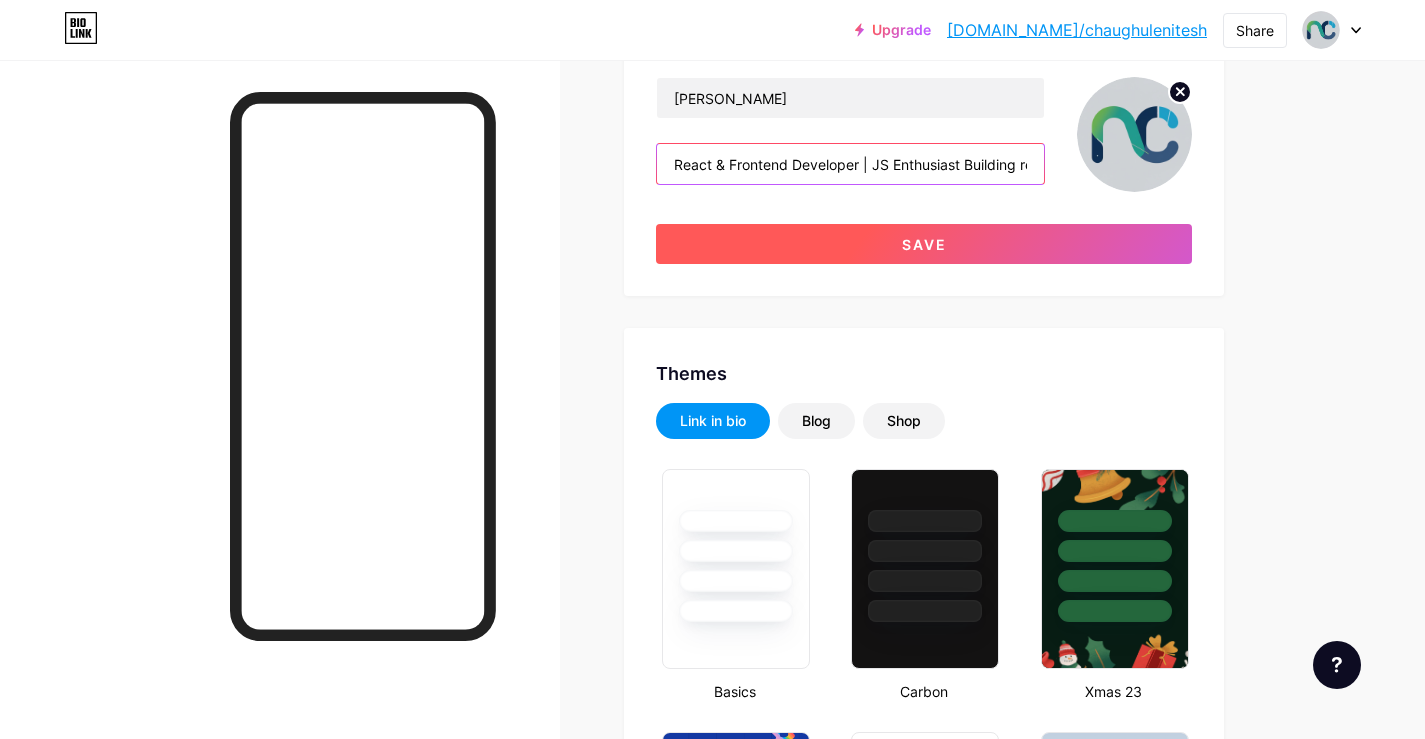 type on "React & Frontend Developer | JS Enthusiast Building responsive web experiences" 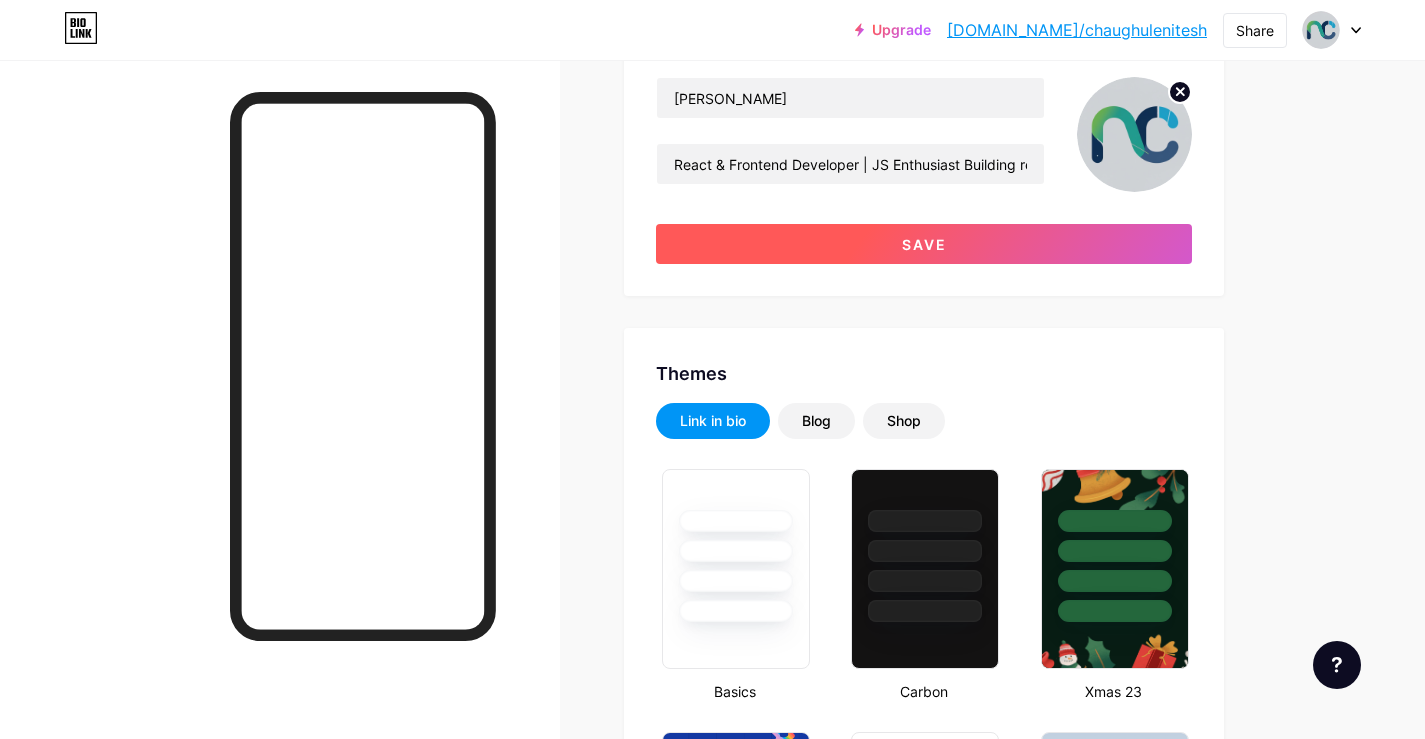 click on "Save" at bounding box center (924, 244) 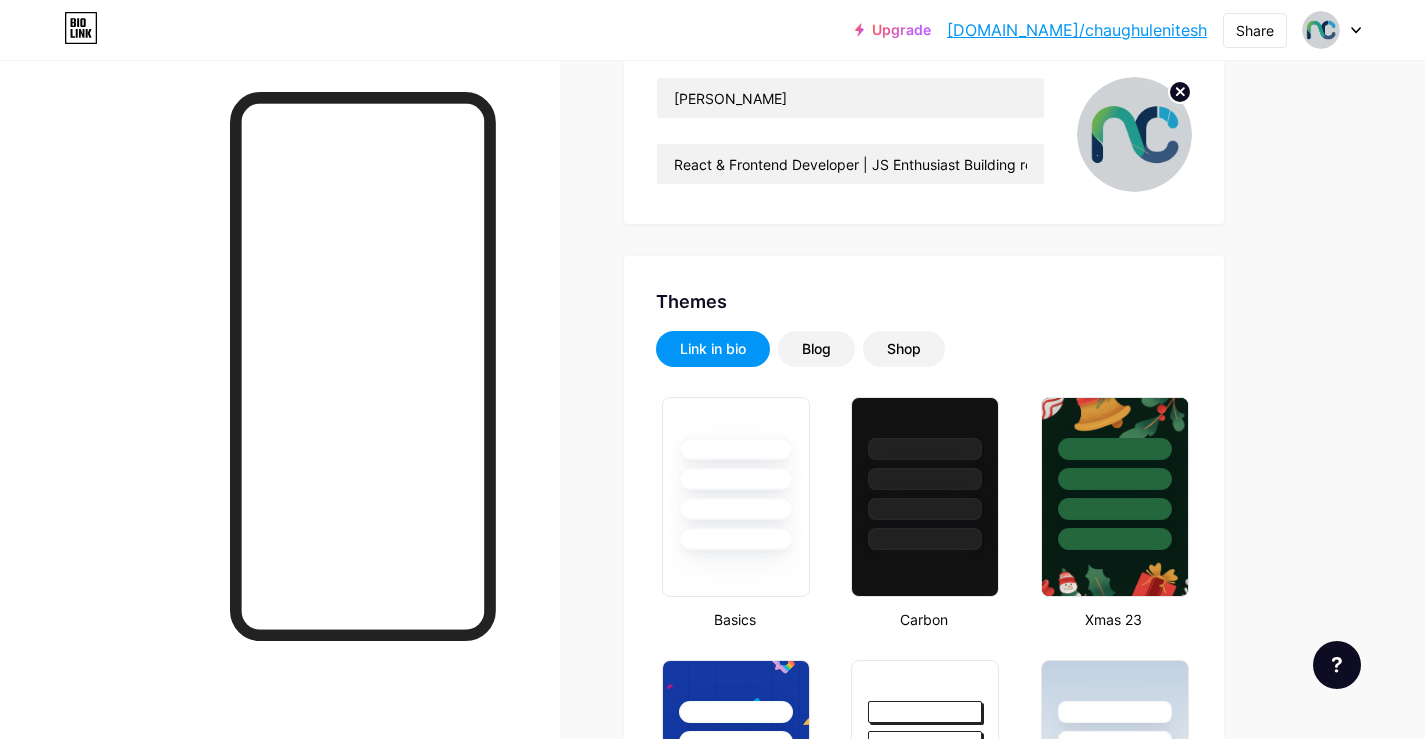 scroll, scrollTop: 0, scrollLeft: 0, axis: both 